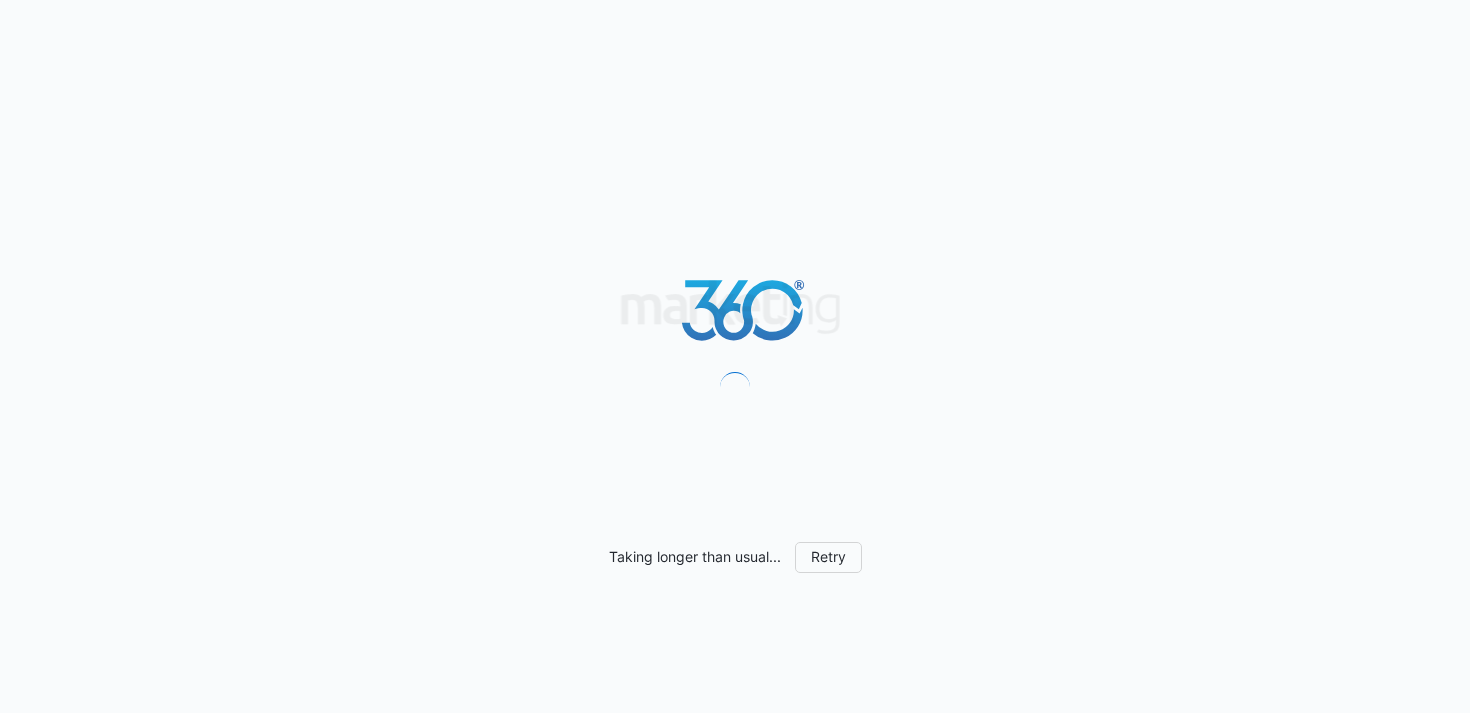 scroll, scrollTop: 0, scrollLeft: 0, axis: both 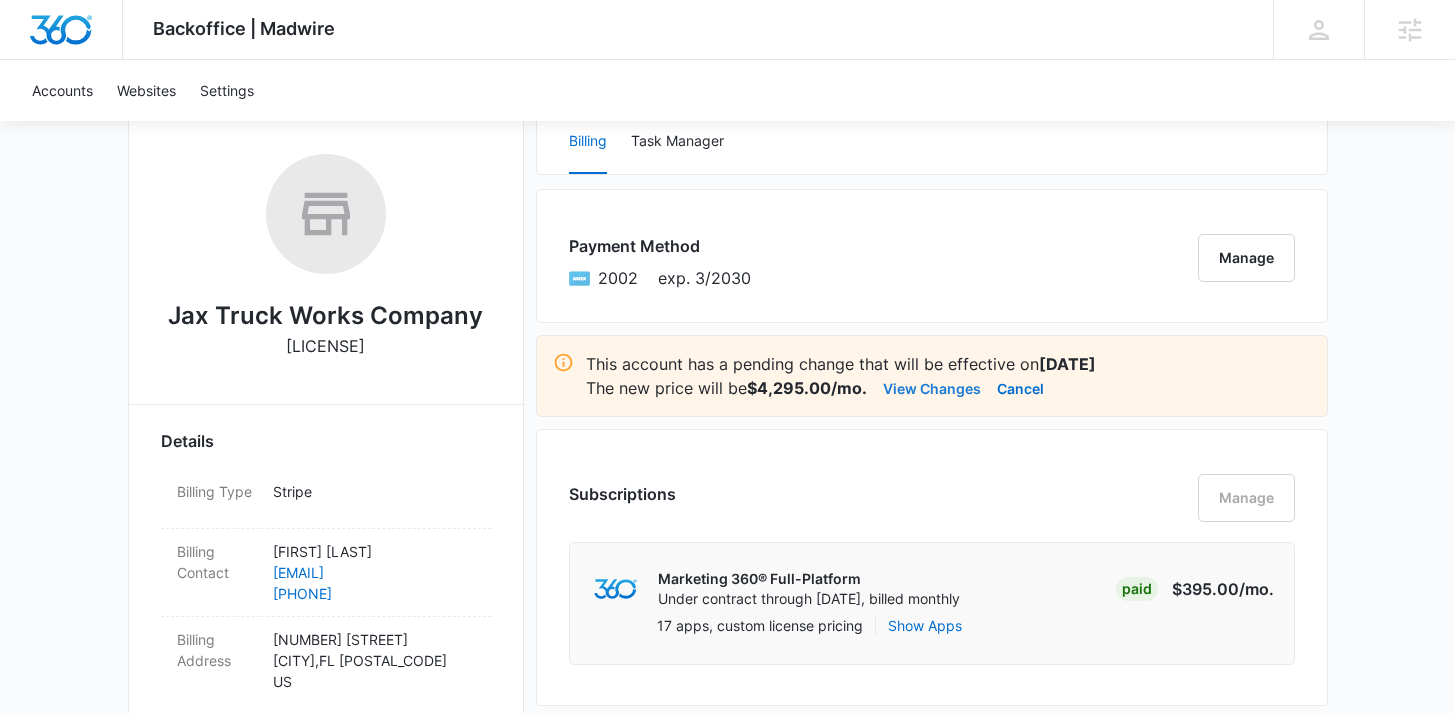 click on "View Changes" at bounding box center [932, 388] 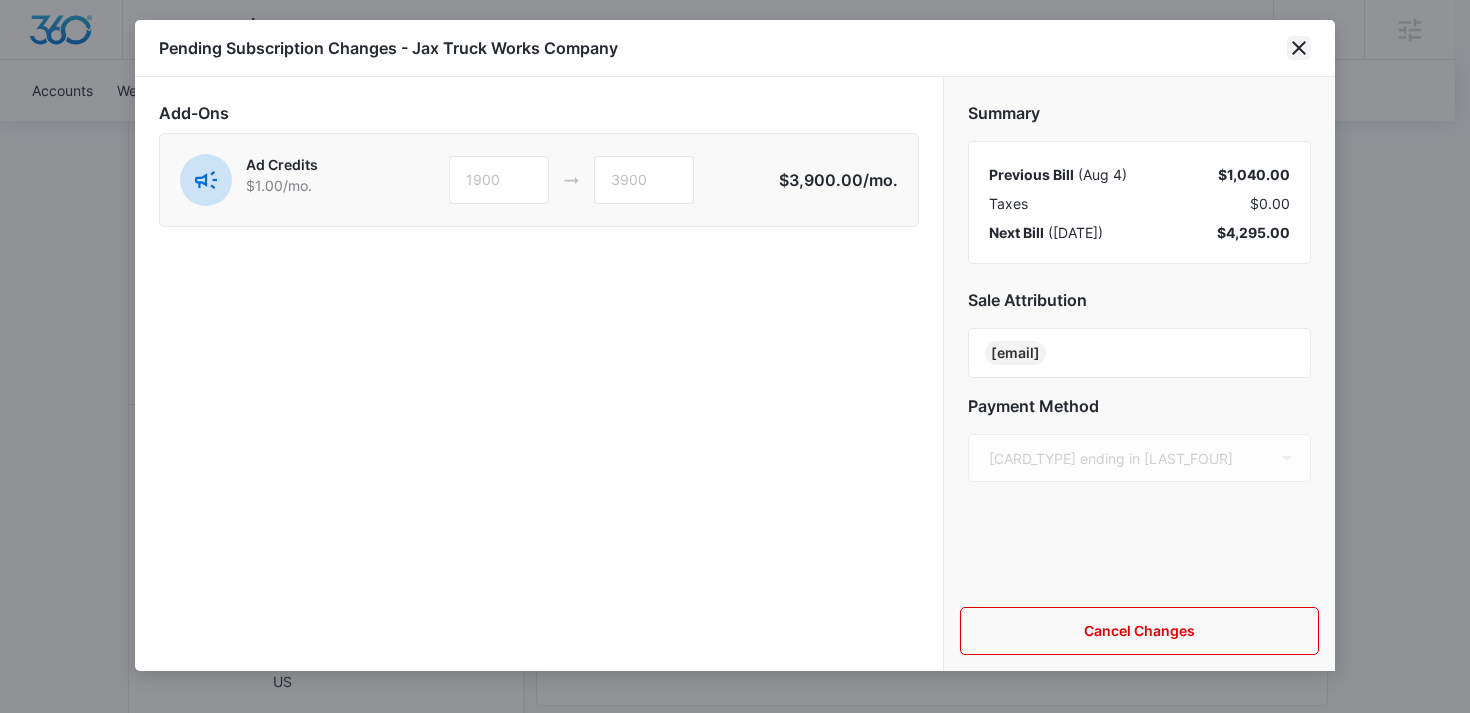 click 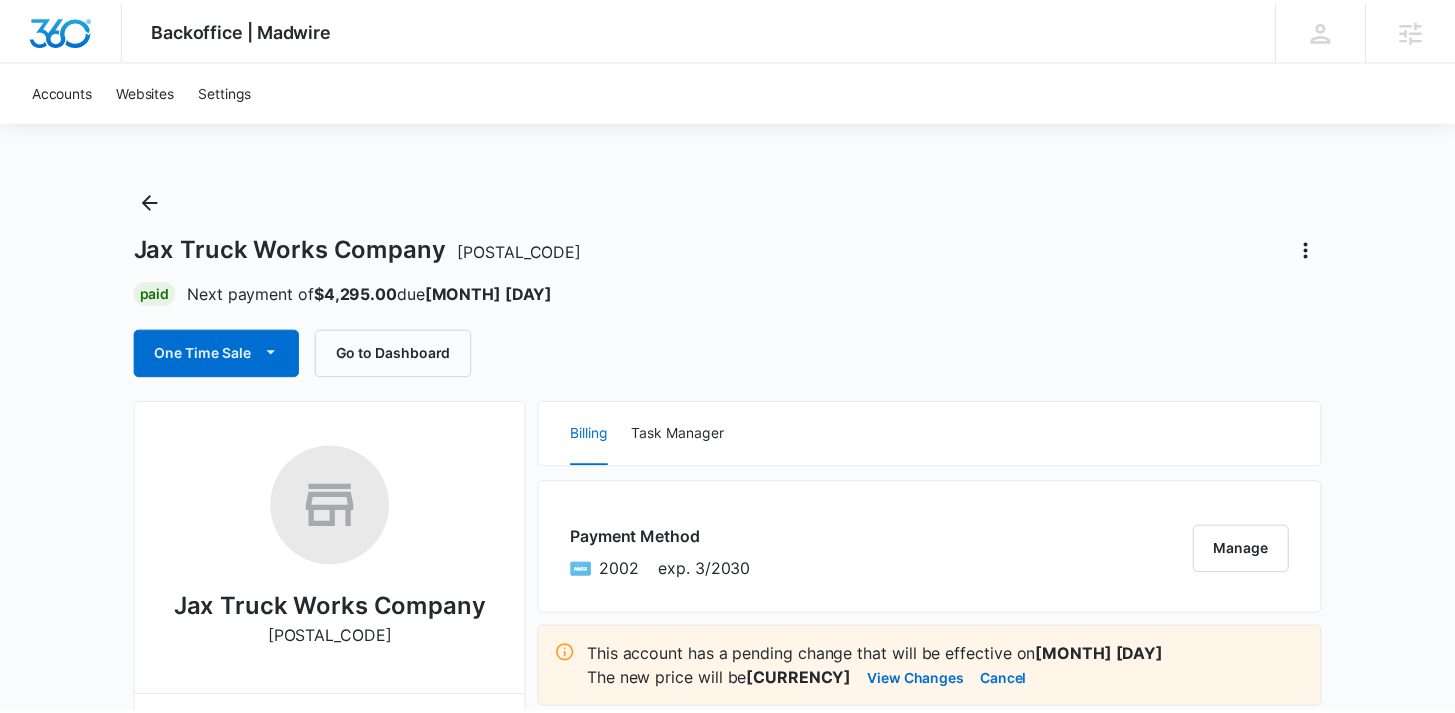 scroll, scrollTop: 0, scrollLeft: 0, axis: both 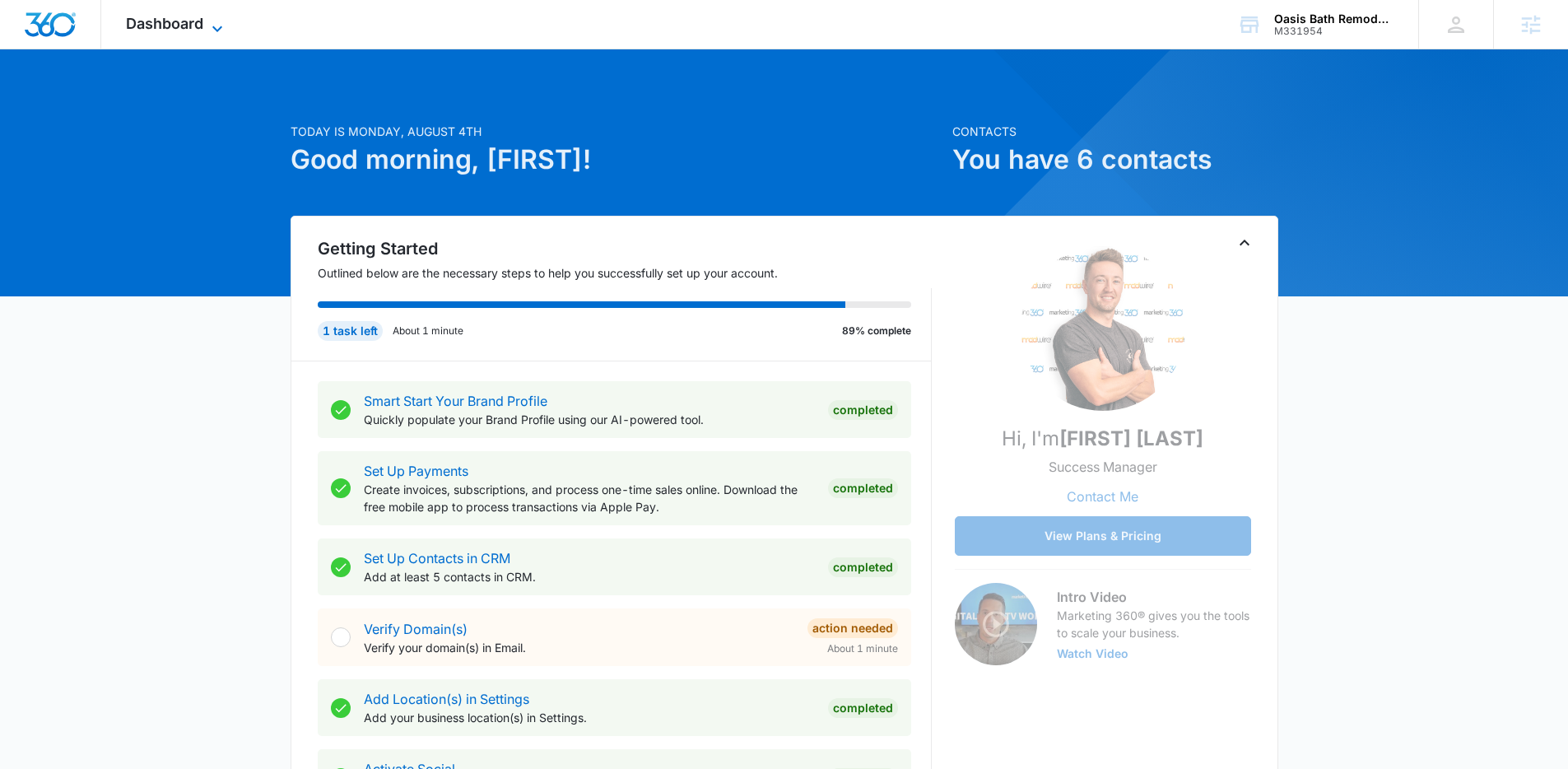 click on "Dashboard Apps Reputation Websites Forms CRM Email Social Shop Payments POS Content Ads Intelligence Files Brand Settings" at bounding box center (176, 24) 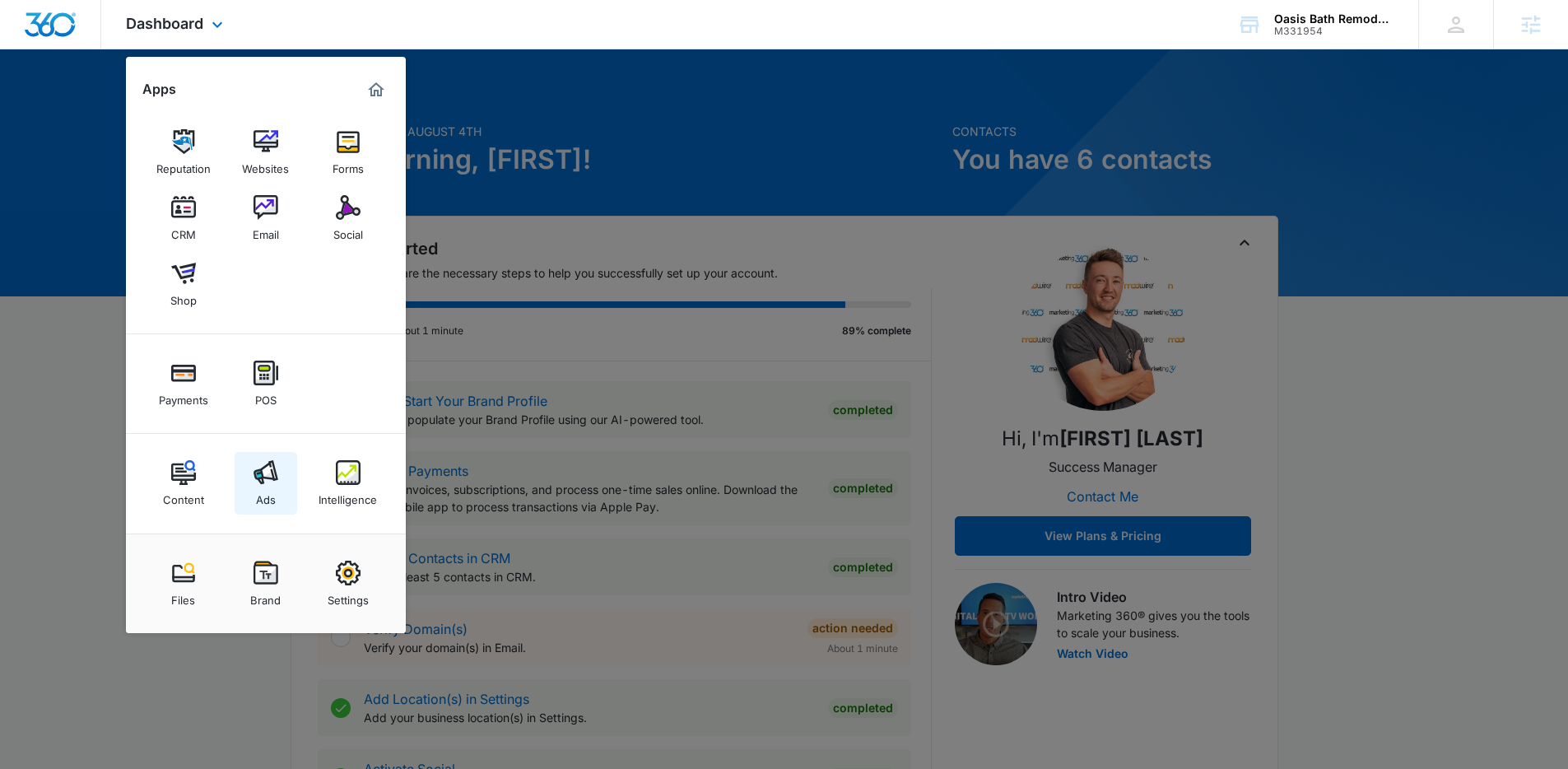 click on "Ads" at bounding box center (266, 483) 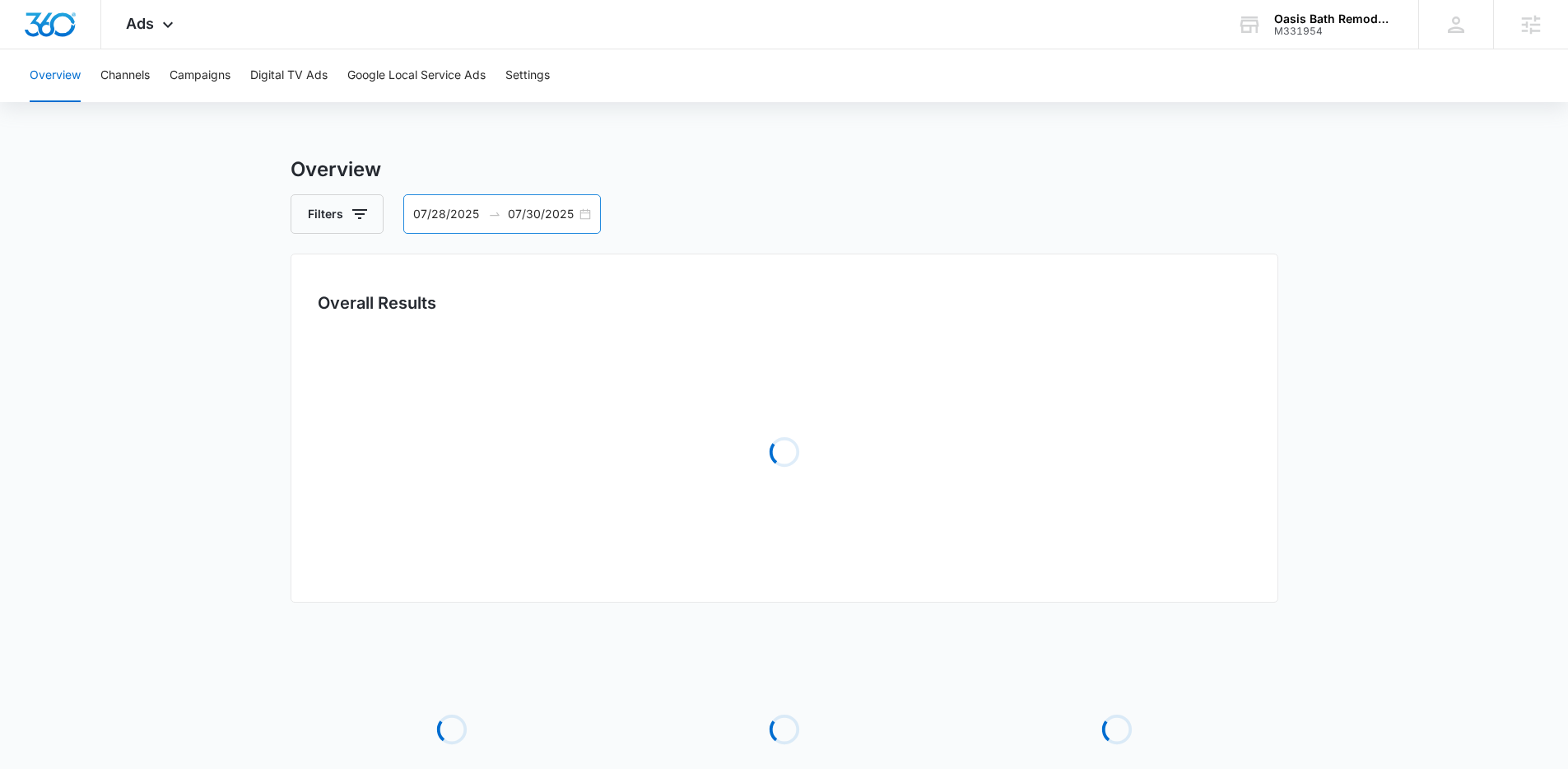 click at bounding box center [495, 214] 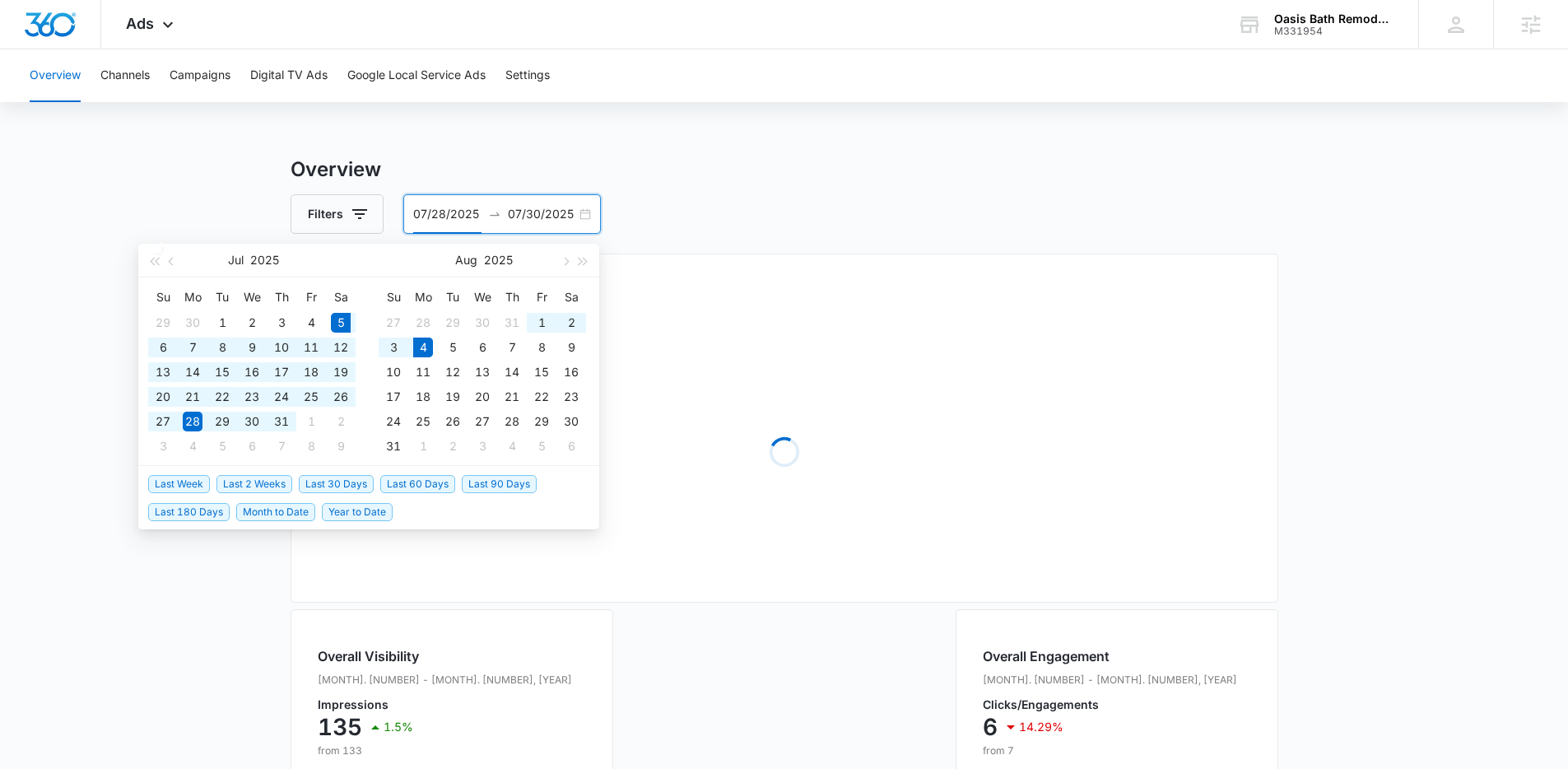 click on "Last 30 Days" at bounding box center (336, 484) 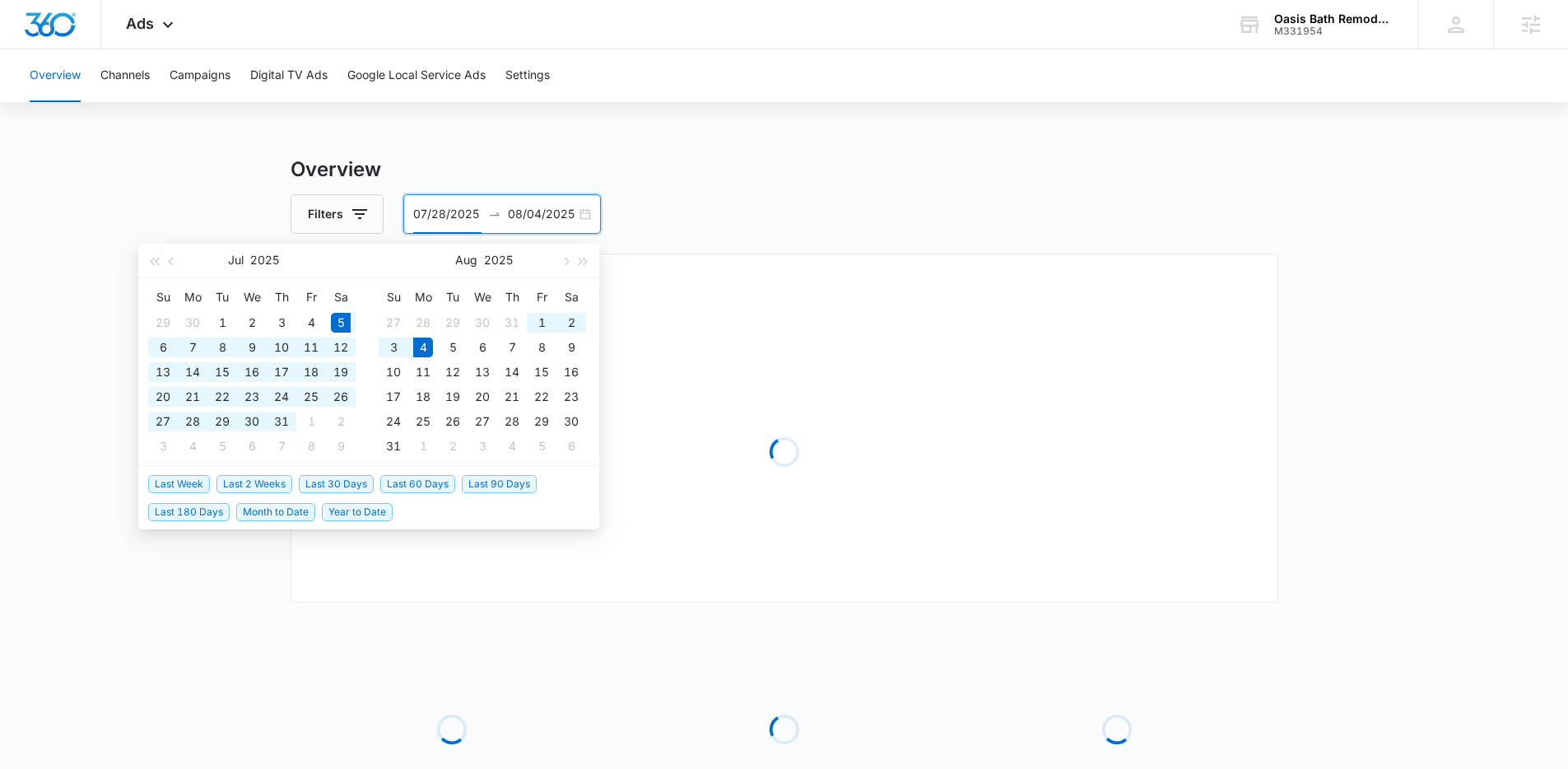 type on "07/05/2025" 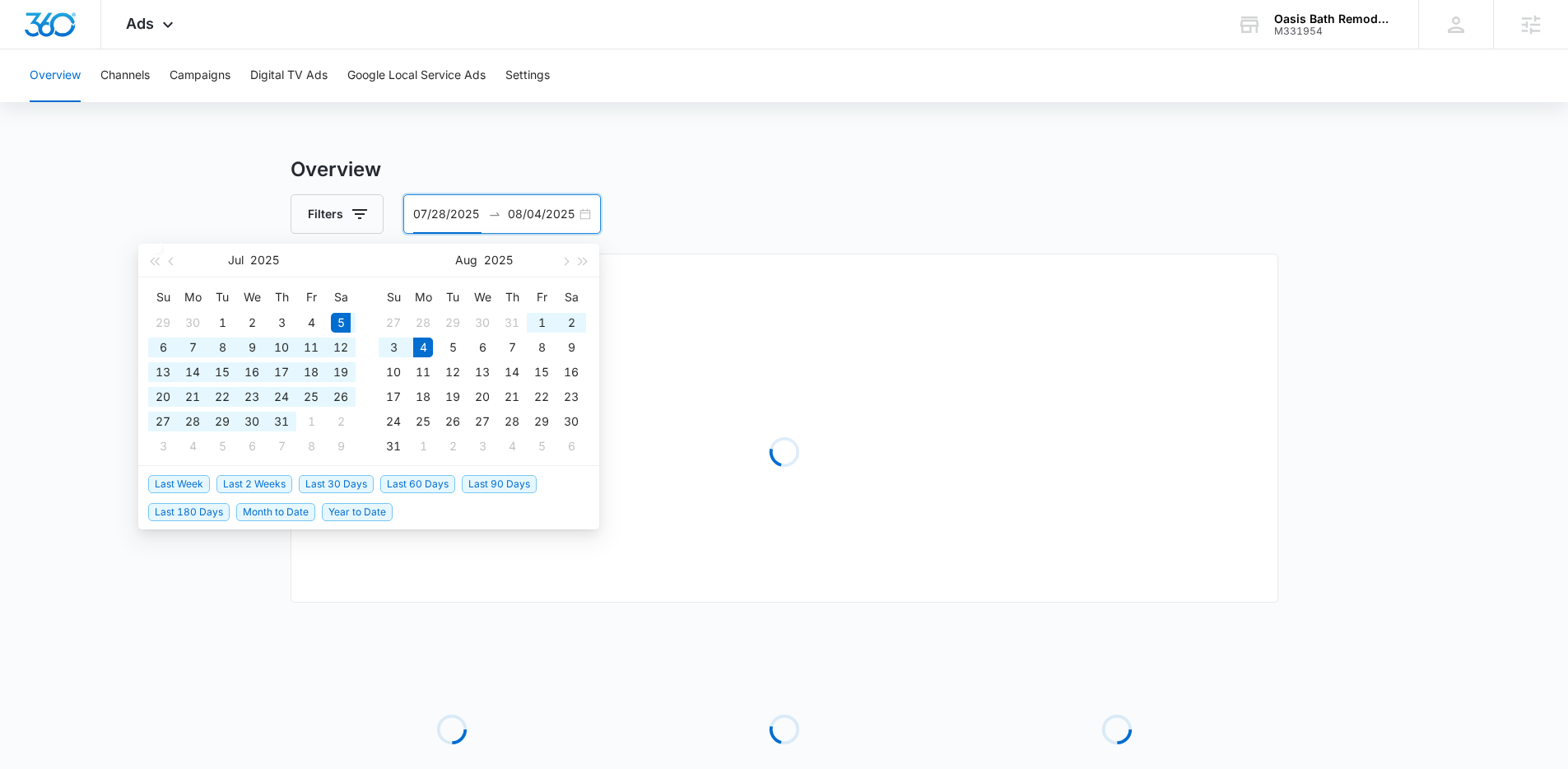 type on "08/04/2025" 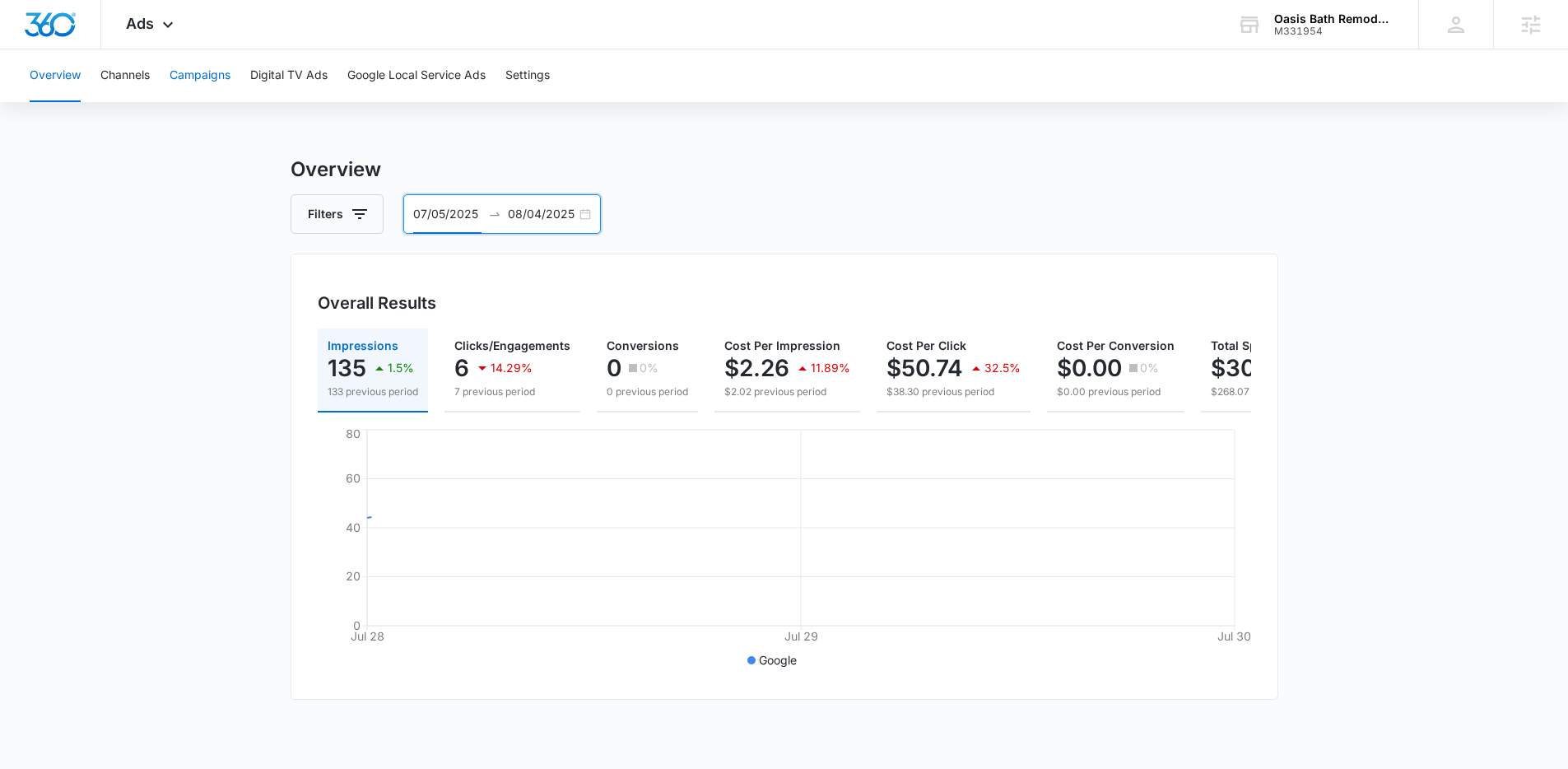 click on "Campaigns" at bounding box center (200, 76) 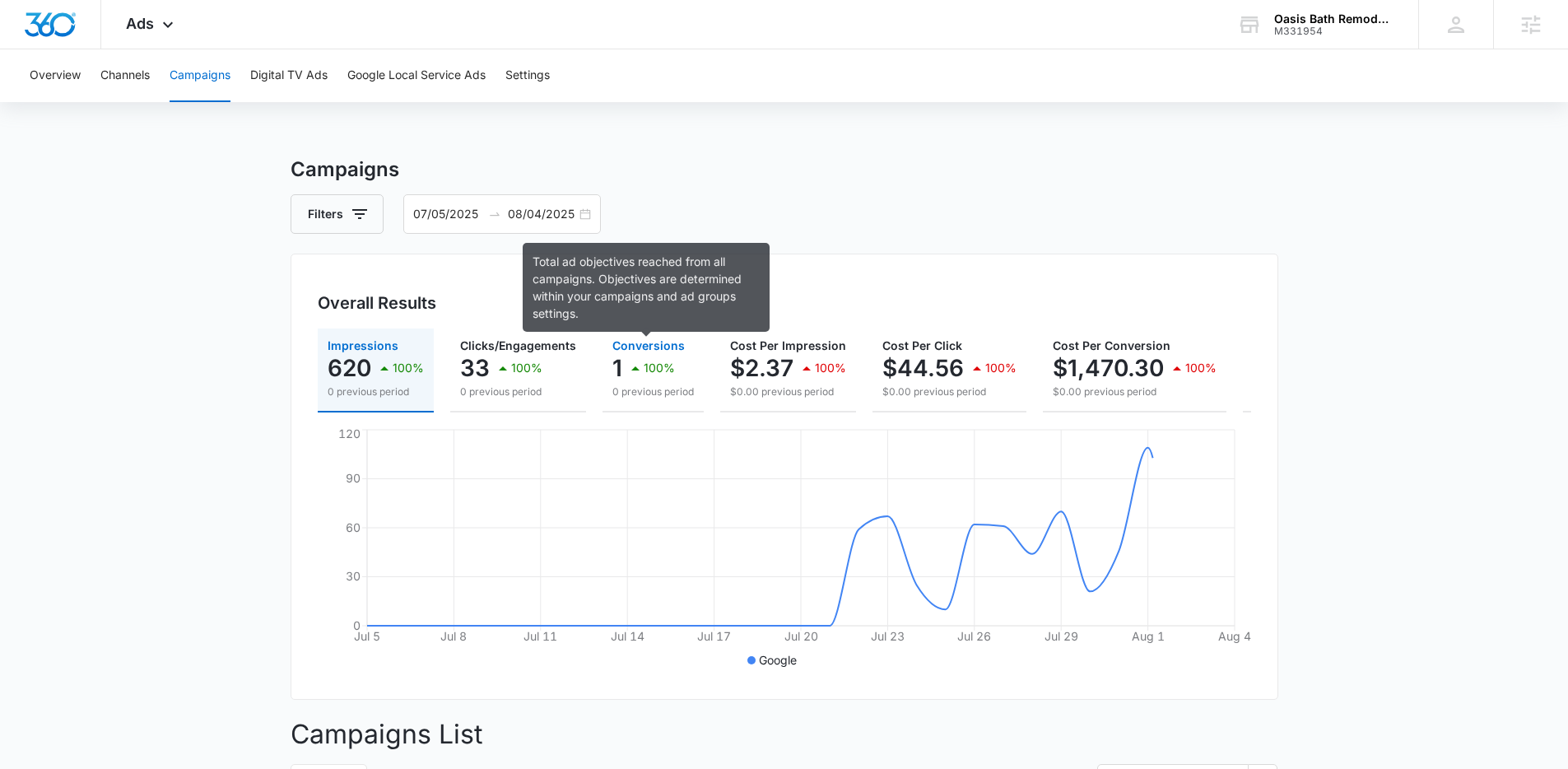 click on "1" at bounding box center (617, 368) 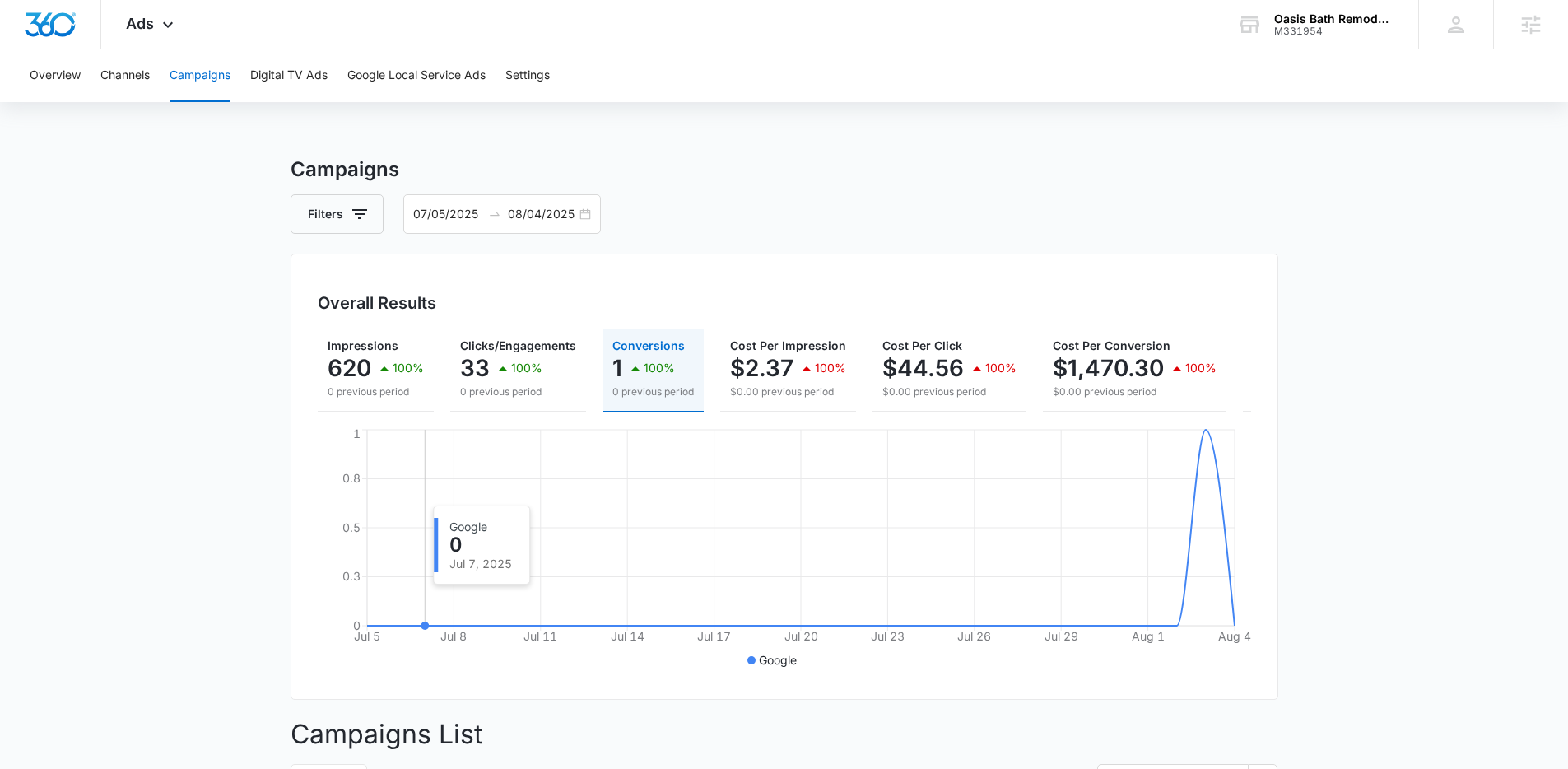 scroll, scrollTop: 435, scrollLeft: 0, axis: vertical 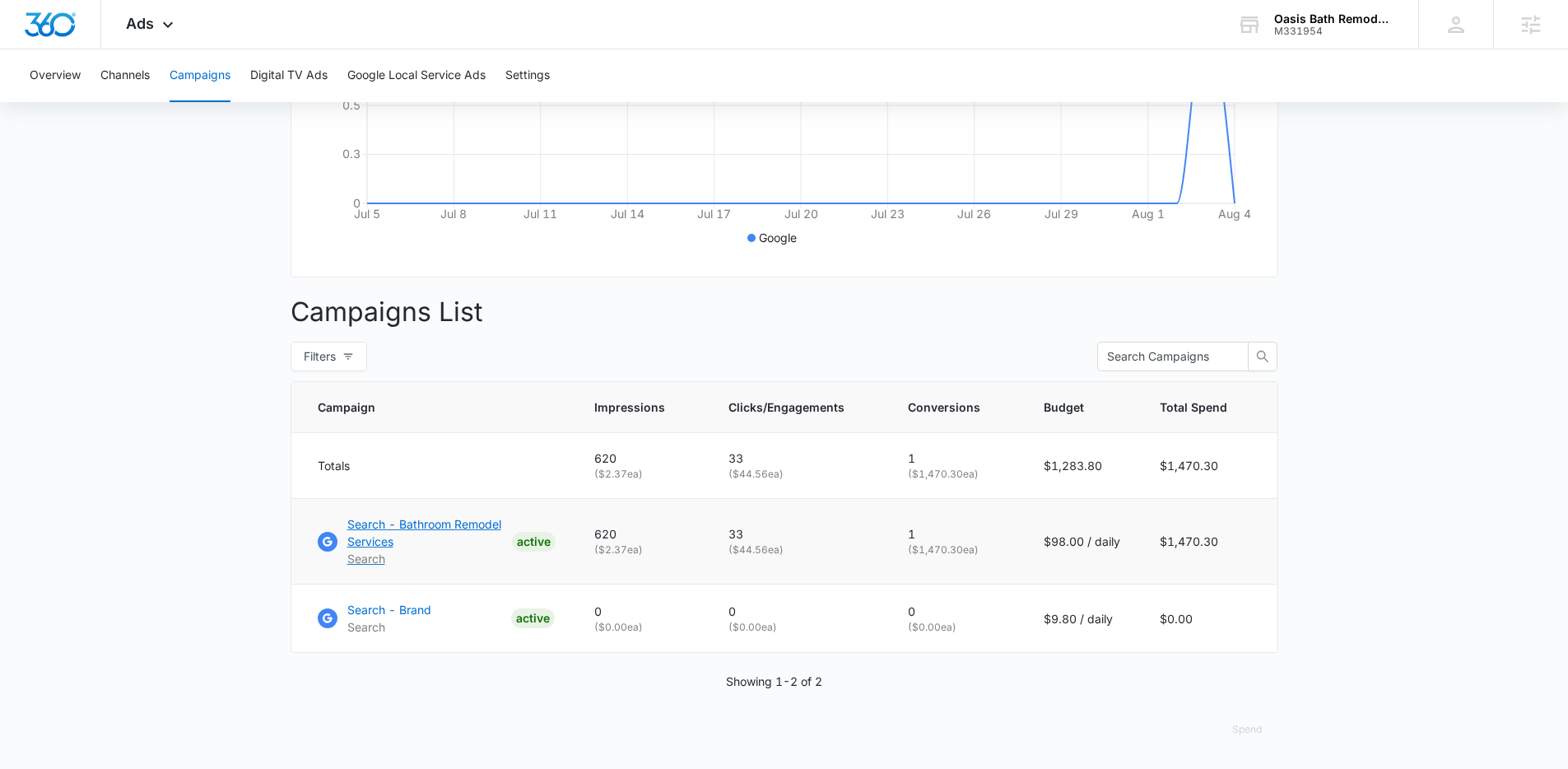 click on "Search - Bathroom Remodel Services" at bounding box center [426, 533] 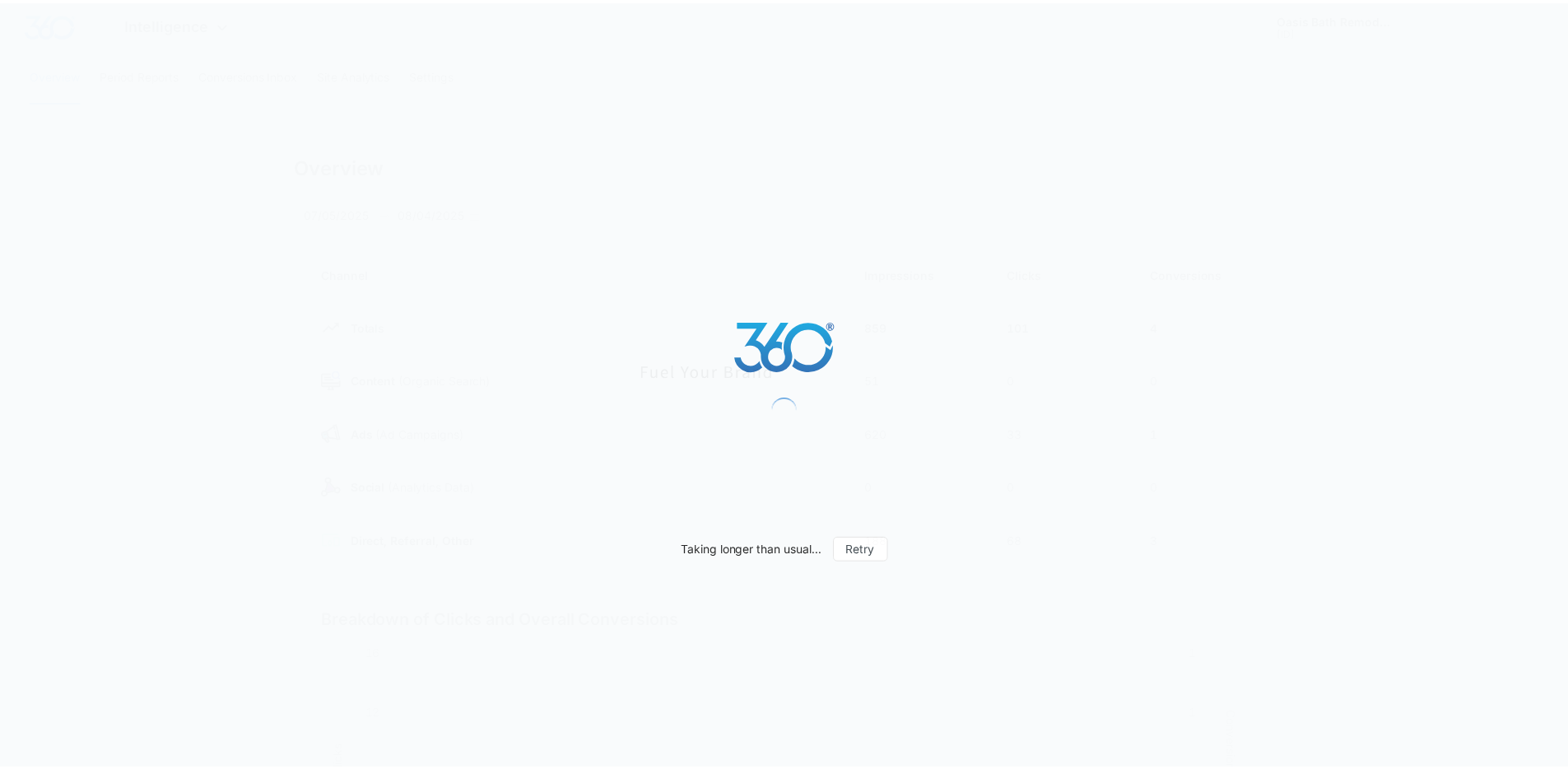 scroll, scrollTop: 0, scrollLeft: 0, axis: both 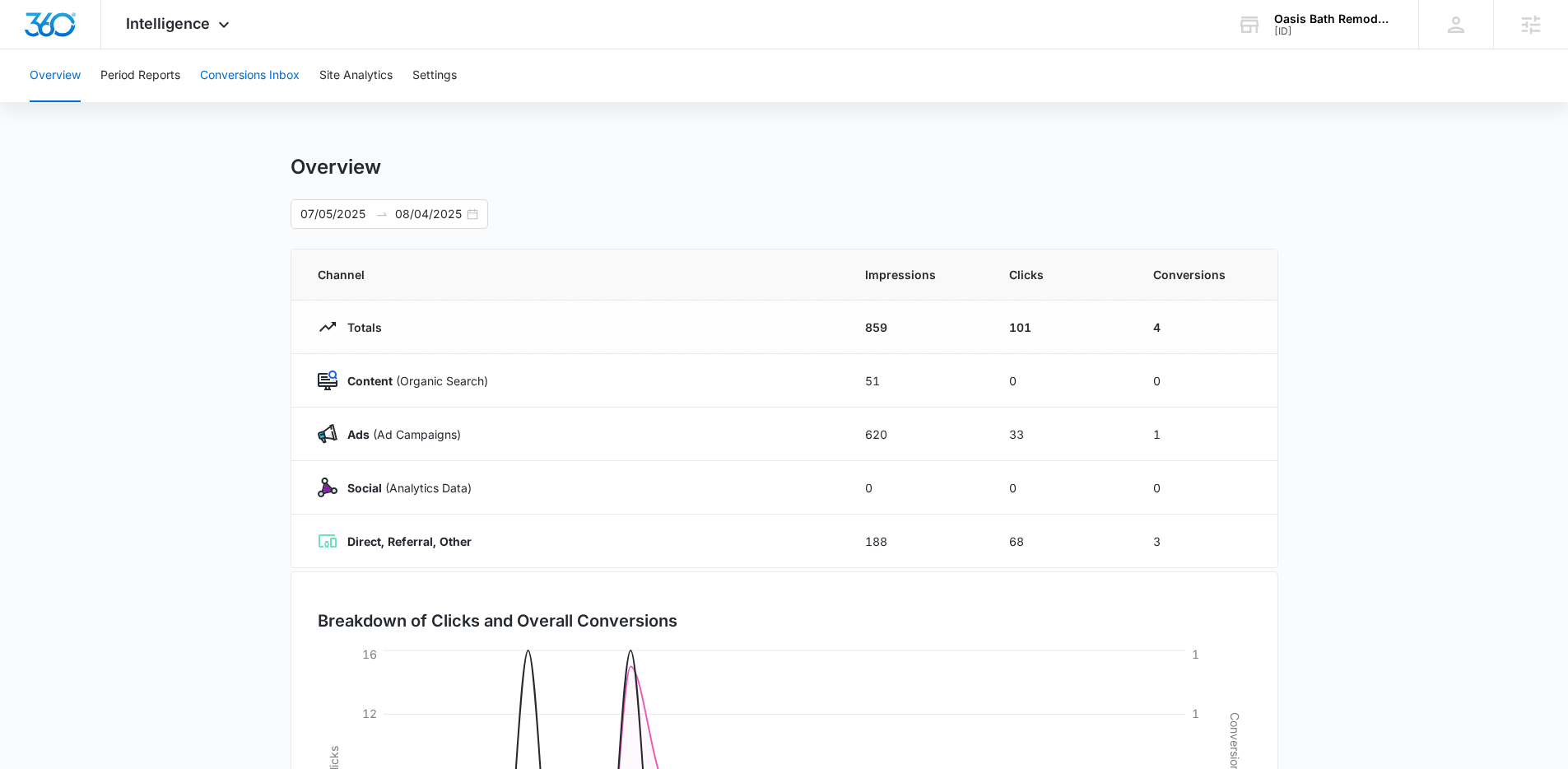 click on "Conversions Inbox" at bounding box center (249, 76) 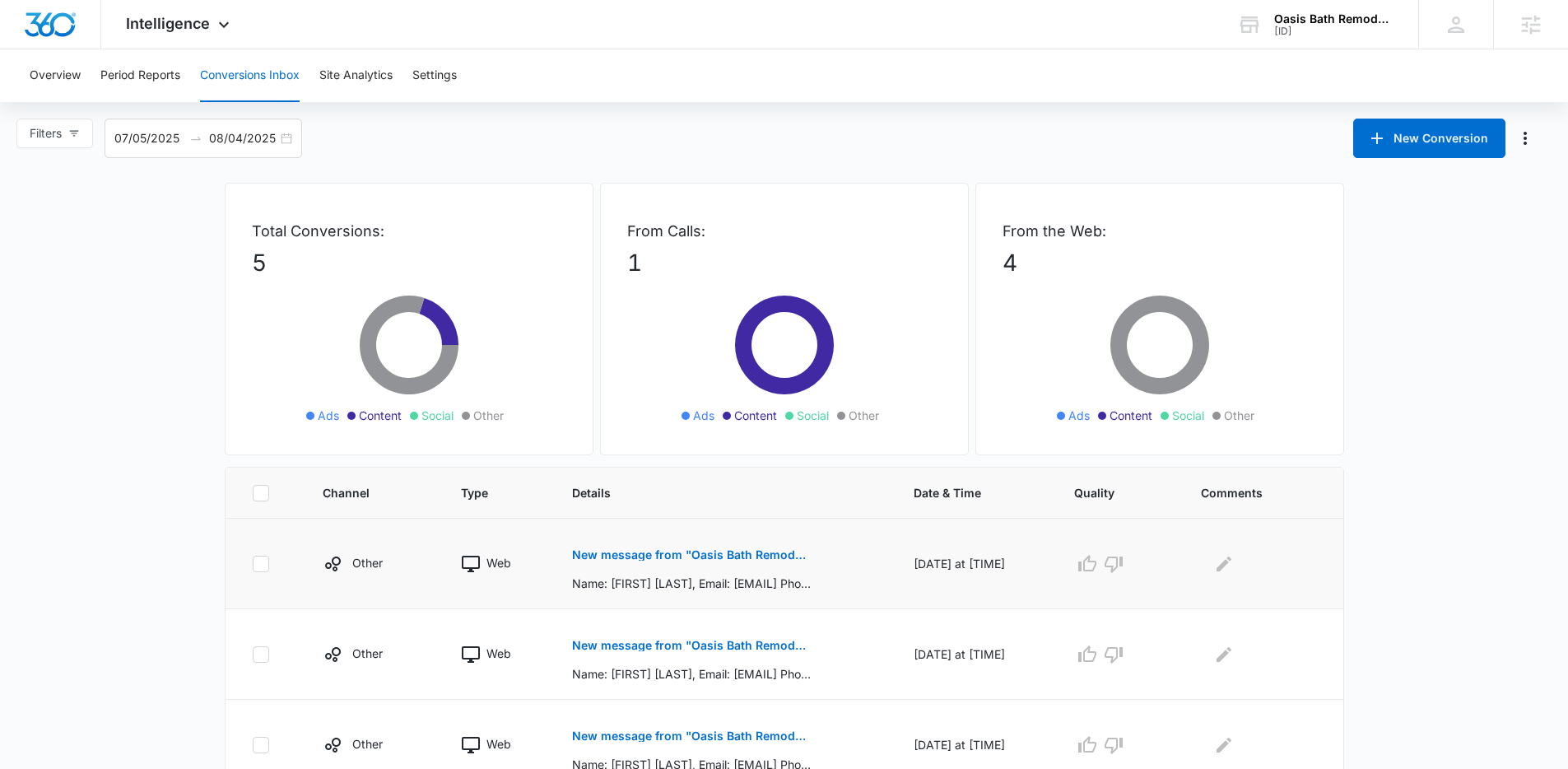 click on "New message from "Oasis Bath Remodels"" at bounding box center [691, 555] 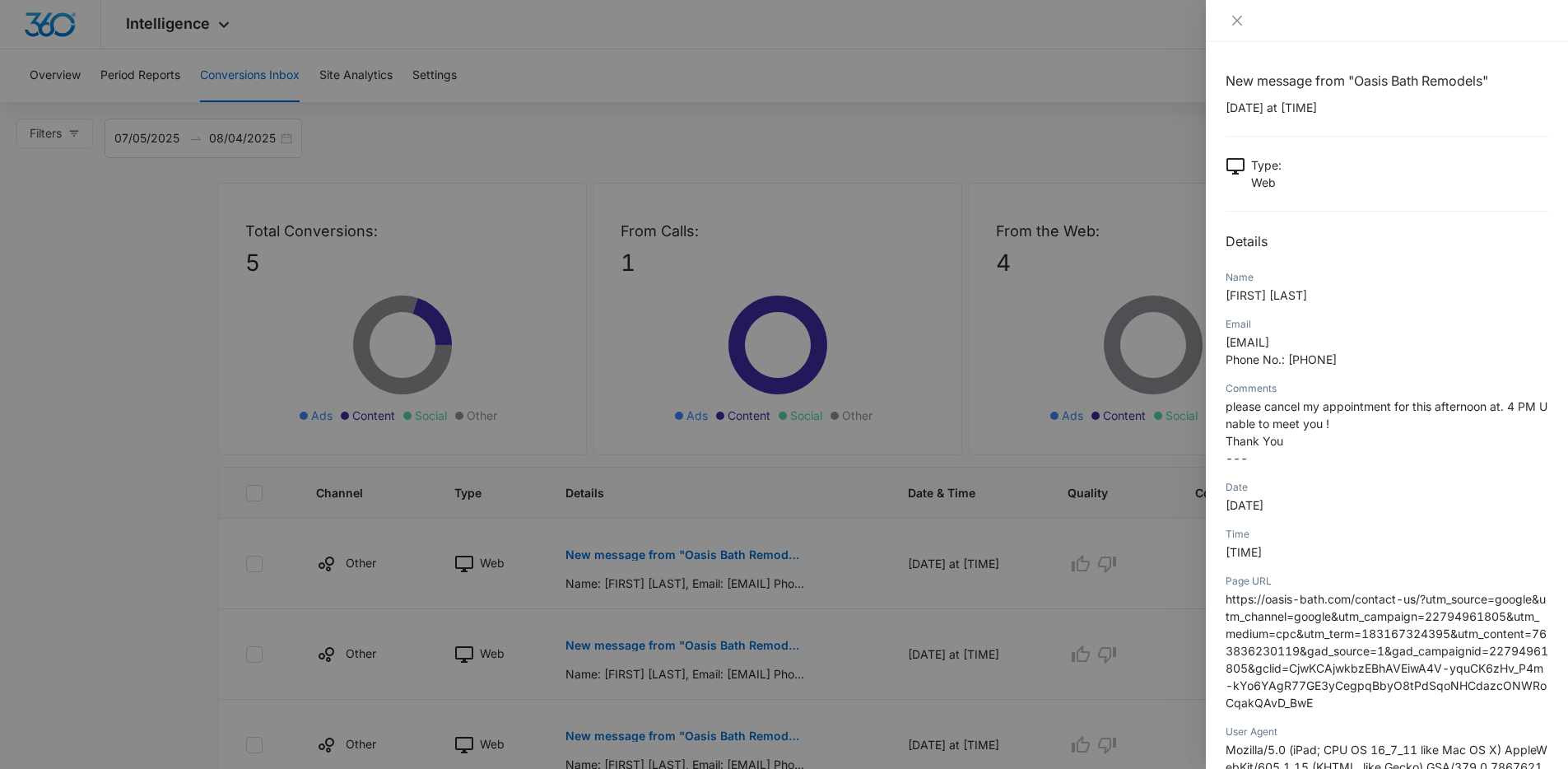 click at bounding box center [784, 384] 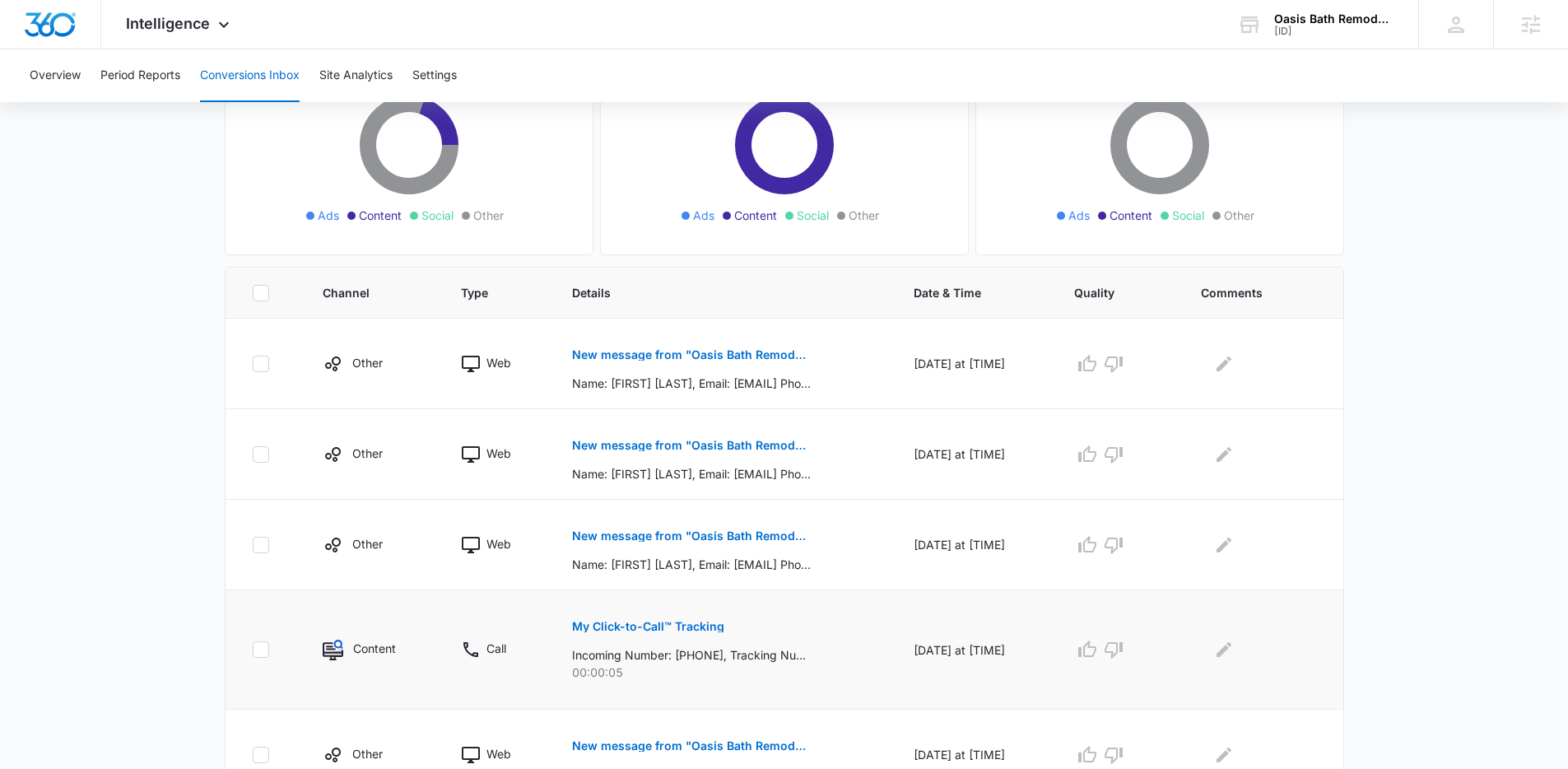scroll, scrollTop: 268, scrollLeft: 0, axis: vertical 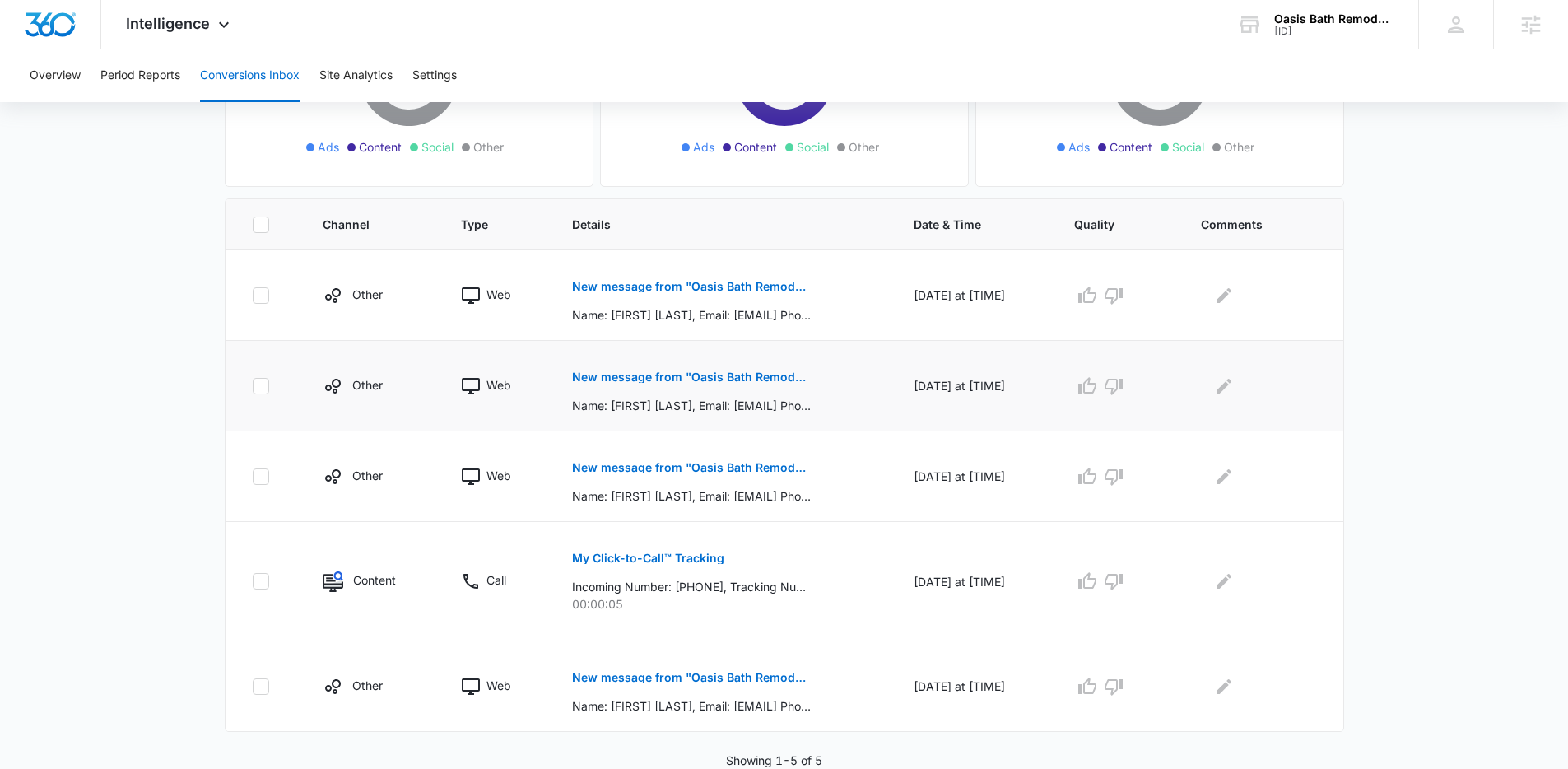 click on "New message from "Oasis Bath Remodels"" at bounding box center [691, 377] 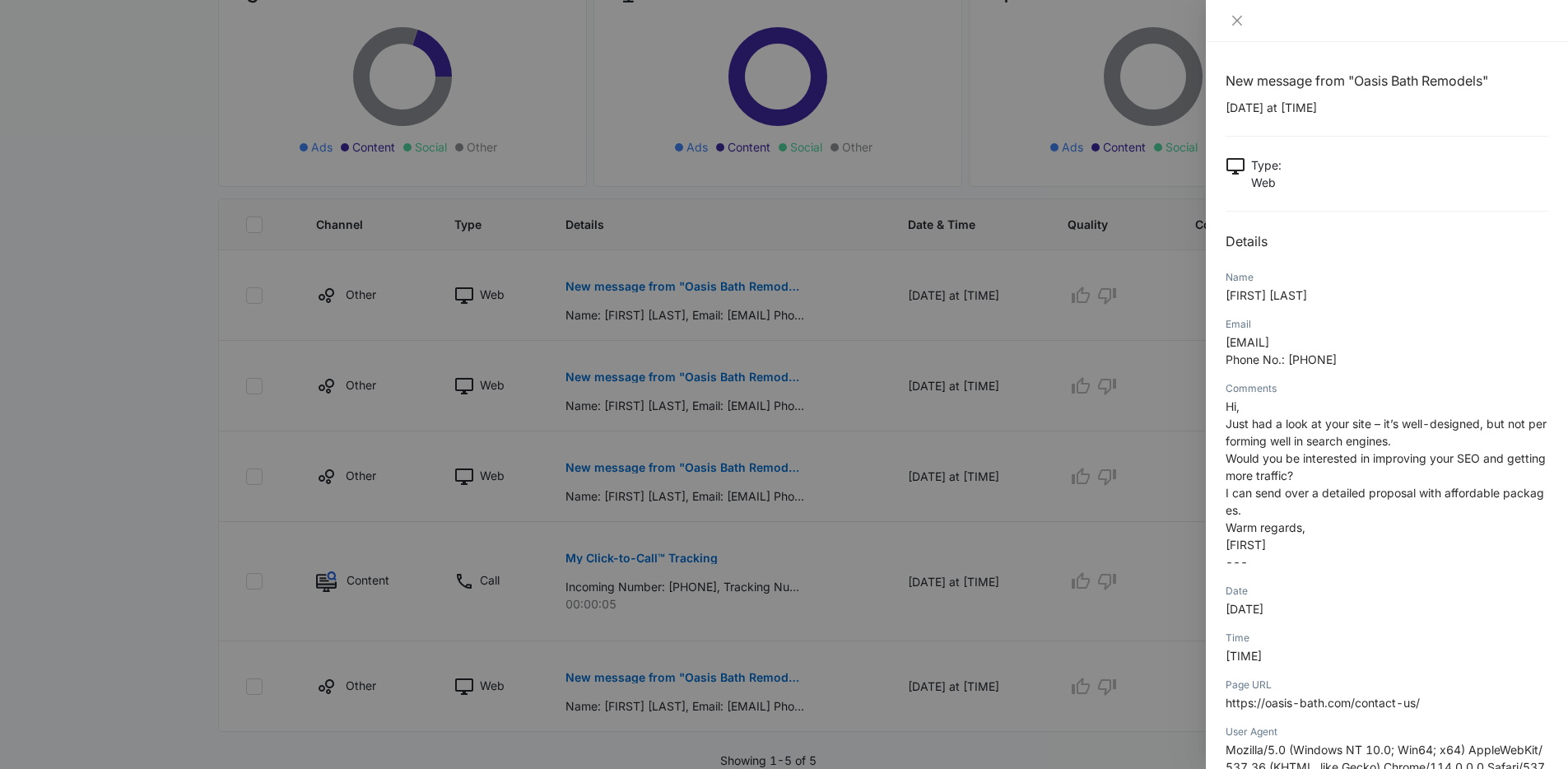 click at bounding box center (784, 384) 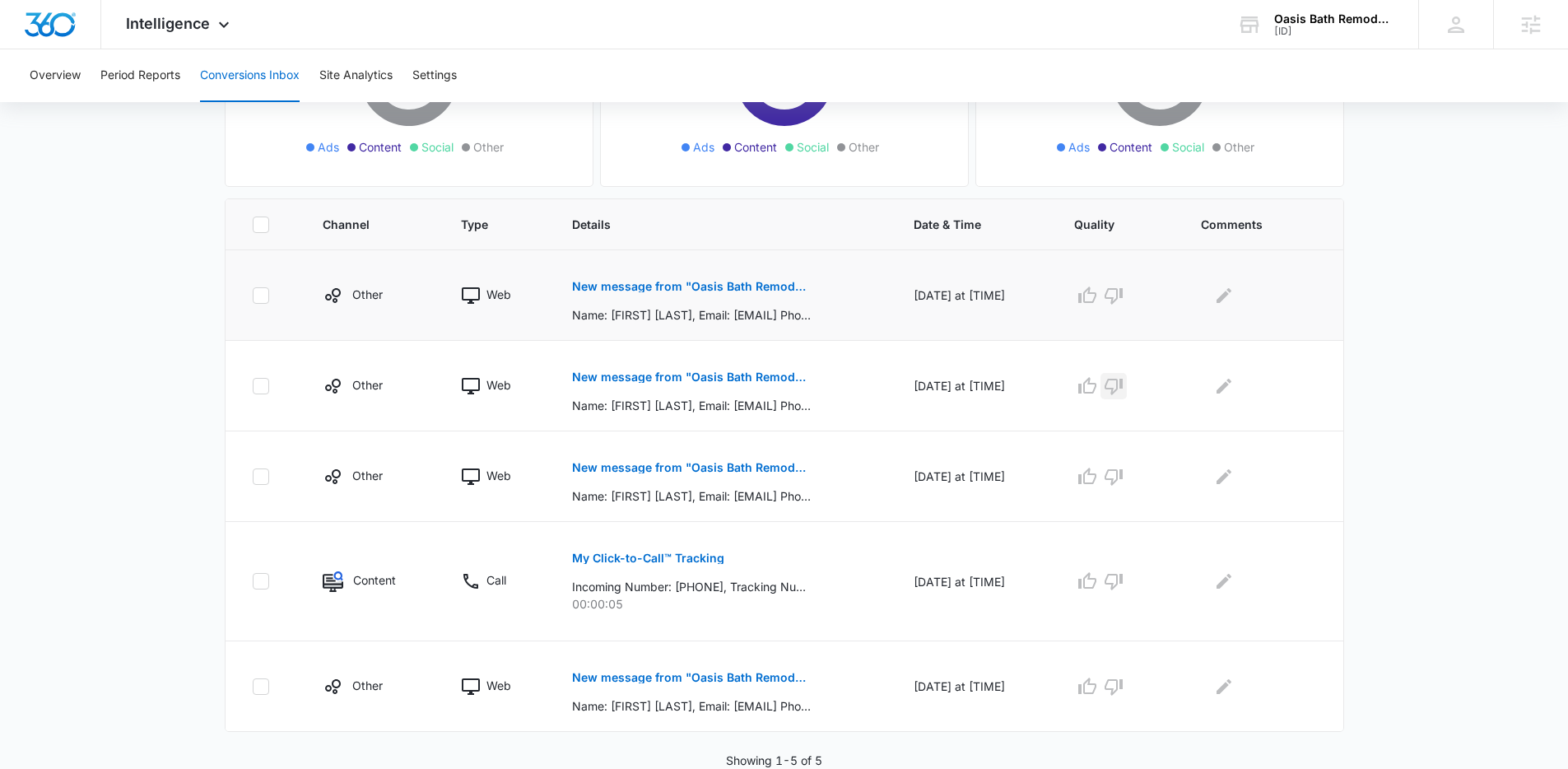 drag, startPoint x: 1120, startPoint y: 389, endPoint x: 1138, endPoint y: 319, distance: 72.27724 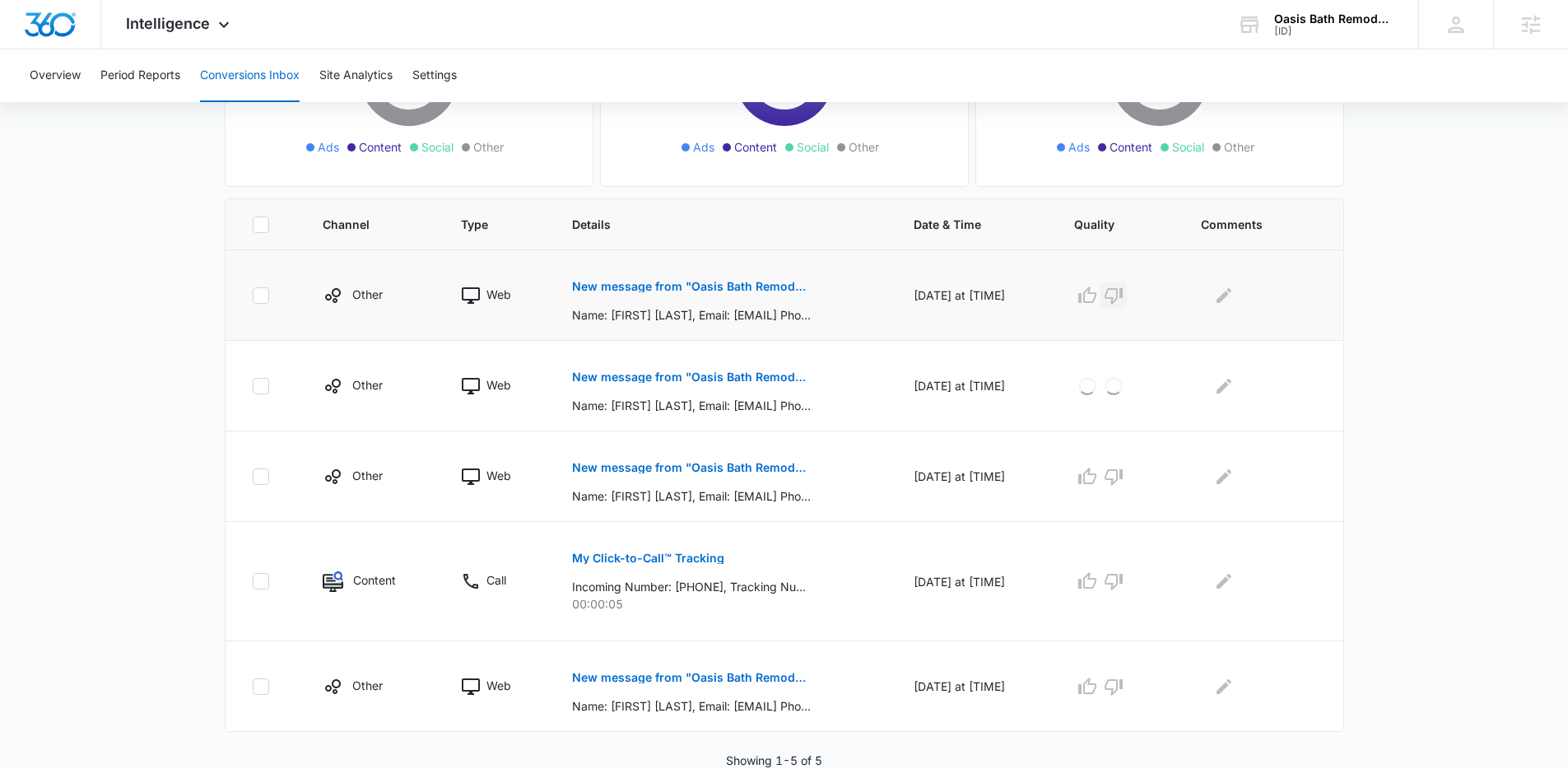 click 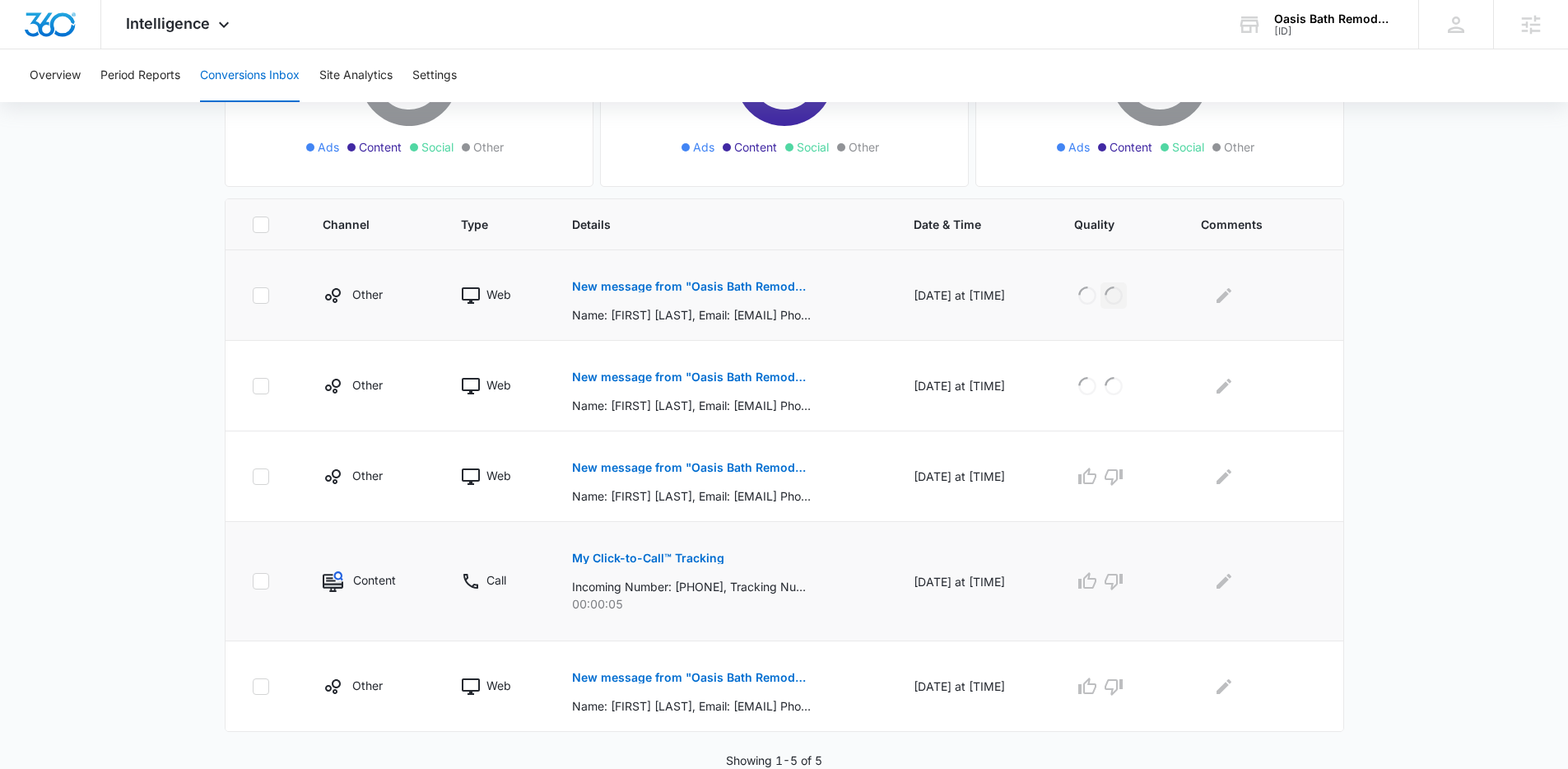 click on "Content" at bounding box center [372, 581] 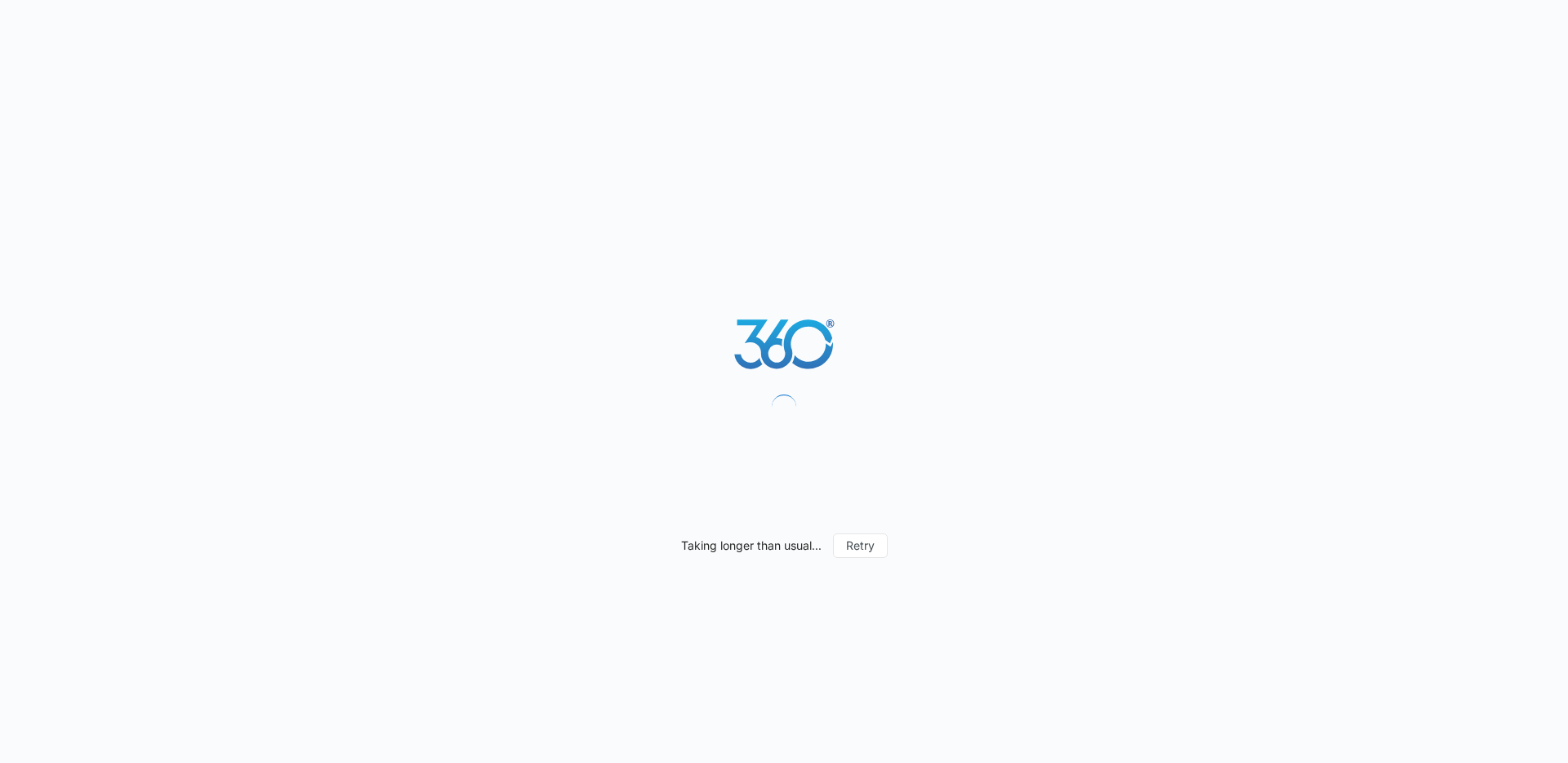 scroll, scrollTop: 0, scrollLeft: 0, axis: both 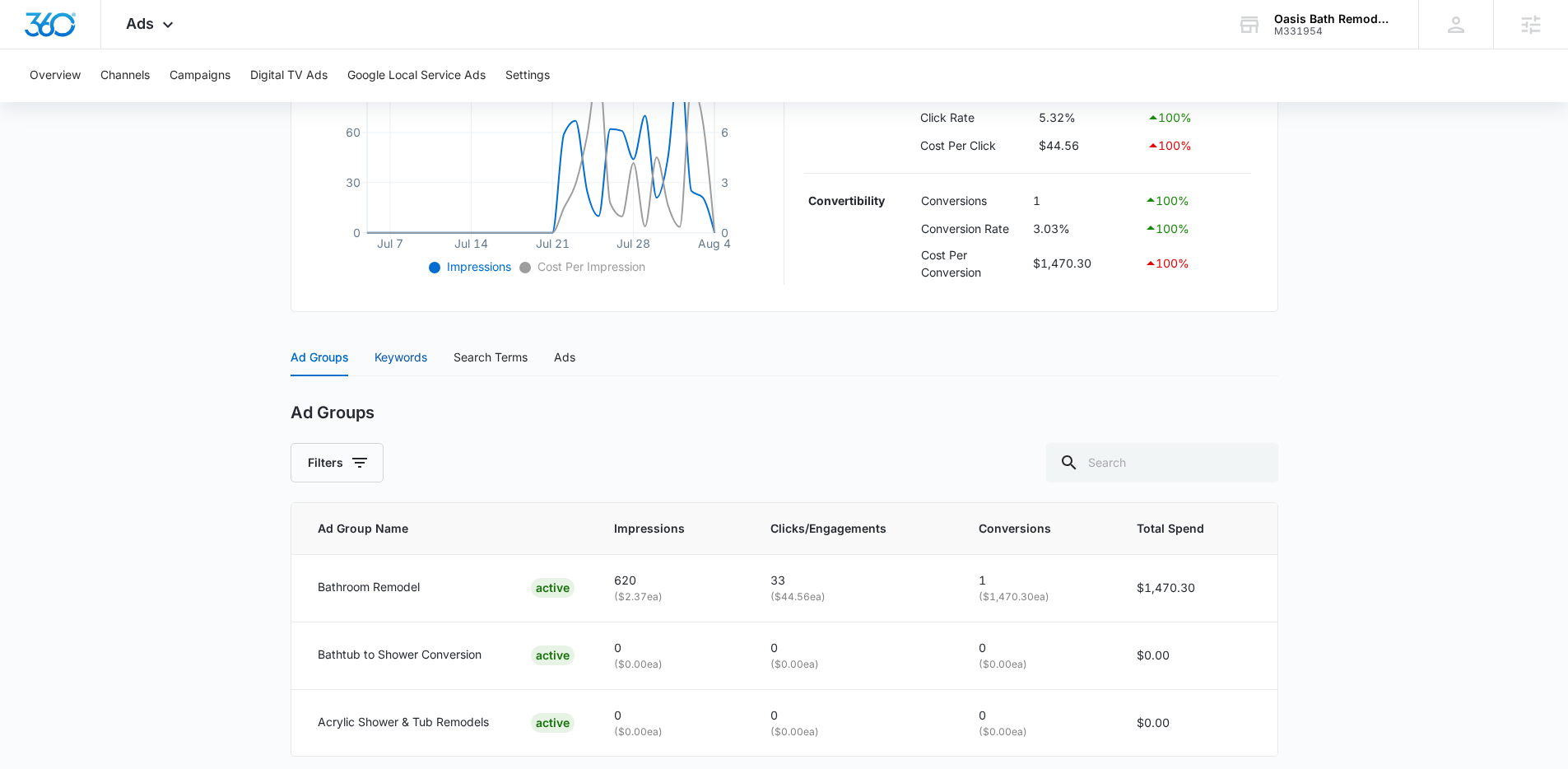 click on "Keywords" at bounding box center (401, 357) 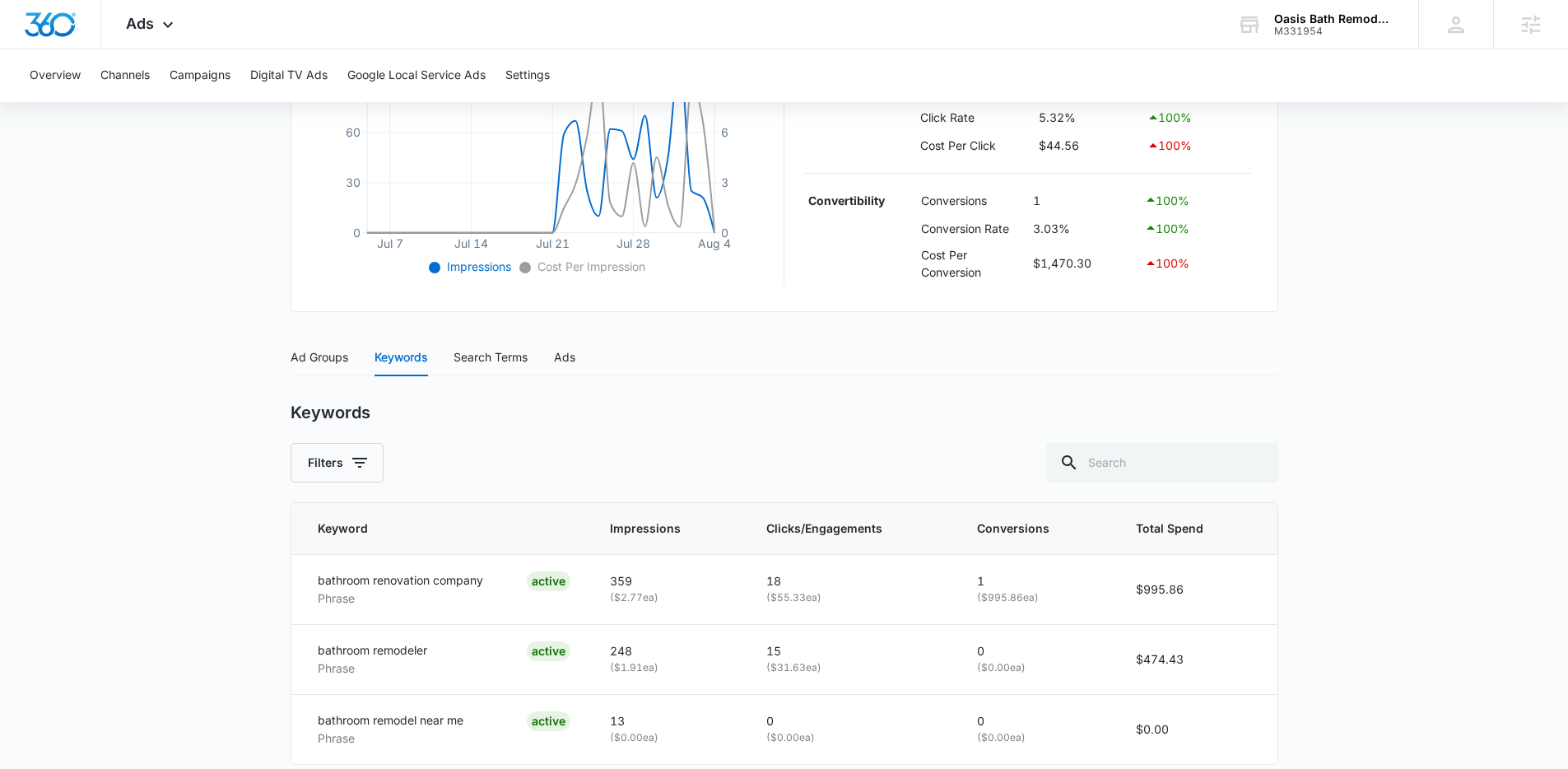 scroll, scrollTop: 452, scrollLeft: 0, axis: vertical 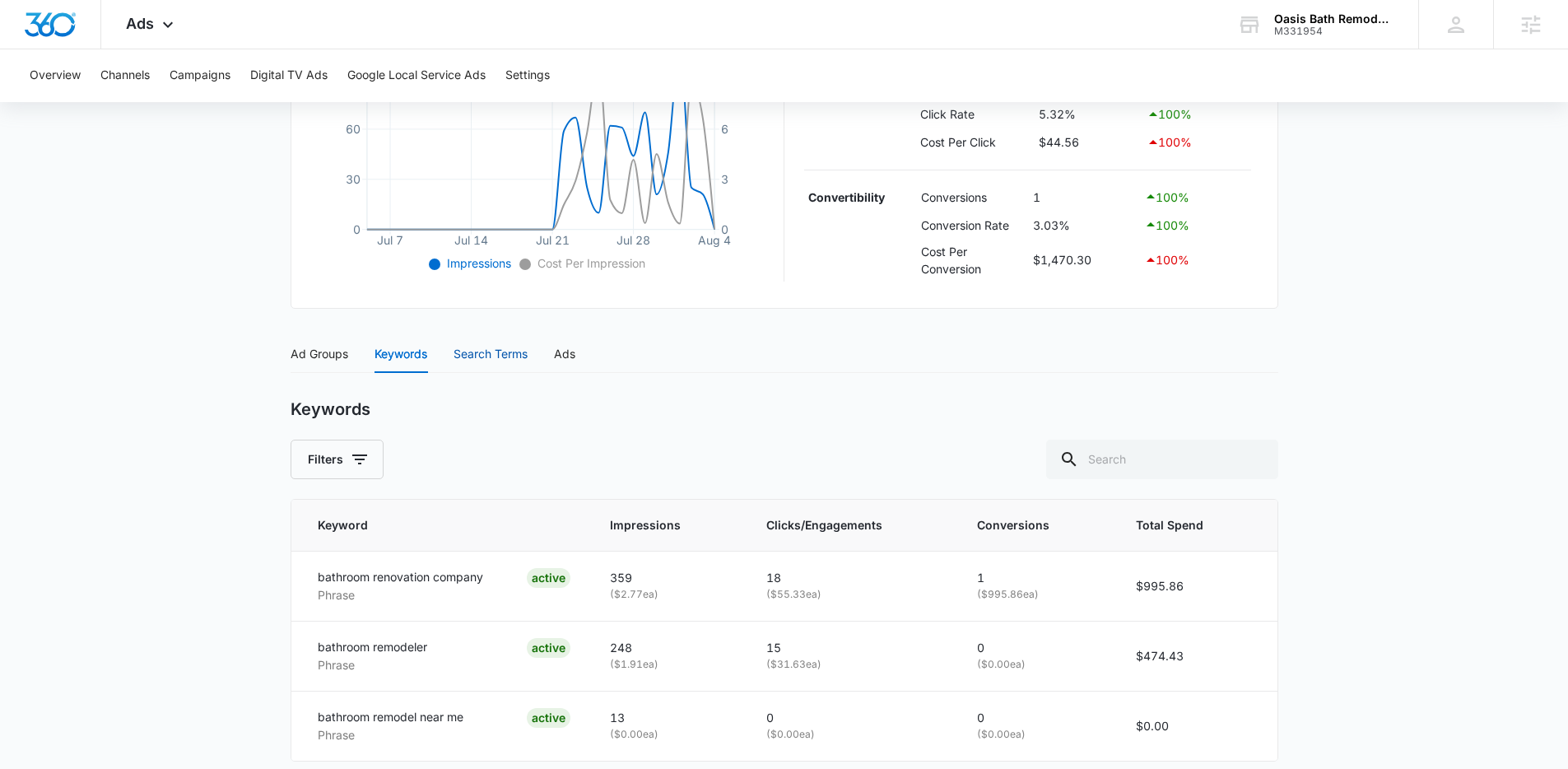 click on "Search Terms" at bounding box center [491, 354] 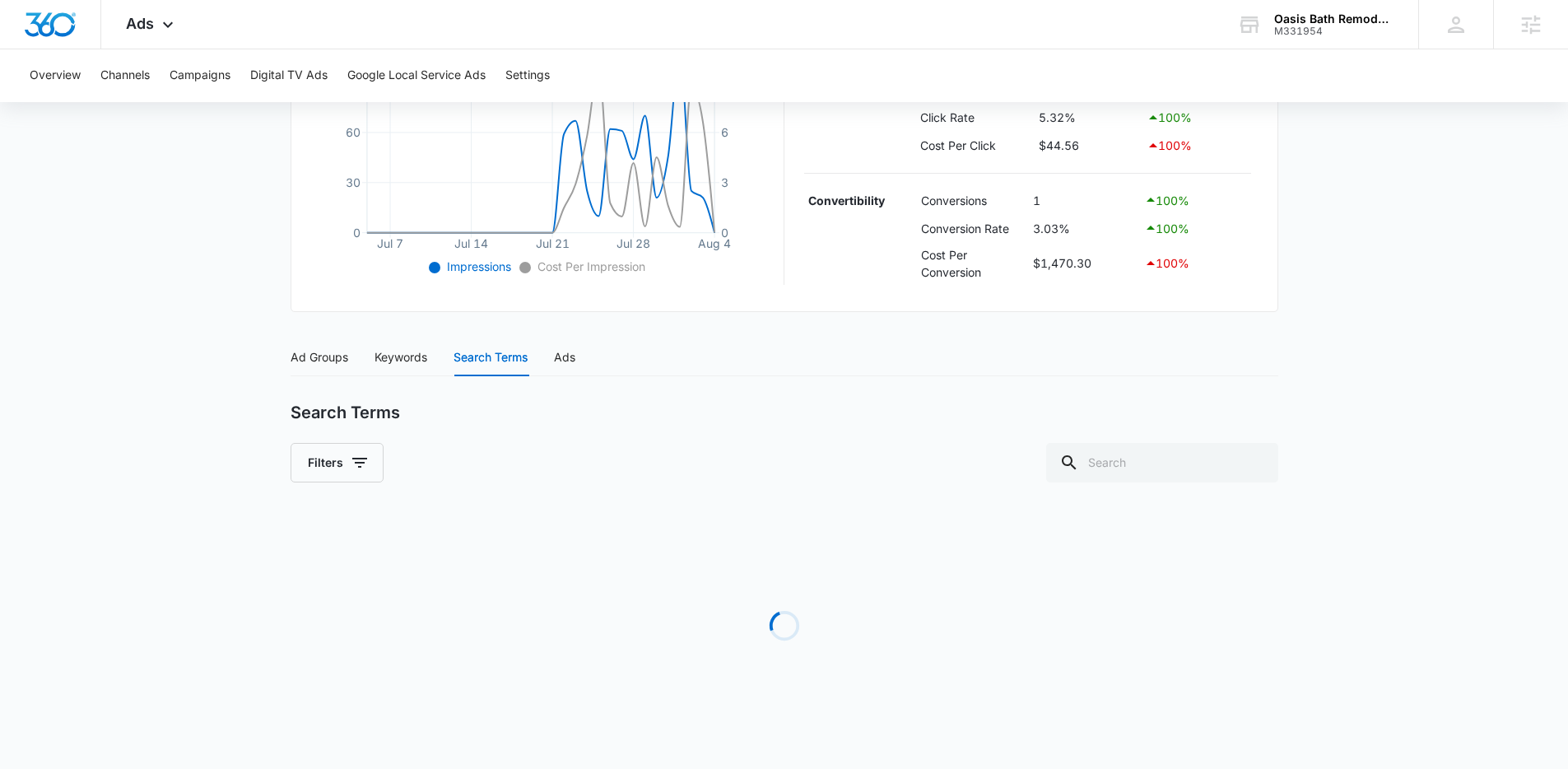 scroll, scrollTop: 452, scrollLeft: 0, axis: vertical 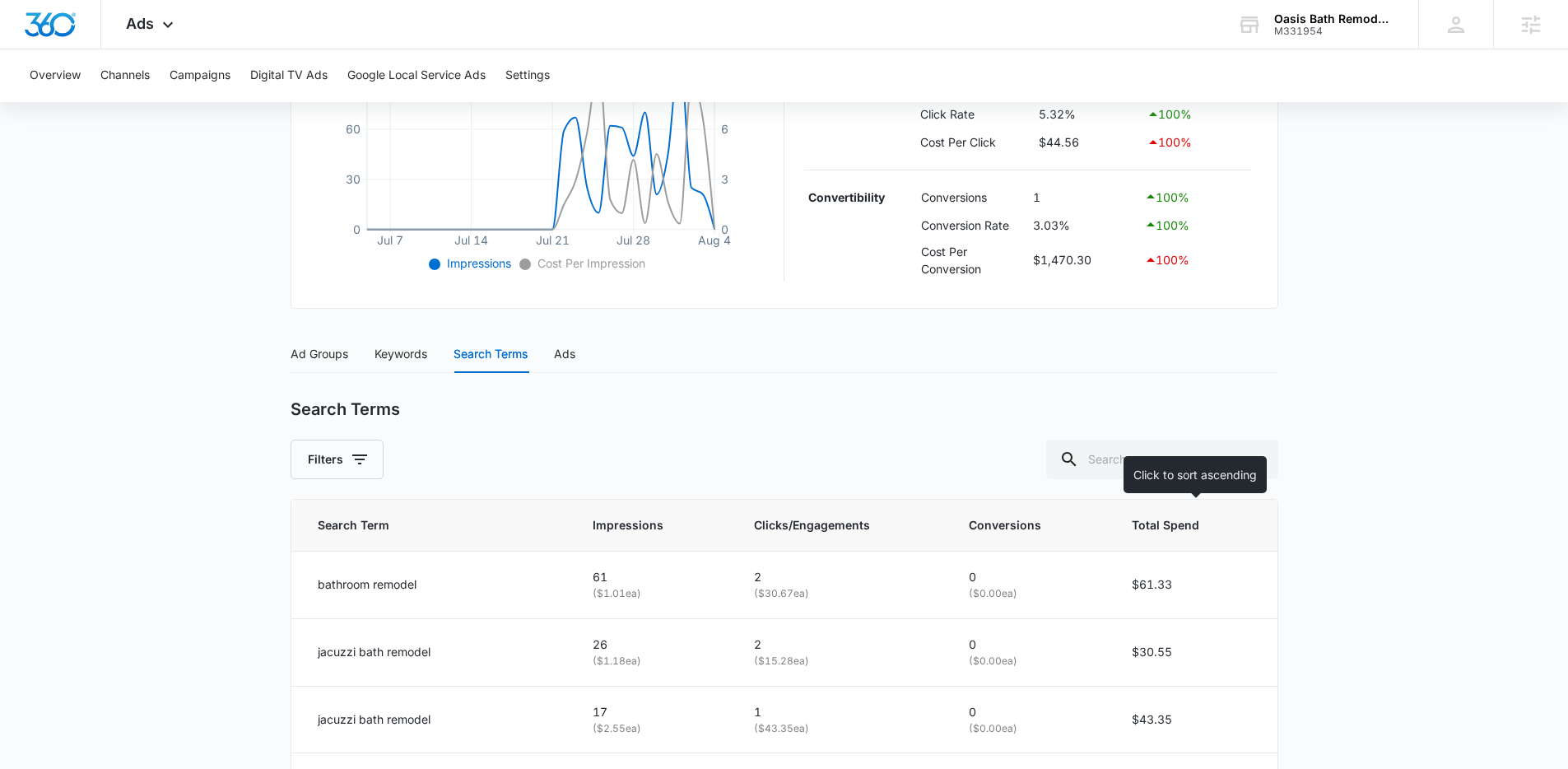 click on "Total Spend" at bounding box center [1179, 525] 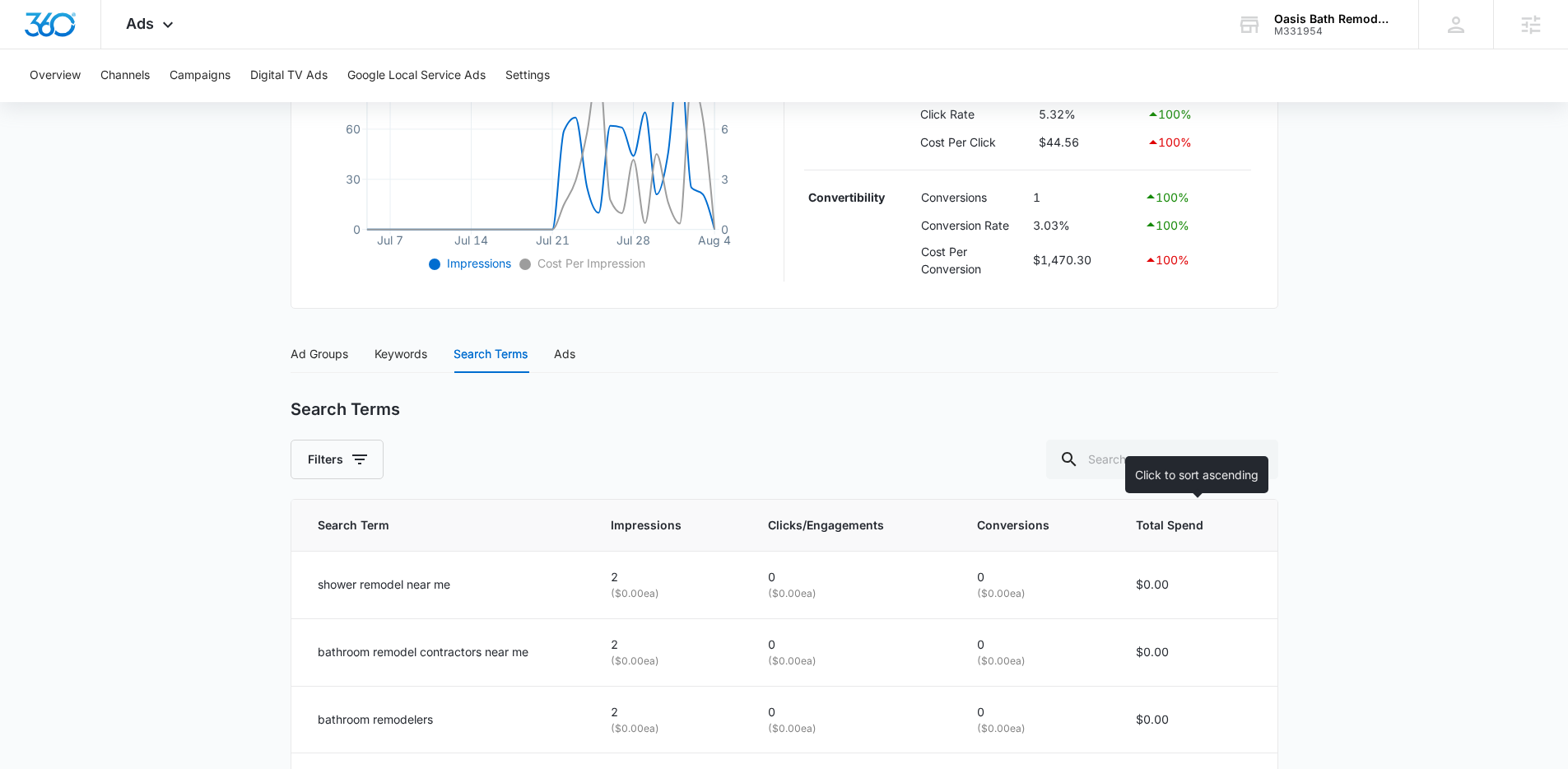 click on "Total Spend" at bounding box center [1181, 525] 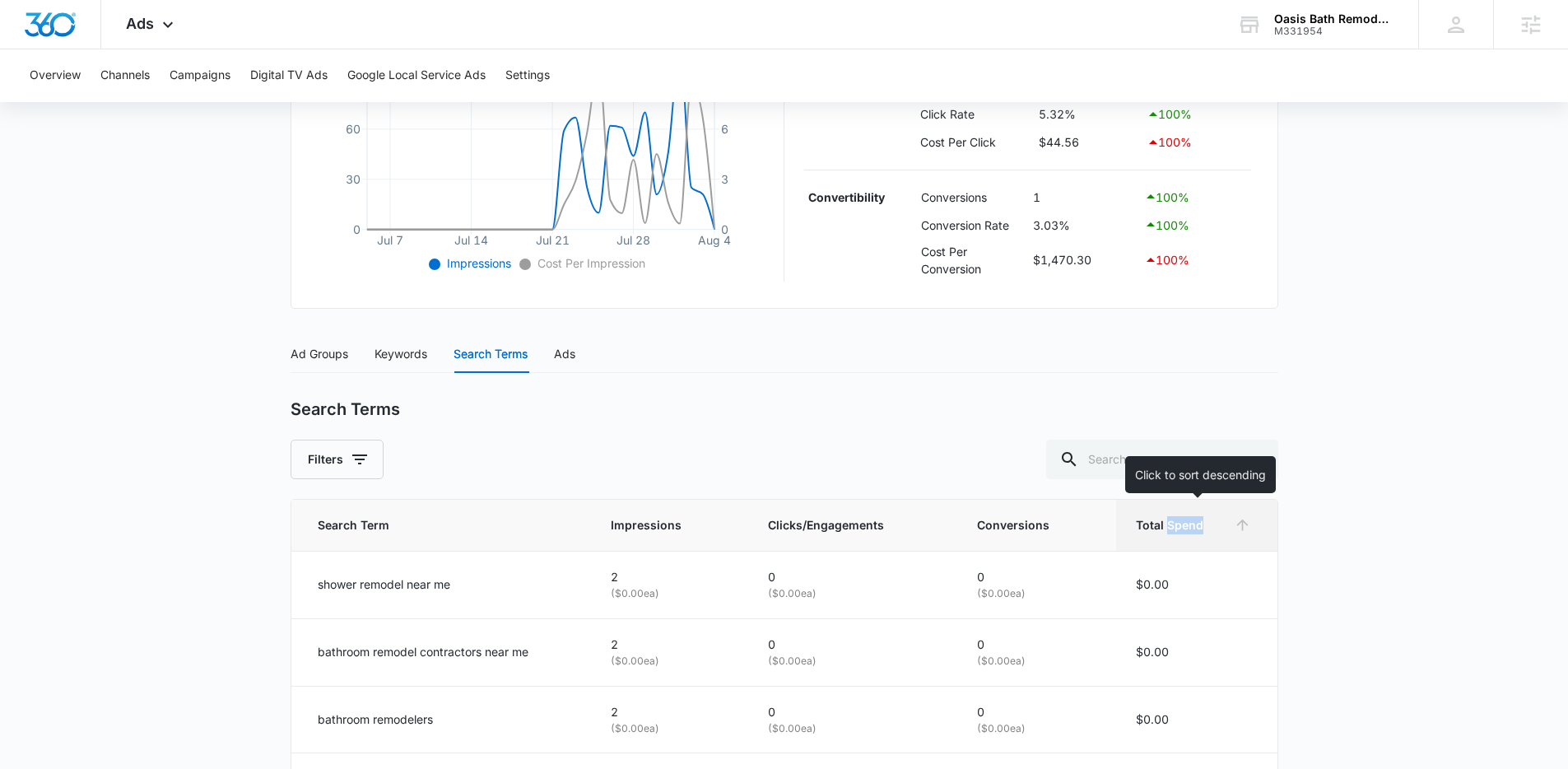 click on "Total Spend" at bounding box center (1181, 525) 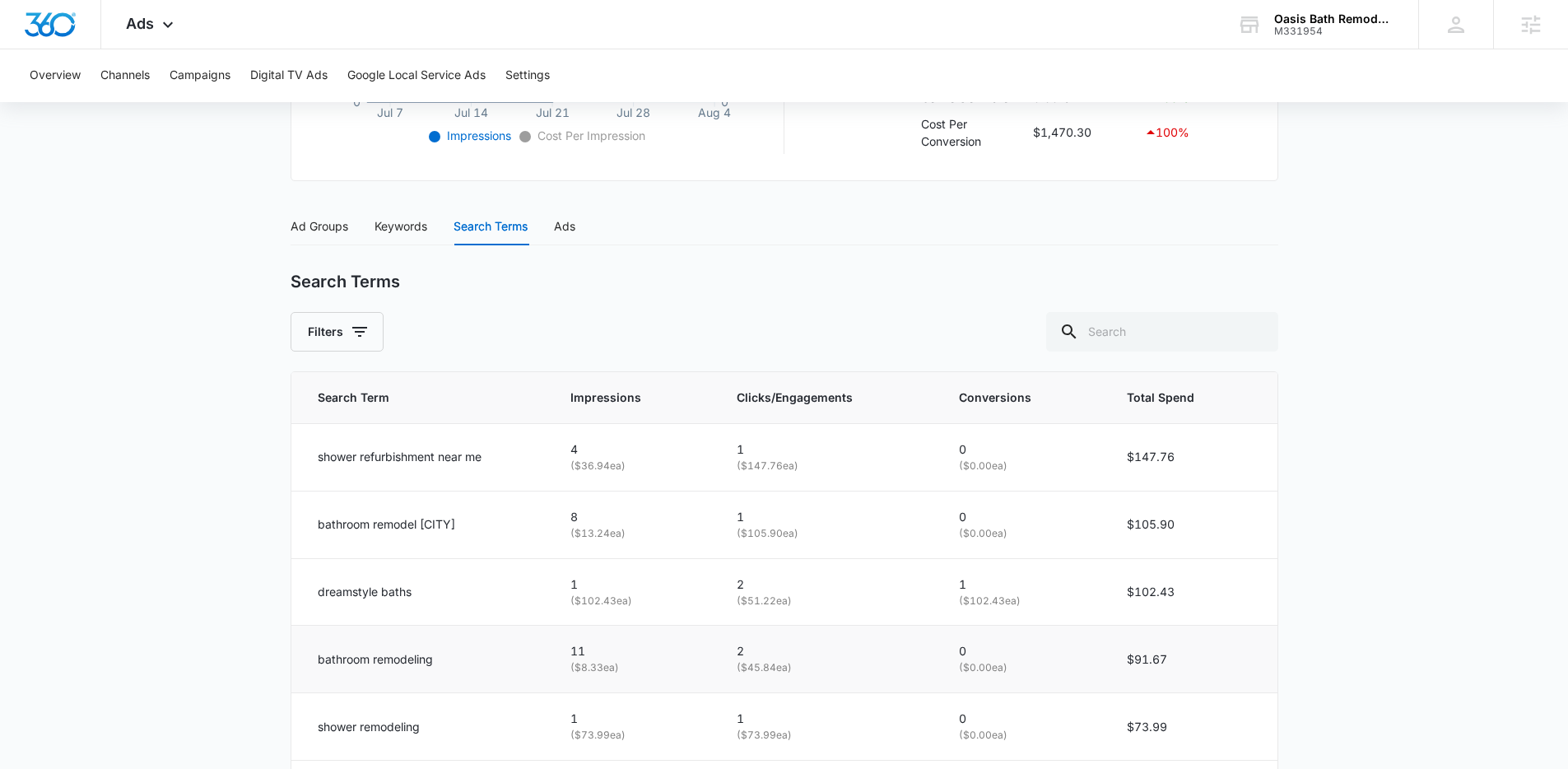 scroll, scrollTop: 591, scrollLeft: 0, axis: vertical 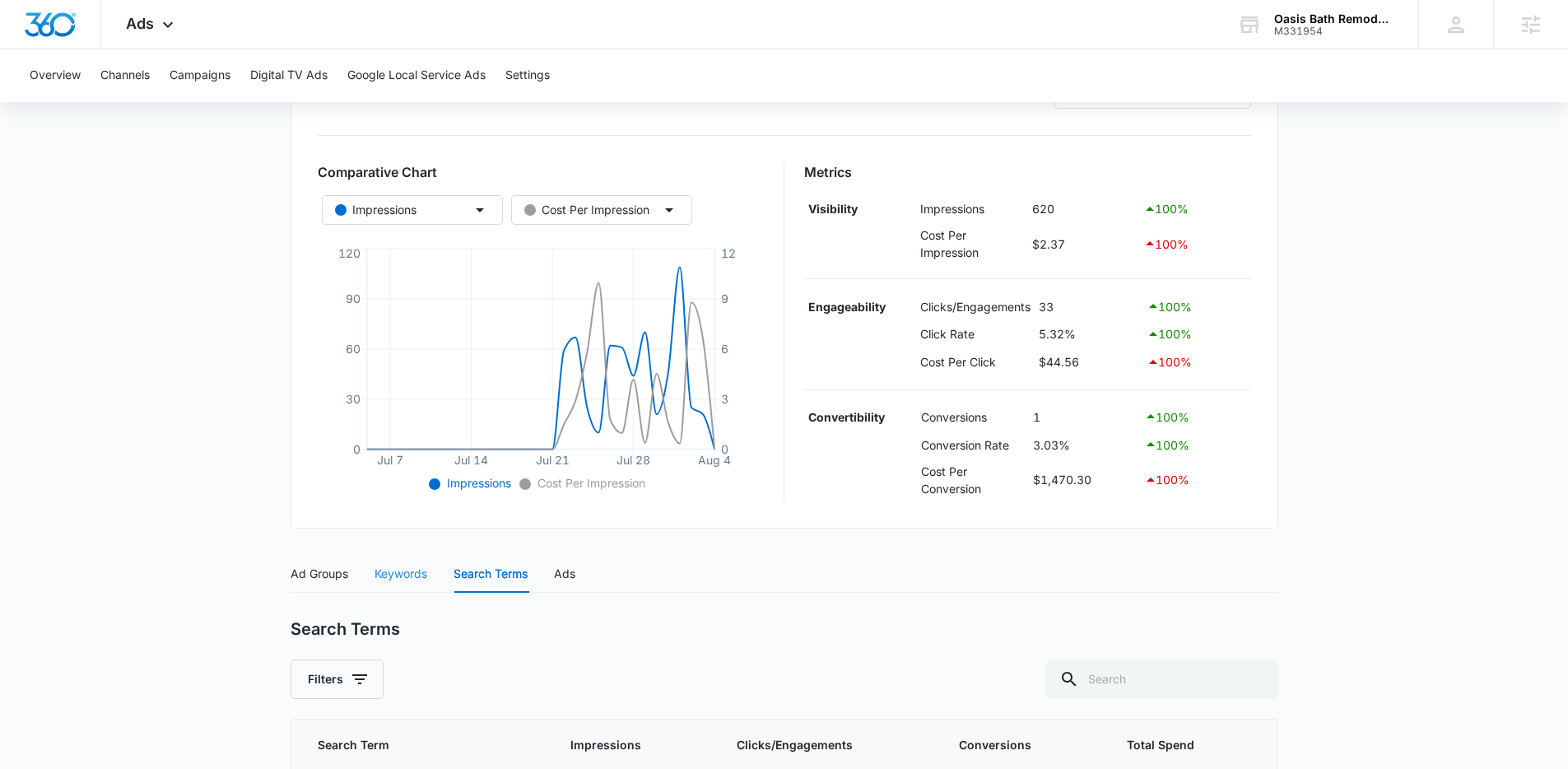 click on "Keywords" at bounding box center (401, 574) 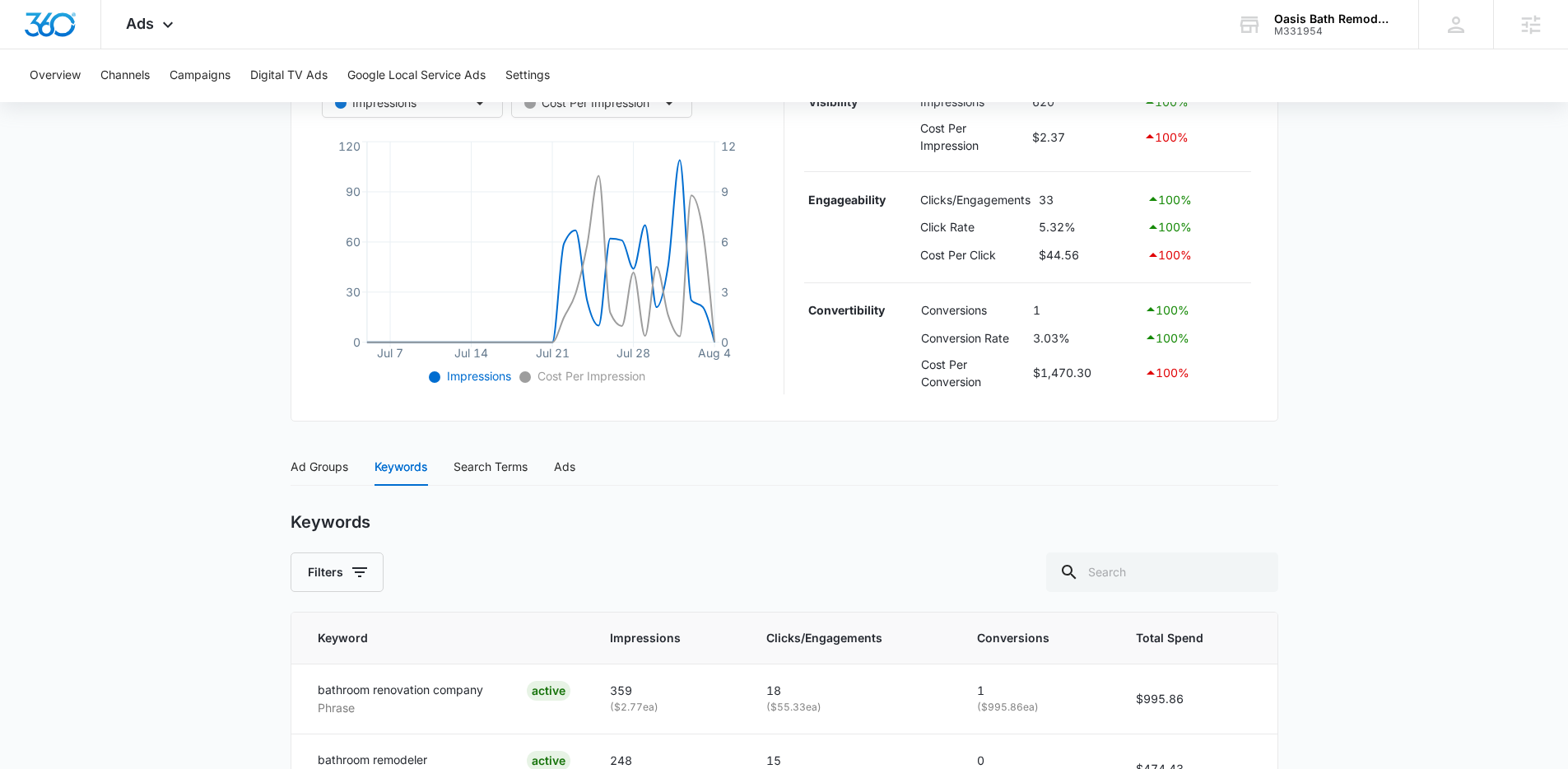 scroll, scrollTop: 522, scrollLeft: 0, axis: vertical 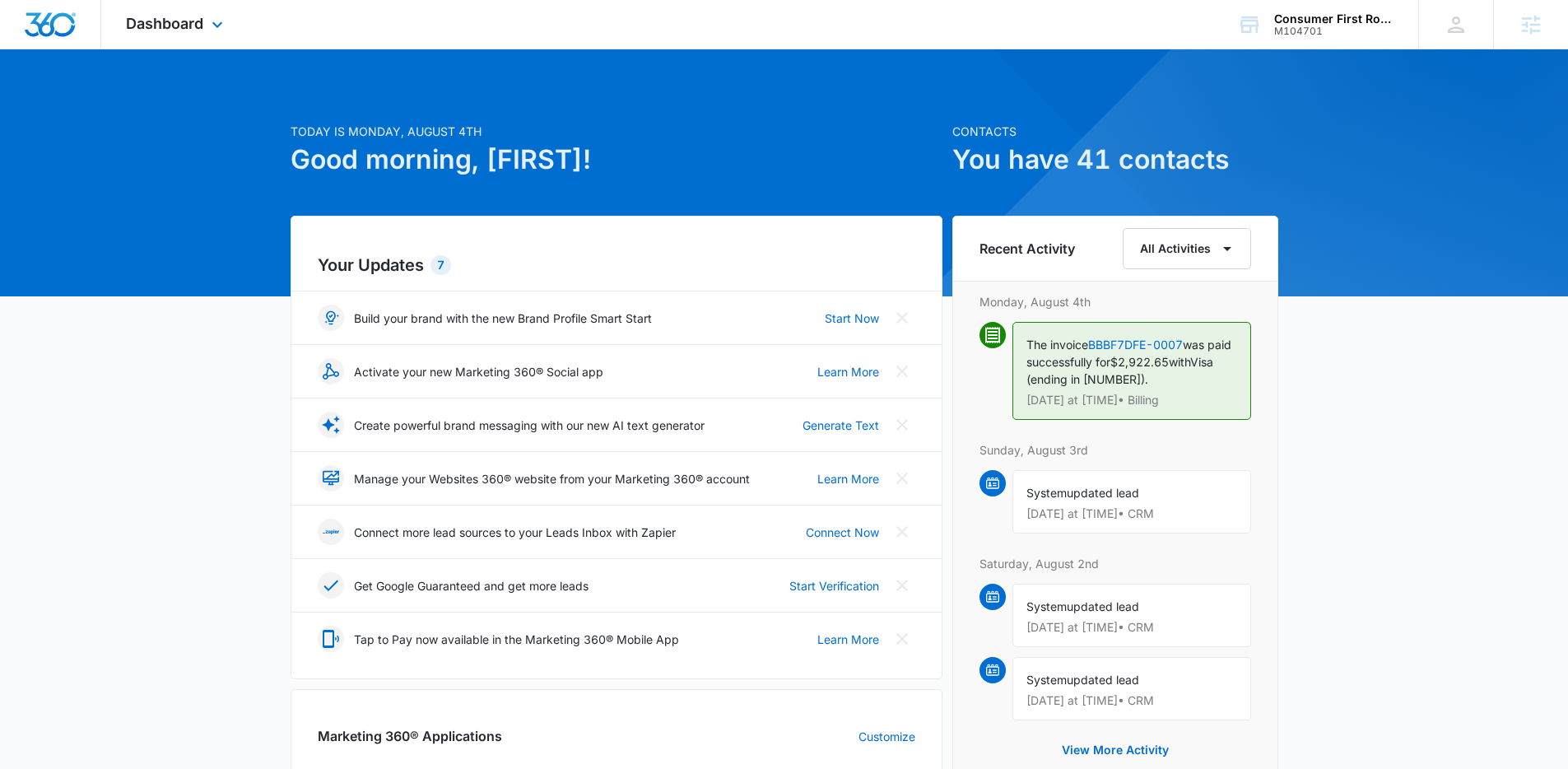 click on "Dashboard Apps Reputation Websites Forms CRM Email Social Payments POS Content Ads Intelligence Files Brand Settings" at bounding box center [176, 24] 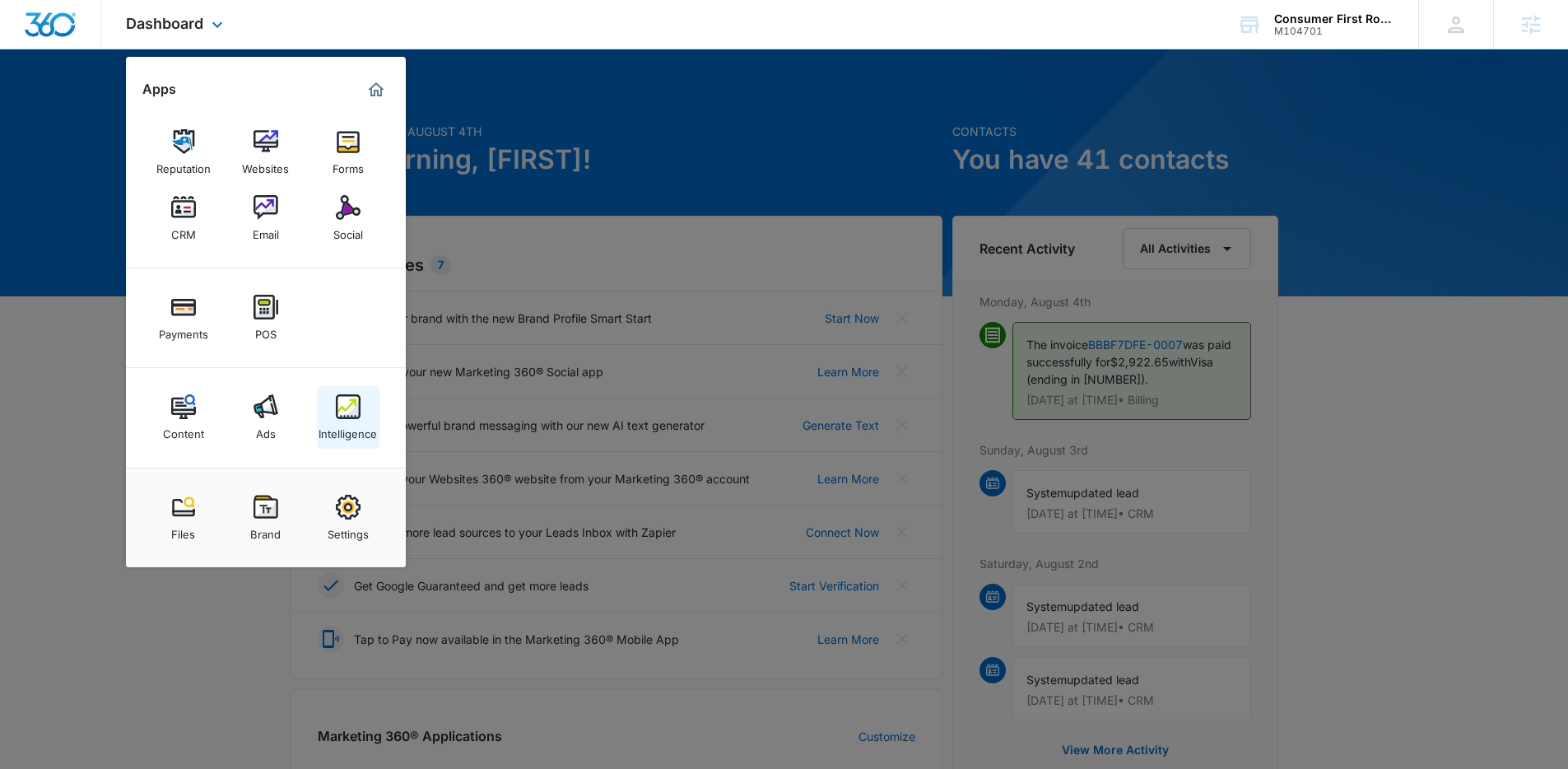 click at bounding box center (348, 407) 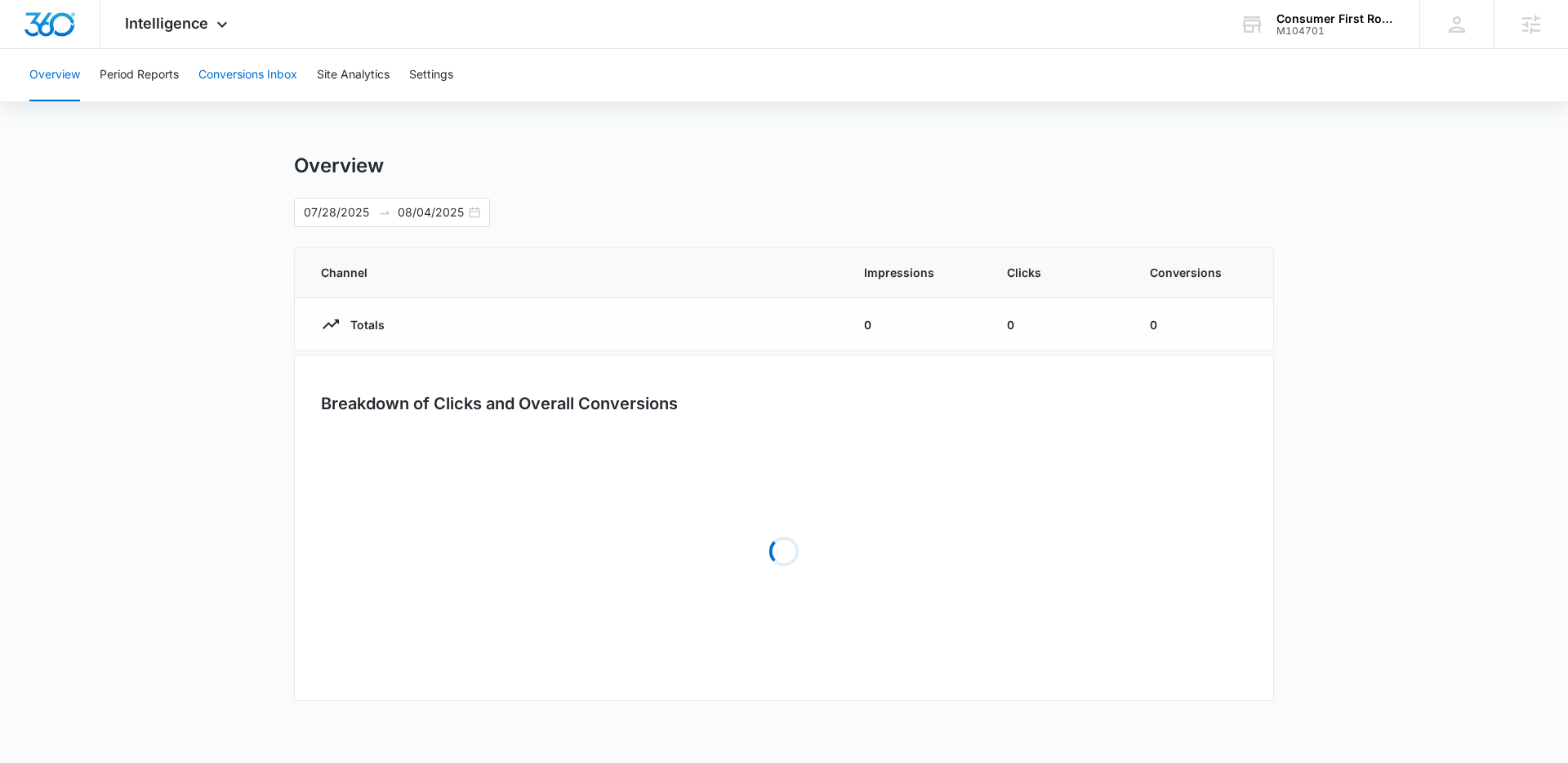 click on "Conversions Inbox" at bounding box center [247, 75] 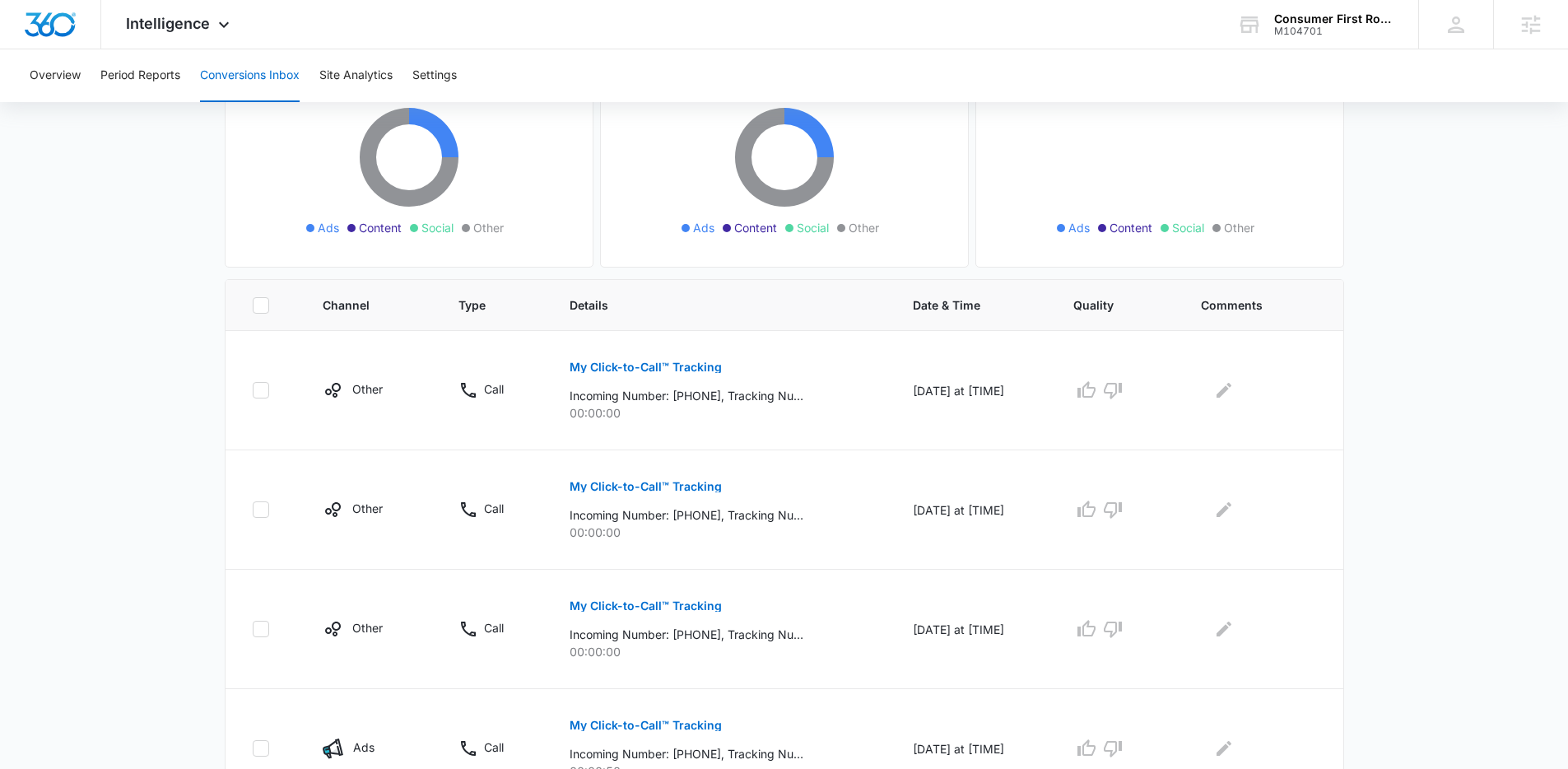 scroll, scrollTop: 0, scrollLeft: 0, axis: both 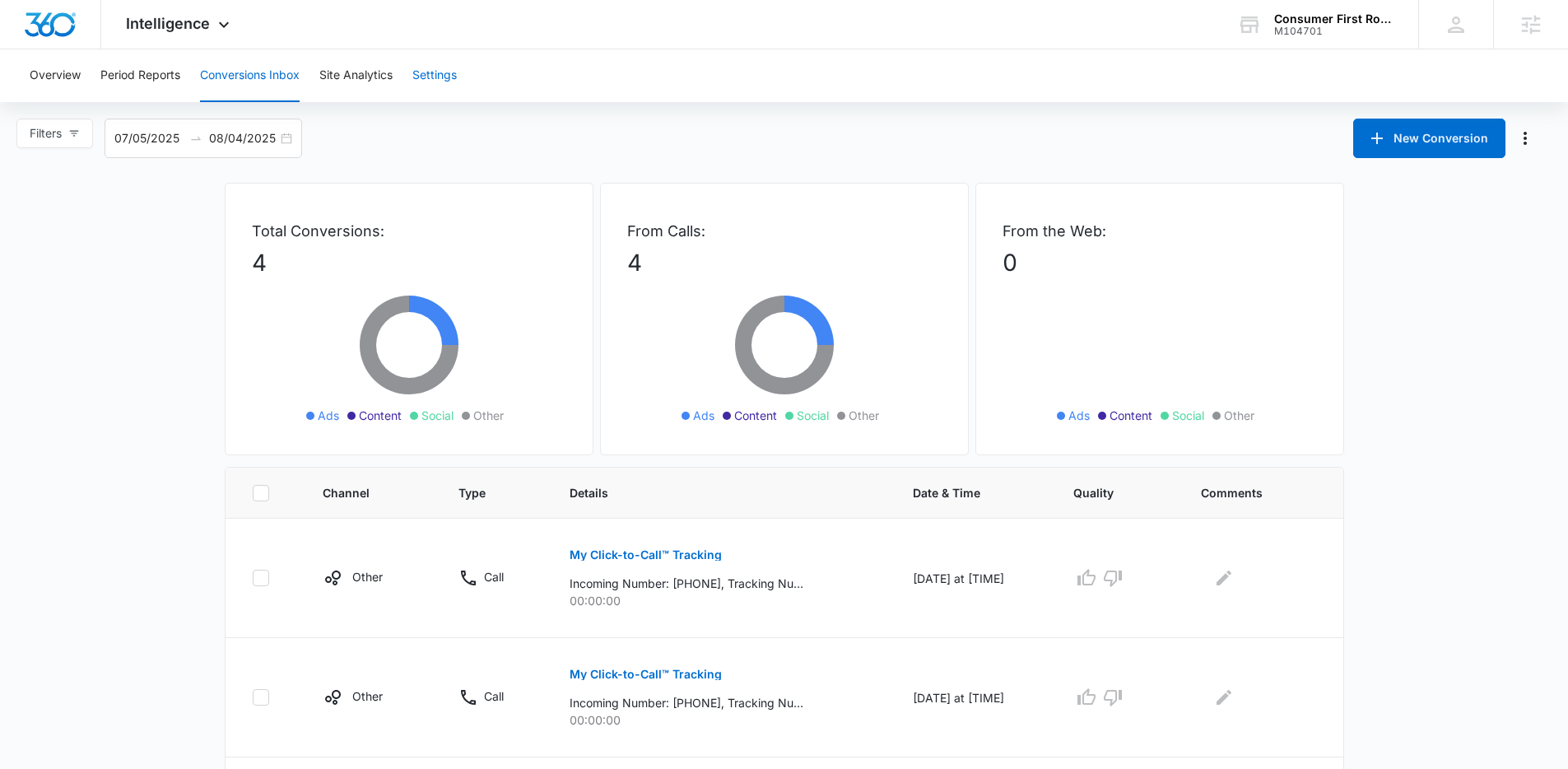 click on "Settings" at bounding box center (435, 76) 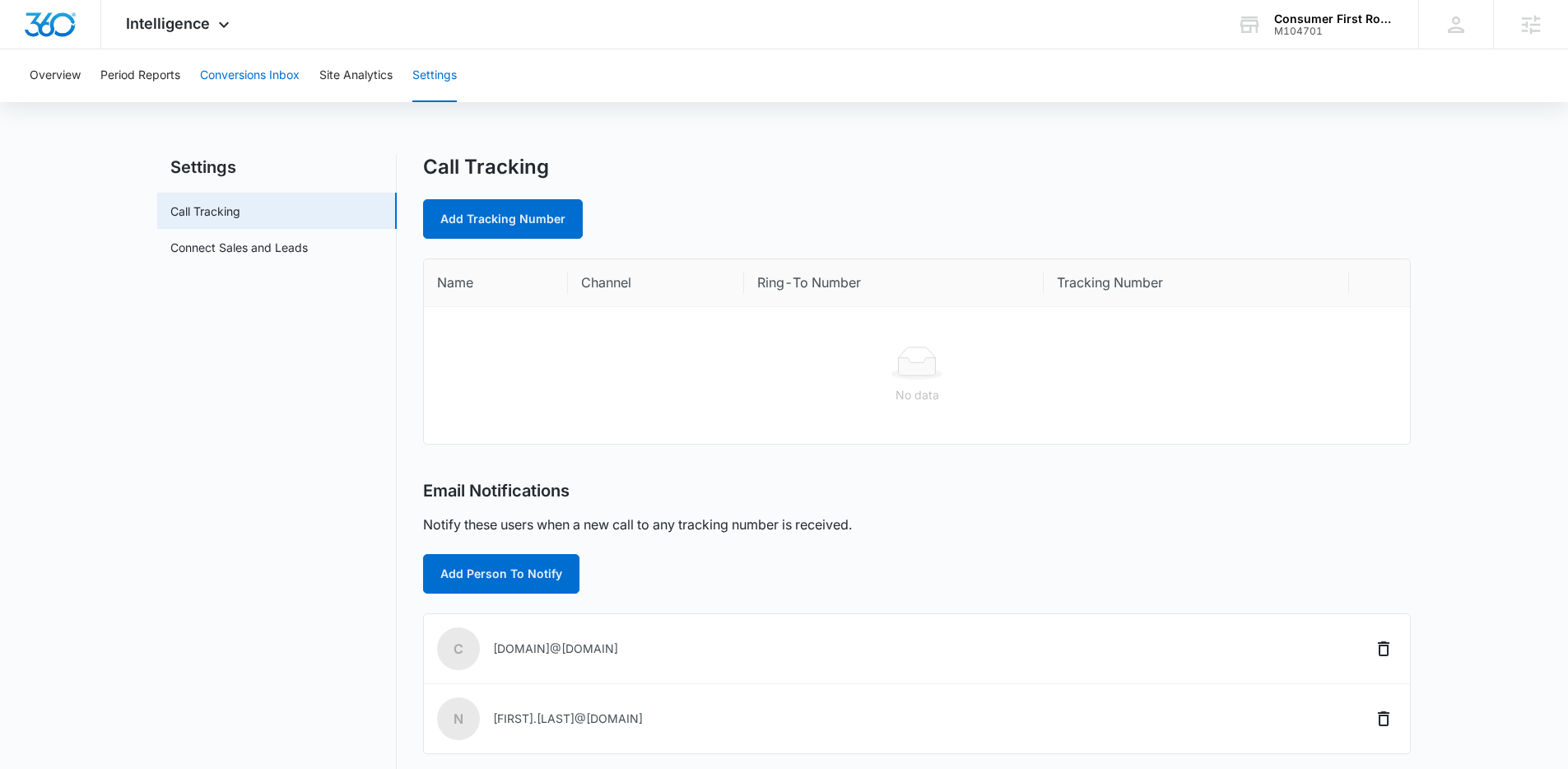 click on "Conversions Inbox" at bounding box center (249, 76) 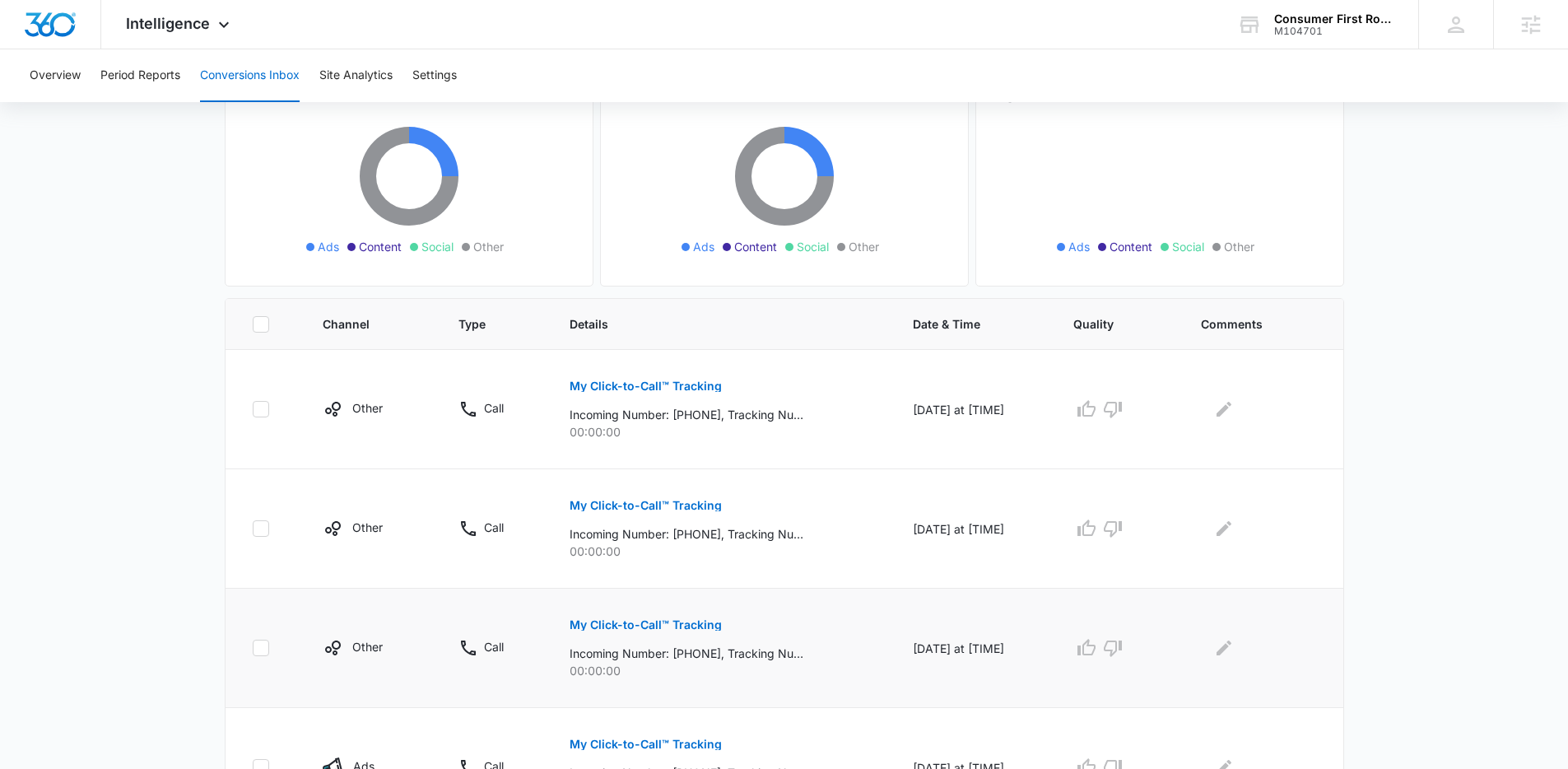 scroll, scrollTop: 264, scrollLeft: 0, axis: vertical 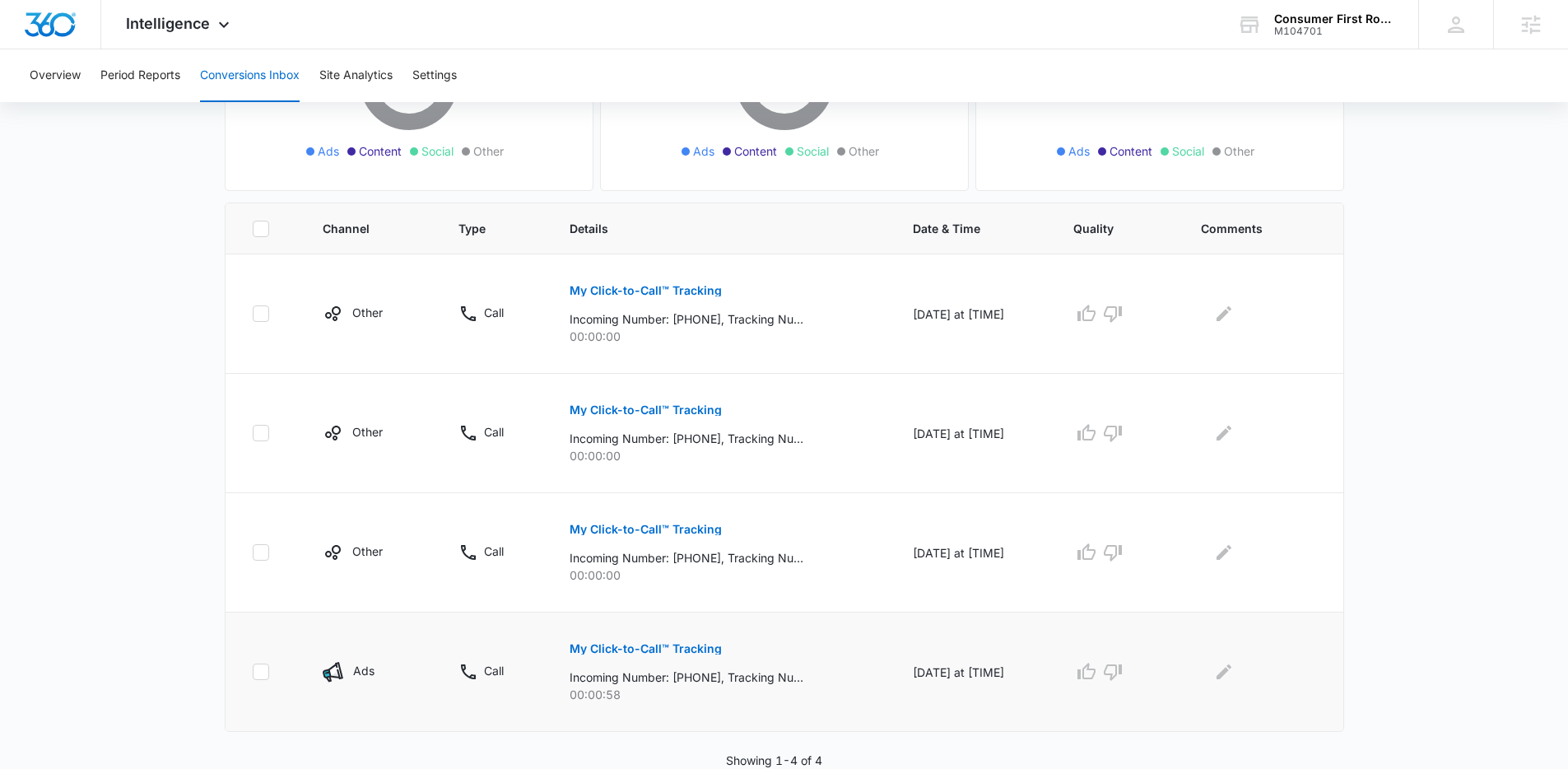 click on "My Click-to-Call™ Tracking" at bounding box center (645, 649) 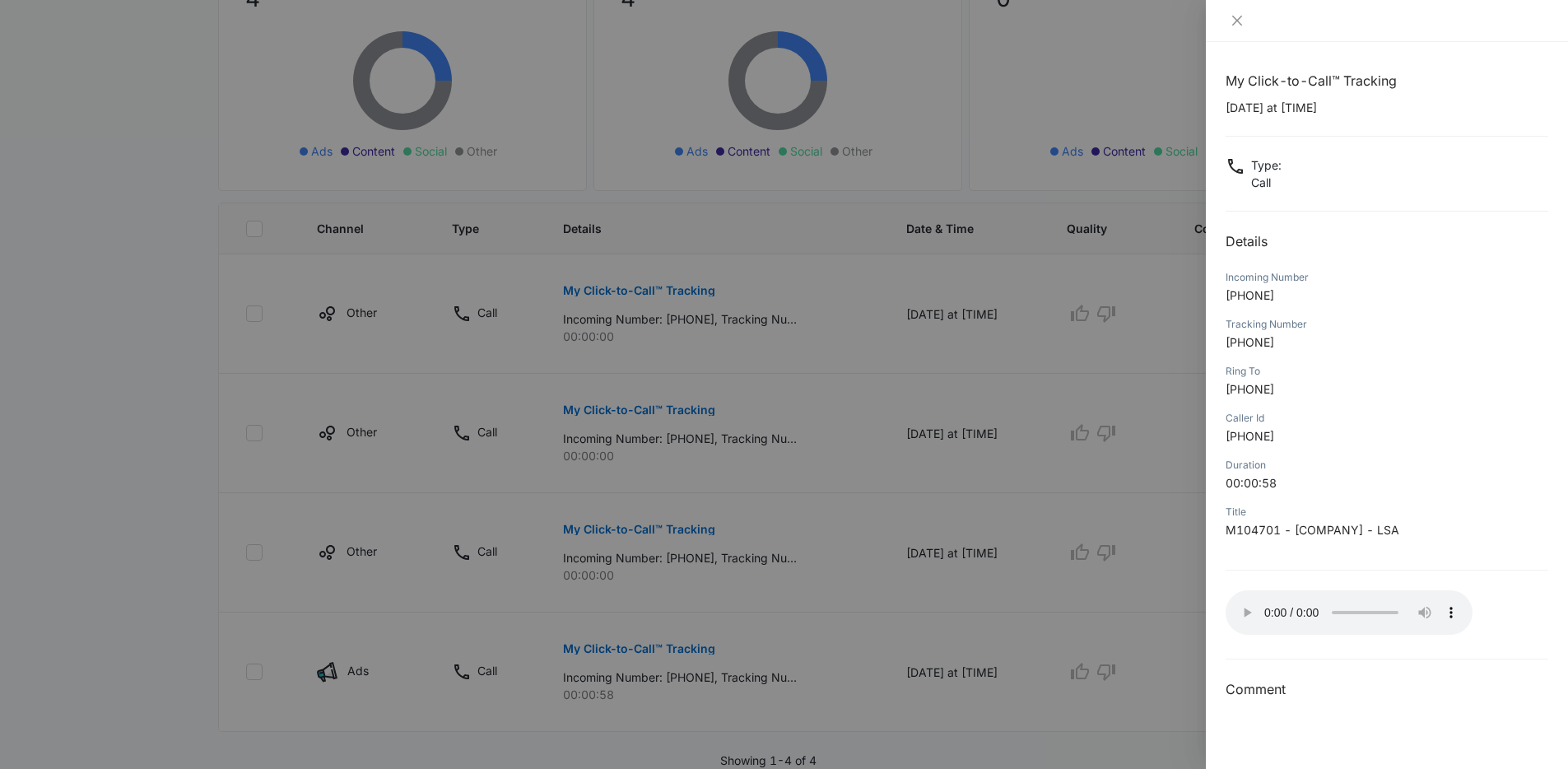 drag, startPoint x: 1328, startPoint y: 342, endPoint x: 1236, endPoint y: 338, distance: 92.0869 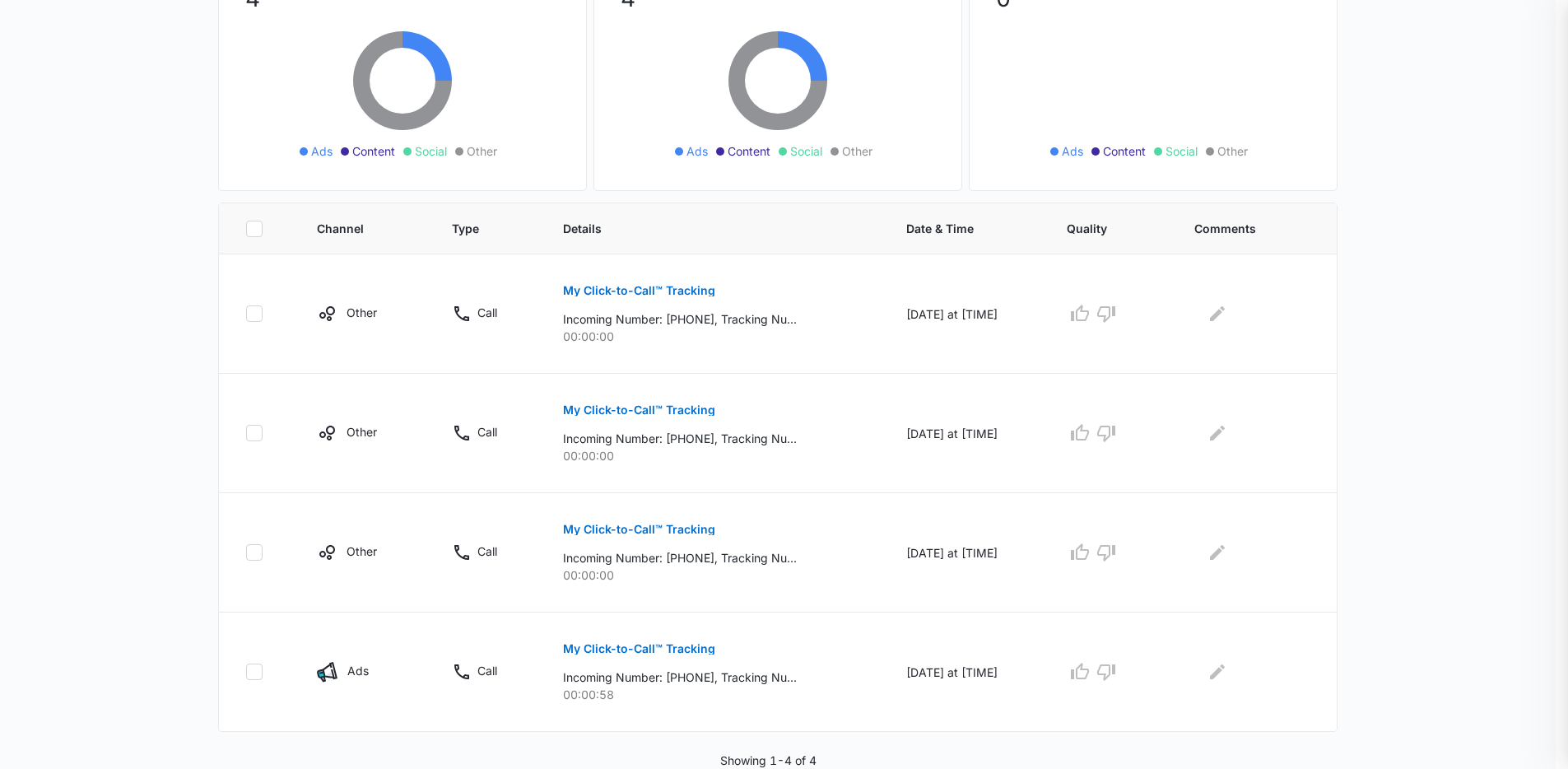 scroll, scrollTop: 59, scrollLeft: 0, axis: vertical 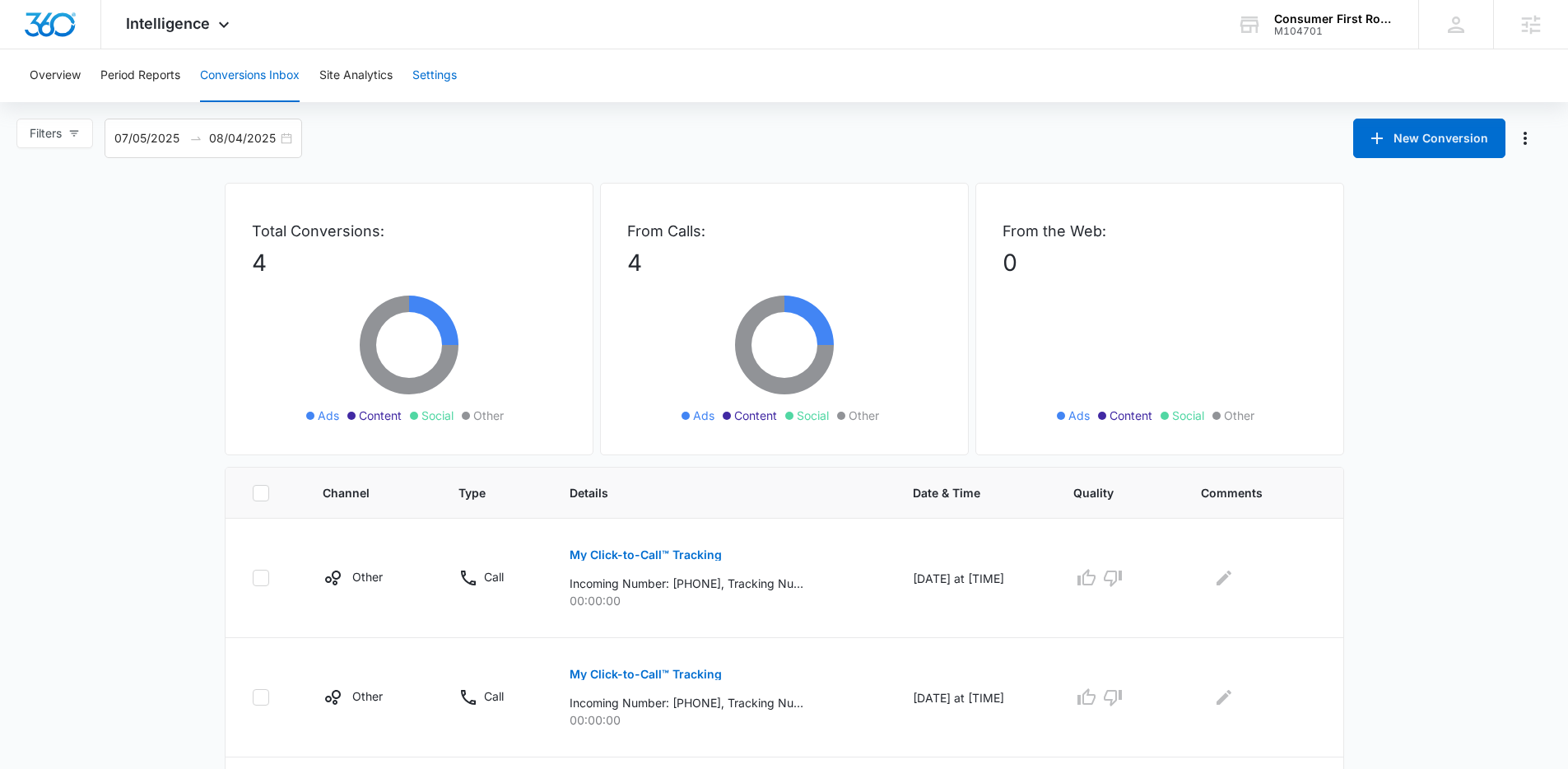 click on "Settings" at bounding box center (435, 76) 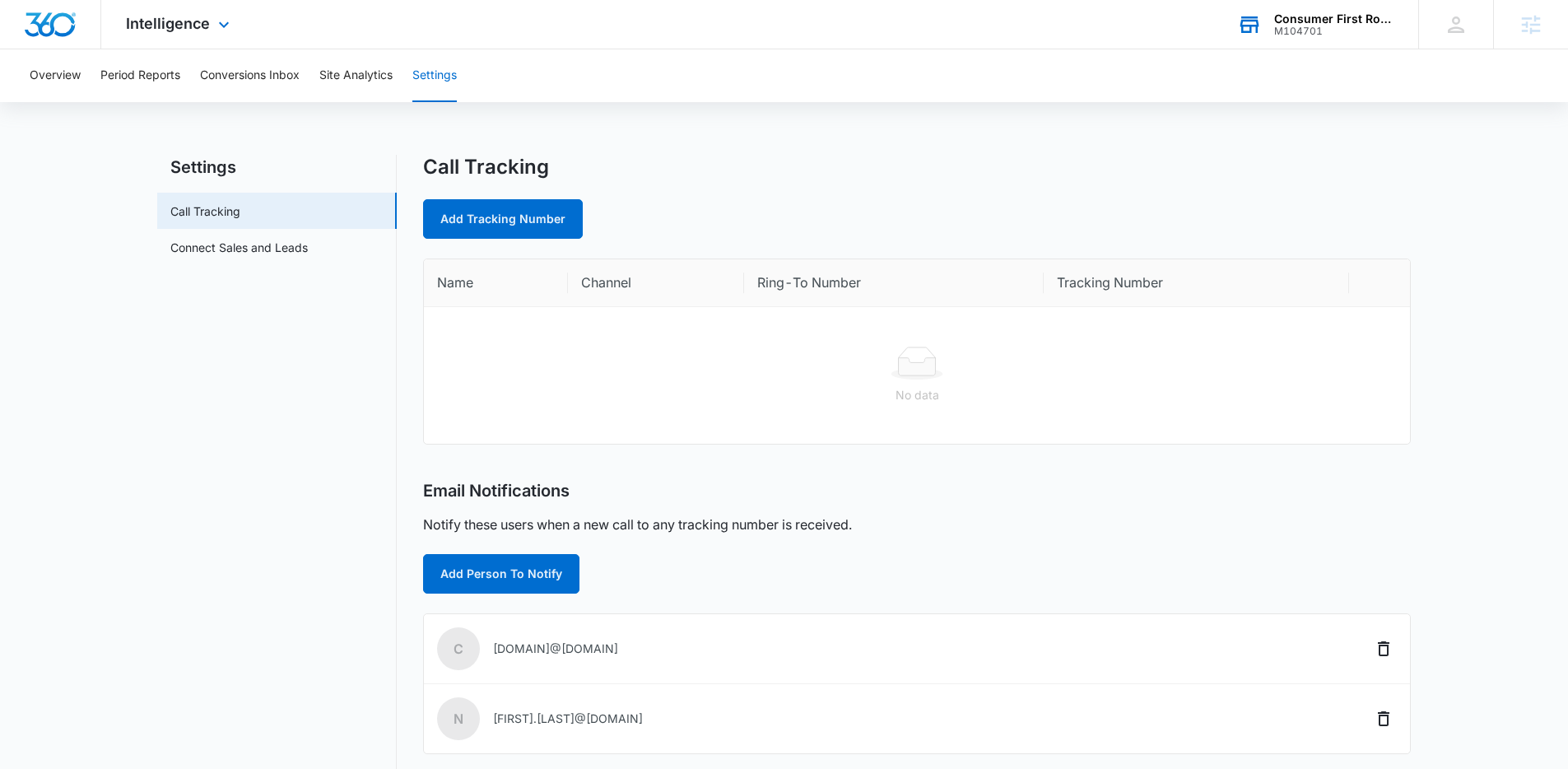 drag, startPoint x: 1320, startPoint y: 38, endPoint x: 1334, endPoint y: 43, distance: 14.866069 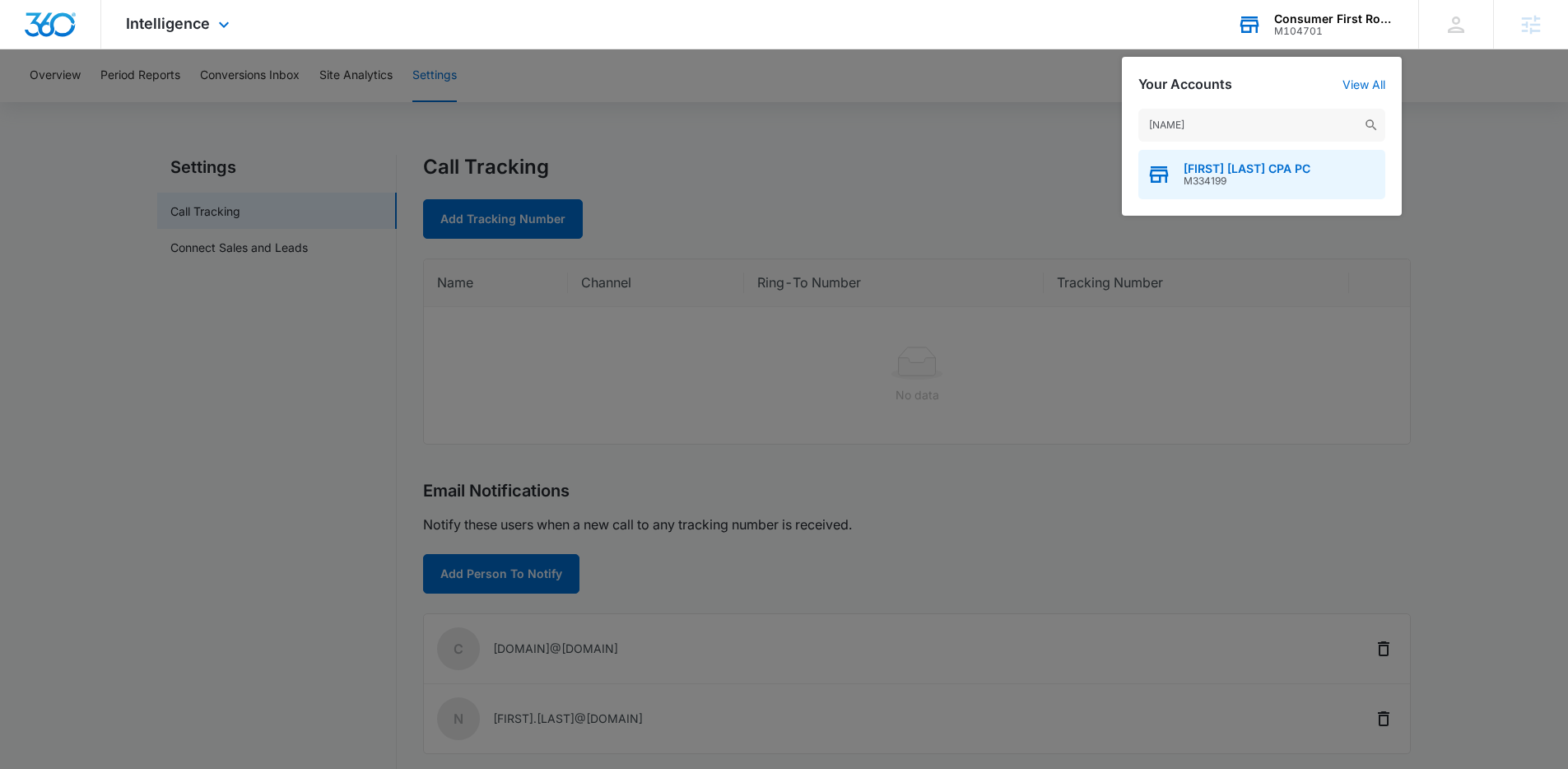 type on "manish" 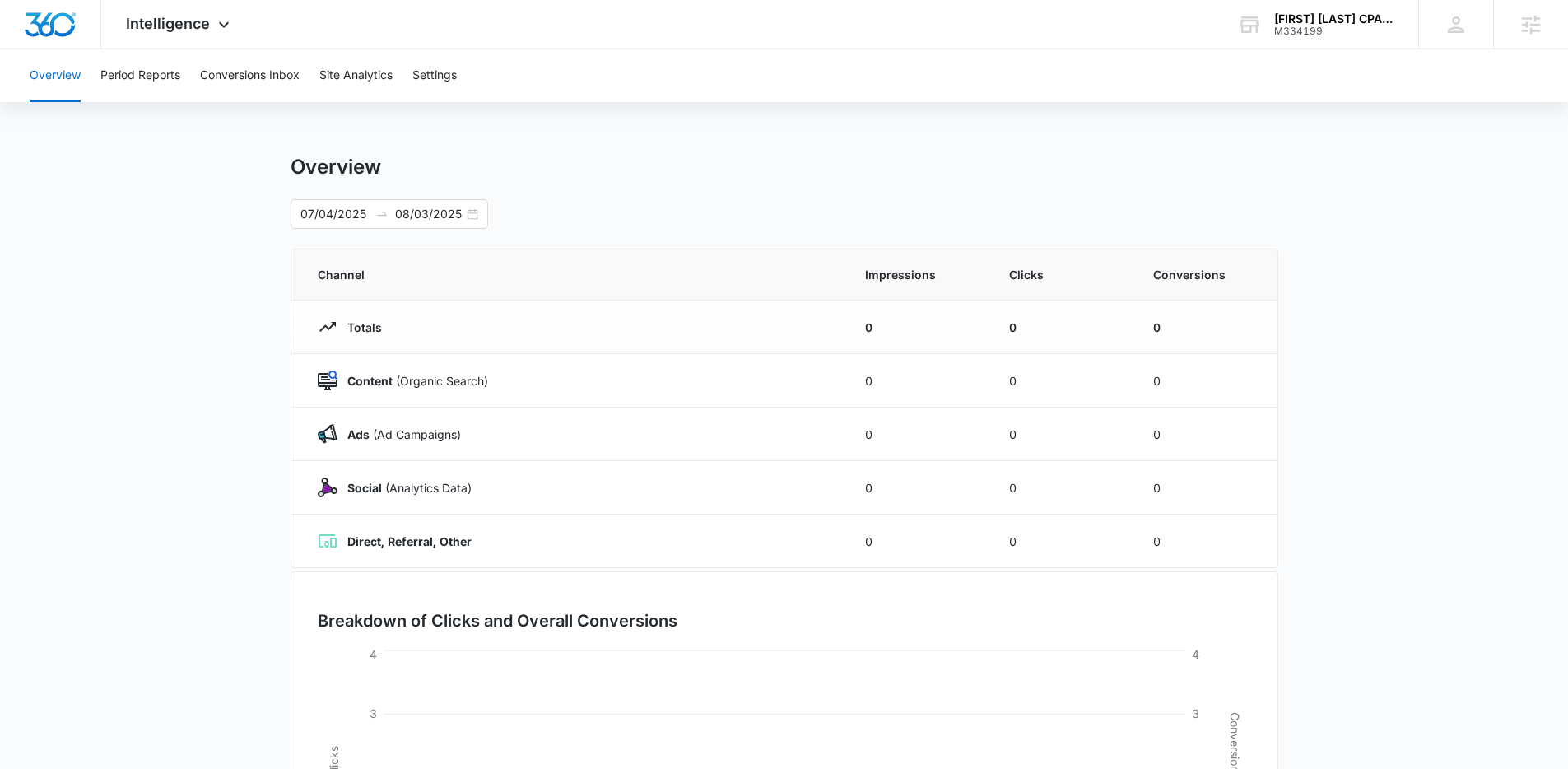 scroll, scrollTop: 3, scrollLeft: 0, axis: vertical 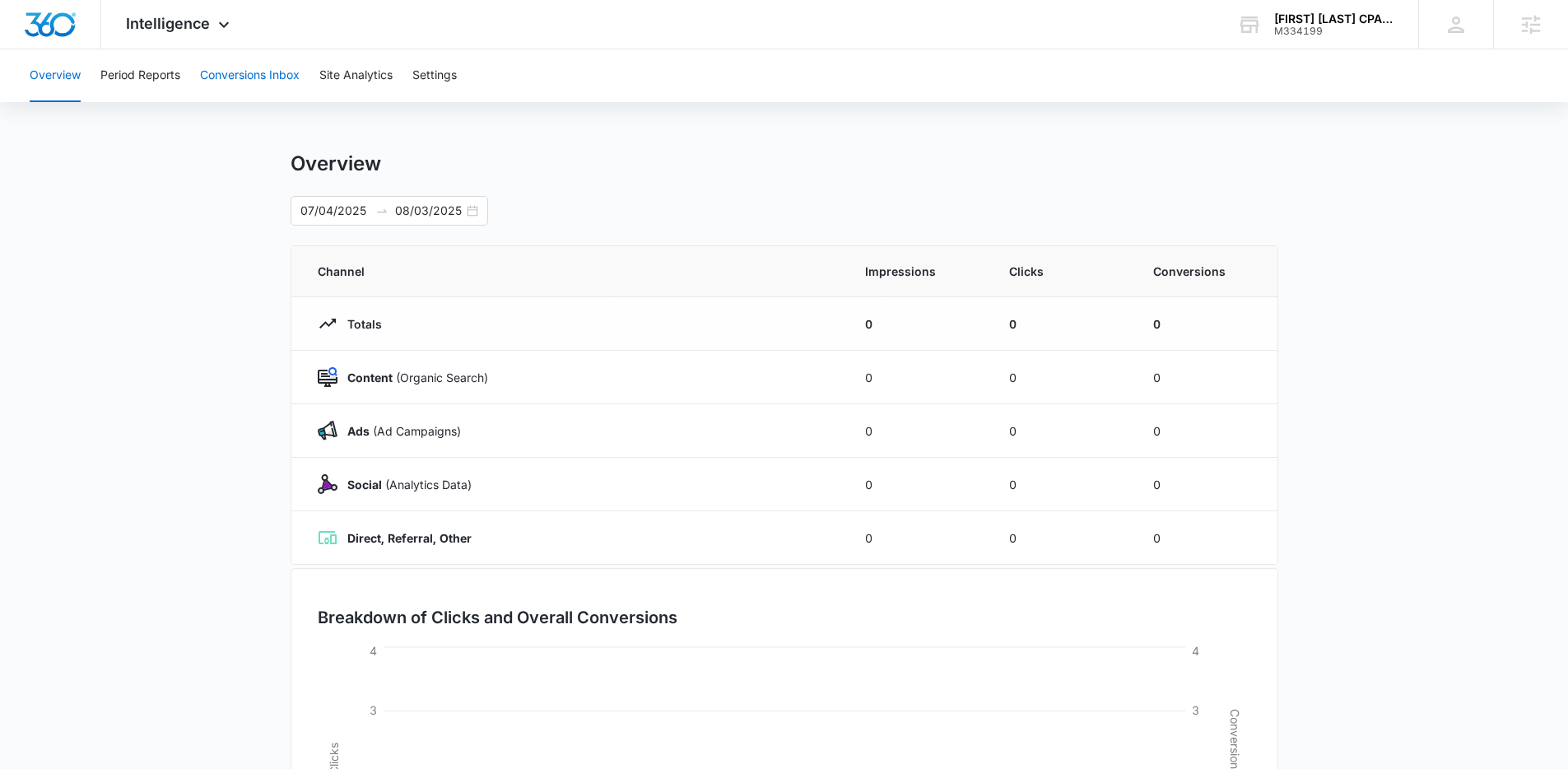 drag, startPoint x: 242, startPoint y: 67, endPoint x: 230, endPoint y: 74, distance: 13.892444 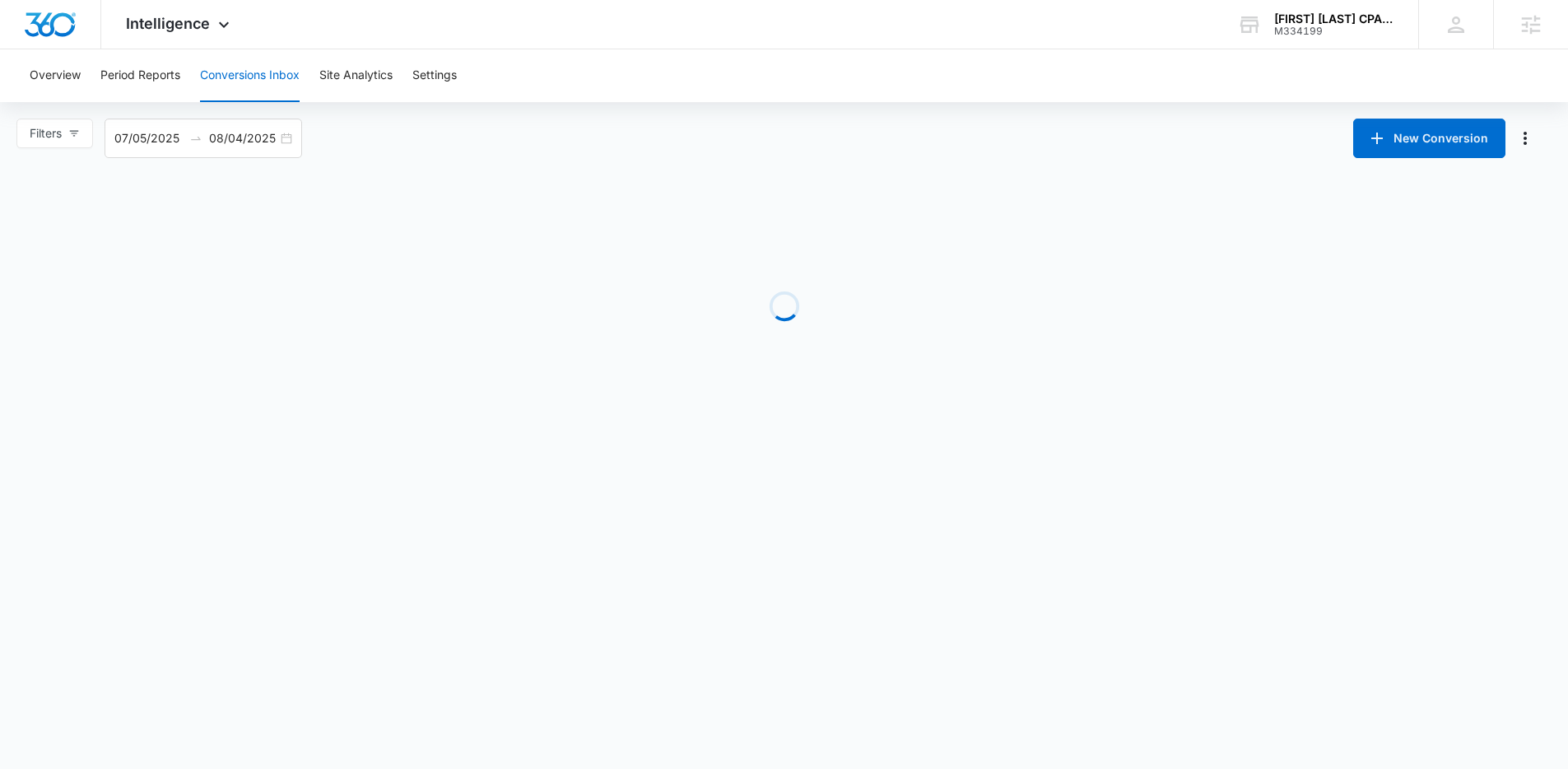 scroll, scrollTop: 0, scrollLeft: 0, axis: both 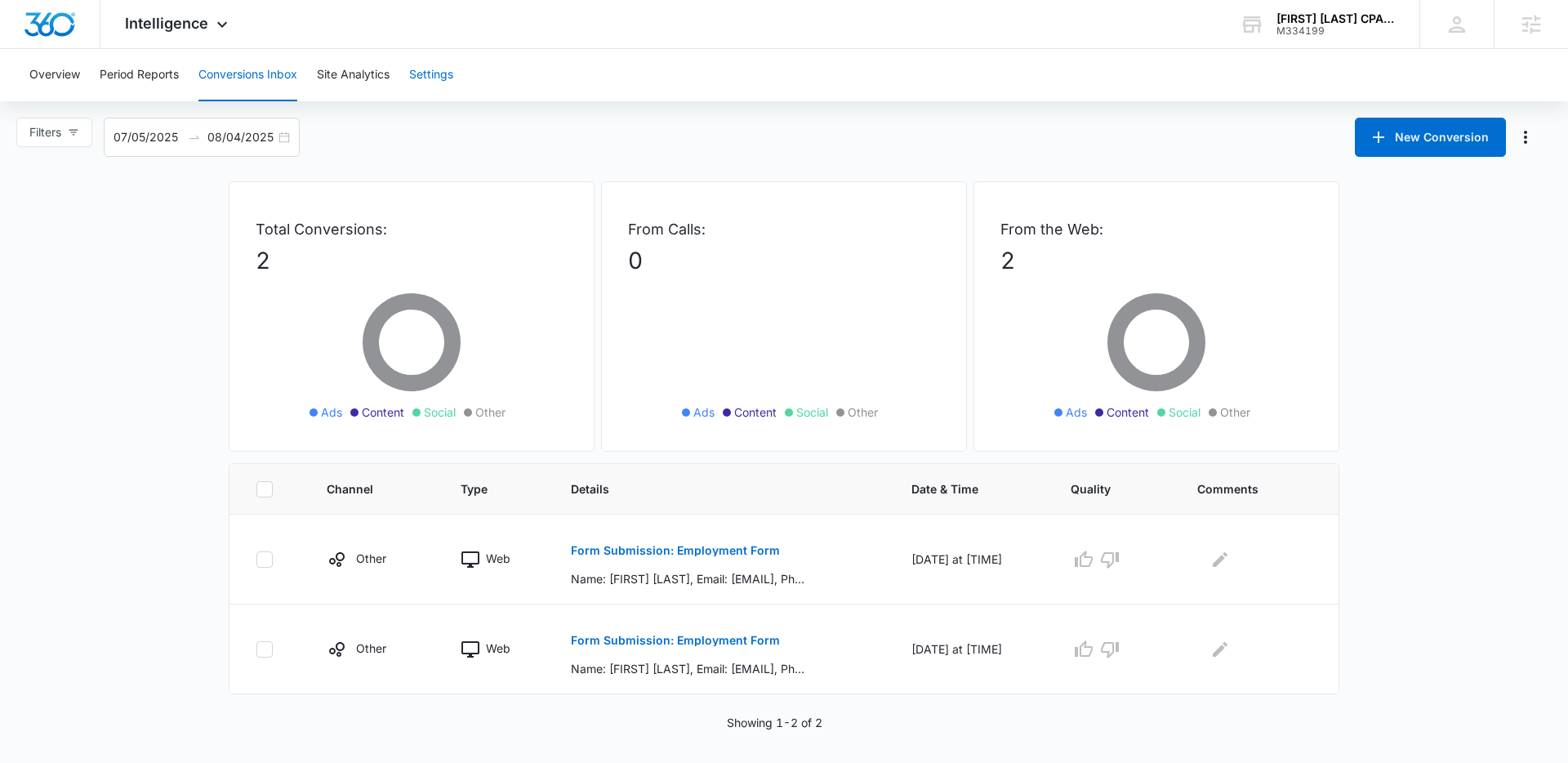 click on "Settings" at bounding box center (431, 75) 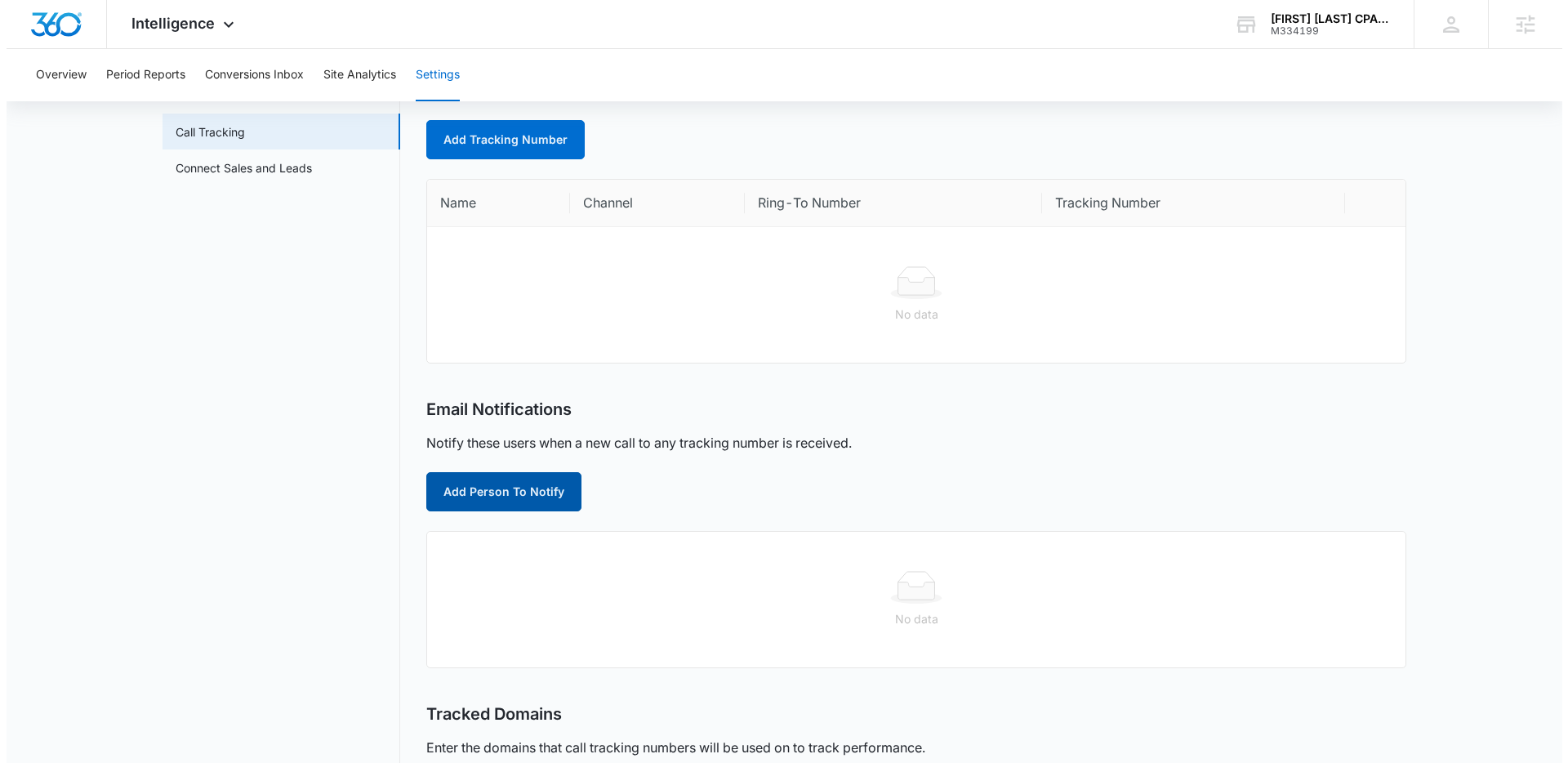 scroll, scrollTop: 0, scrollLeft: 0, axis: both 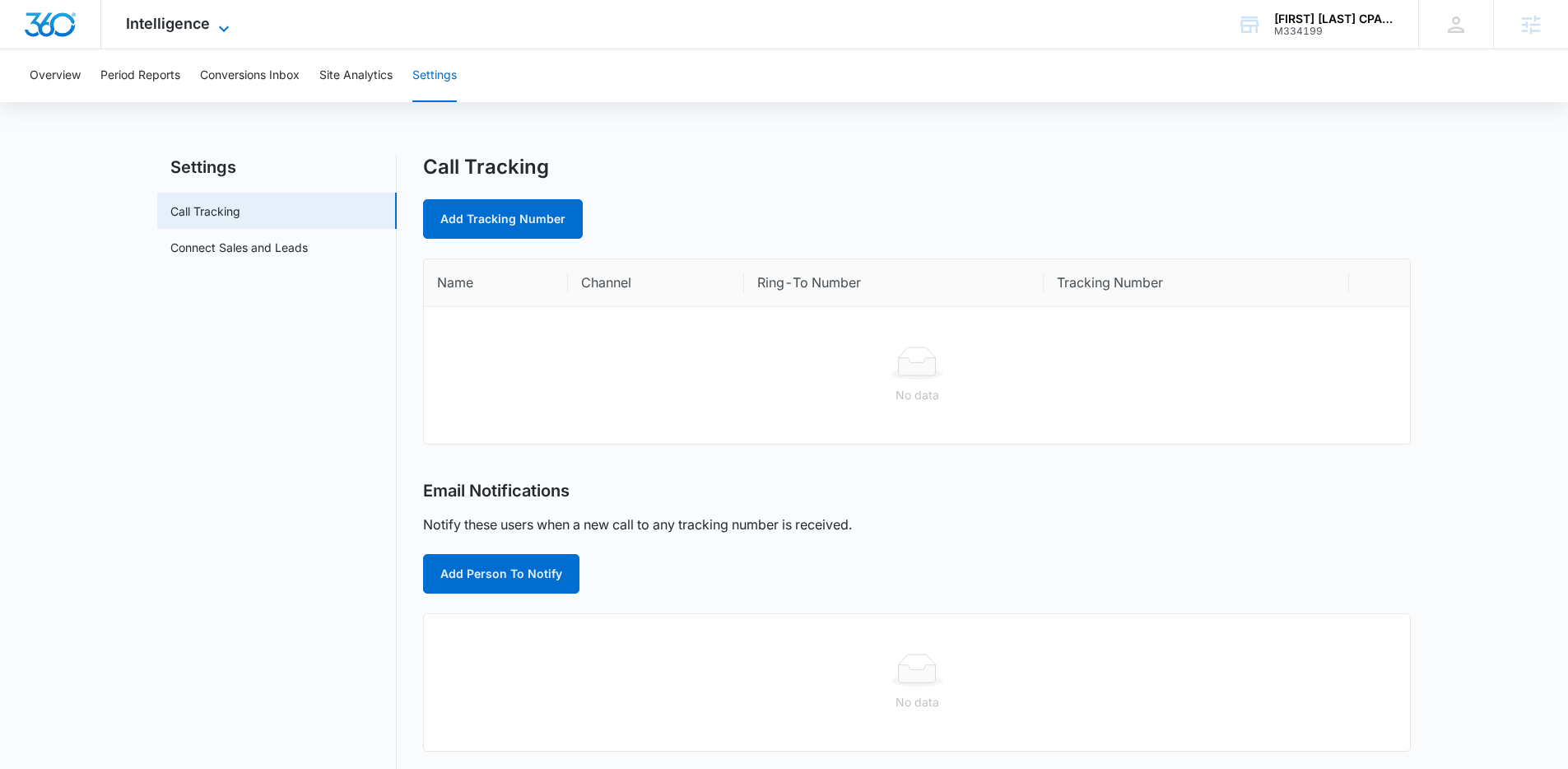 click on "Intelligence" at bounding box center [168, 23] 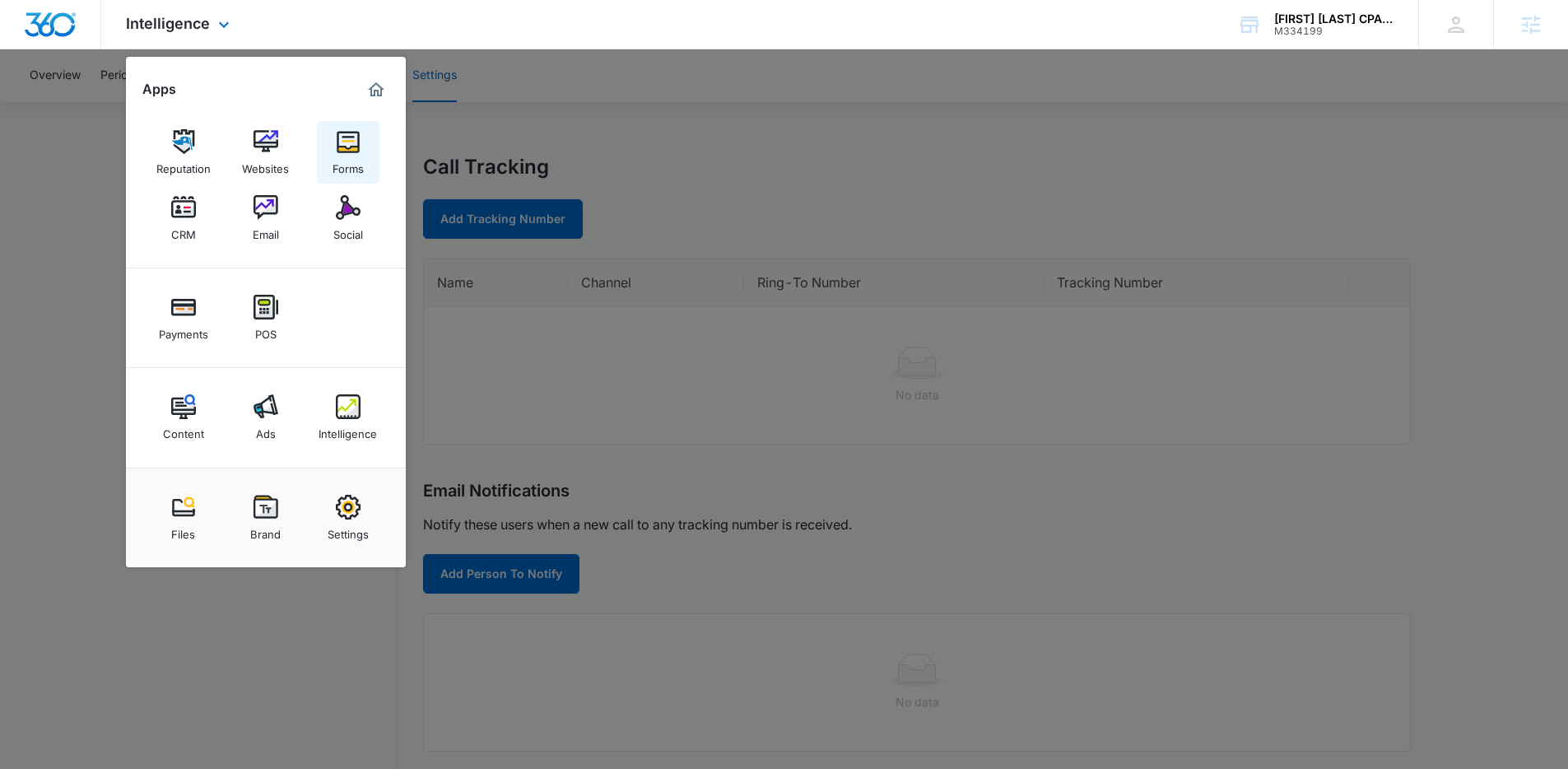 click on "Forms" at bounding box center [348, 152] 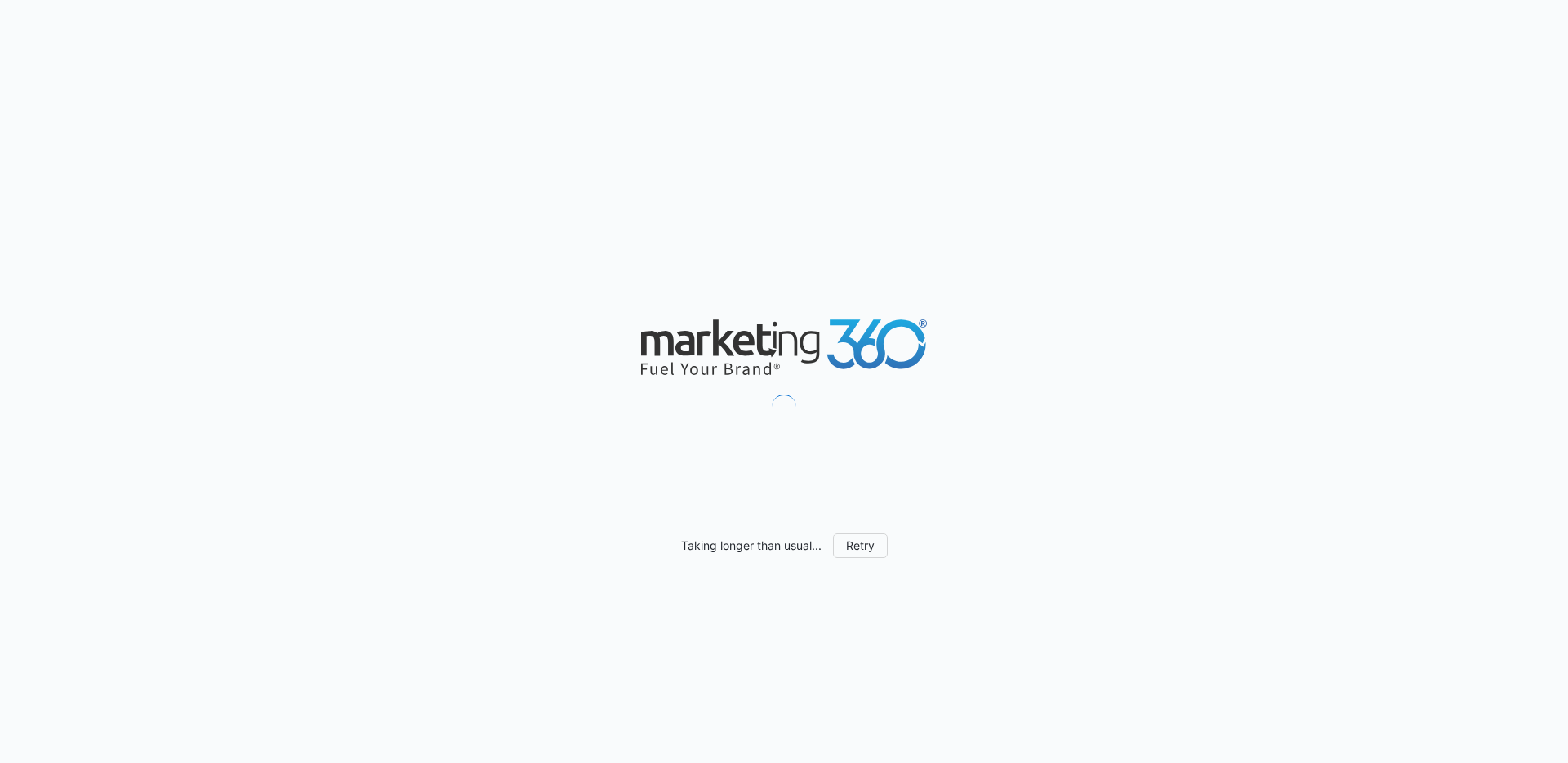 scroll, scrollTop: 0, scrollLeft: 0, axis: both 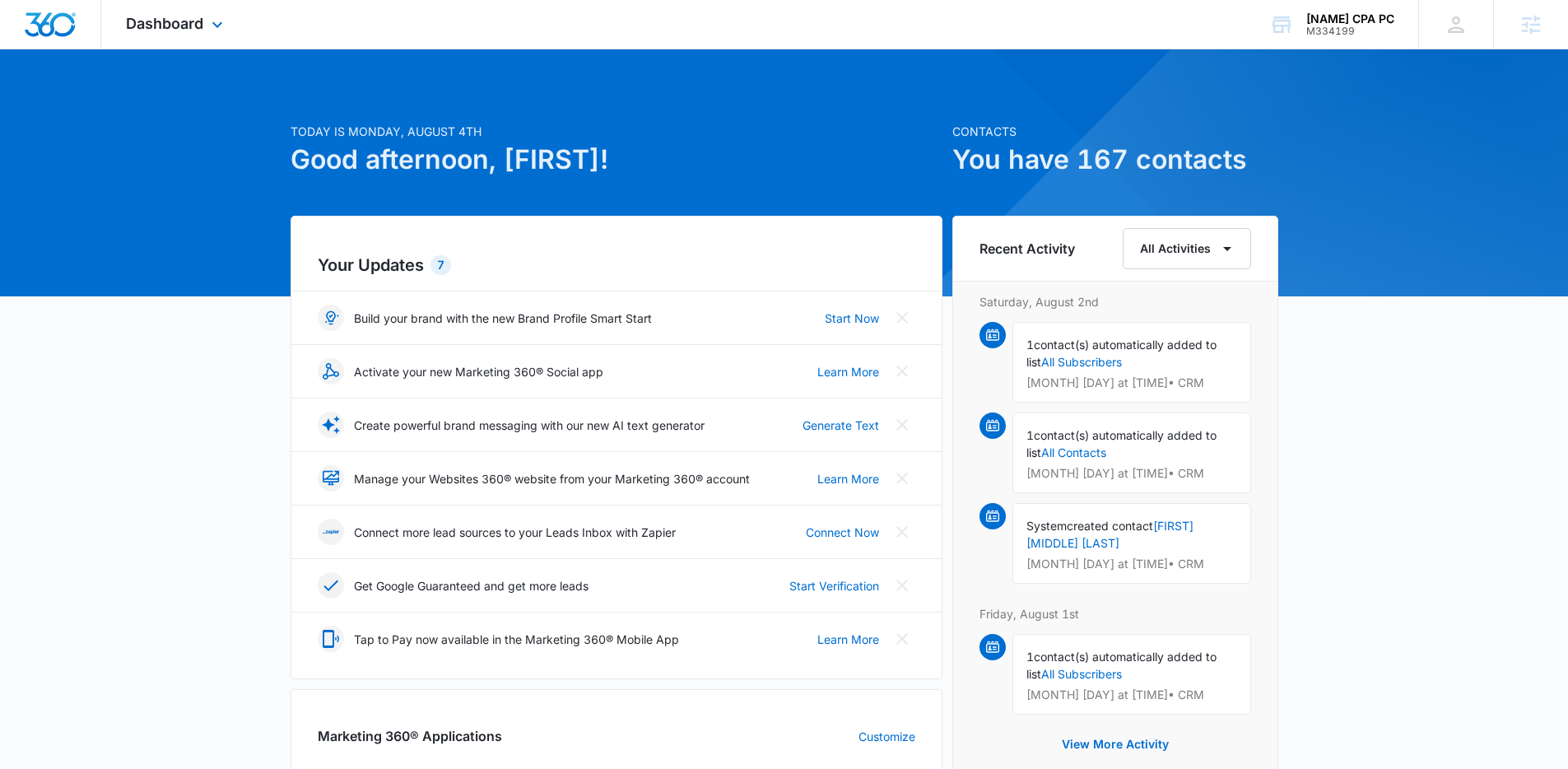 click on "Dashboard Apps Reputation Websites Forms CRM Email Social Payments POS Content Ads Intelligence Files Brand Settings [NAME] CPA PC M334199 Your Accounts View All CR [FIRST] [LAST] [EMAIL] My Profile Notifications Support Logout Terms & Conditions   •   Privacy Policy Agencies" at bounding box center (784, 25) 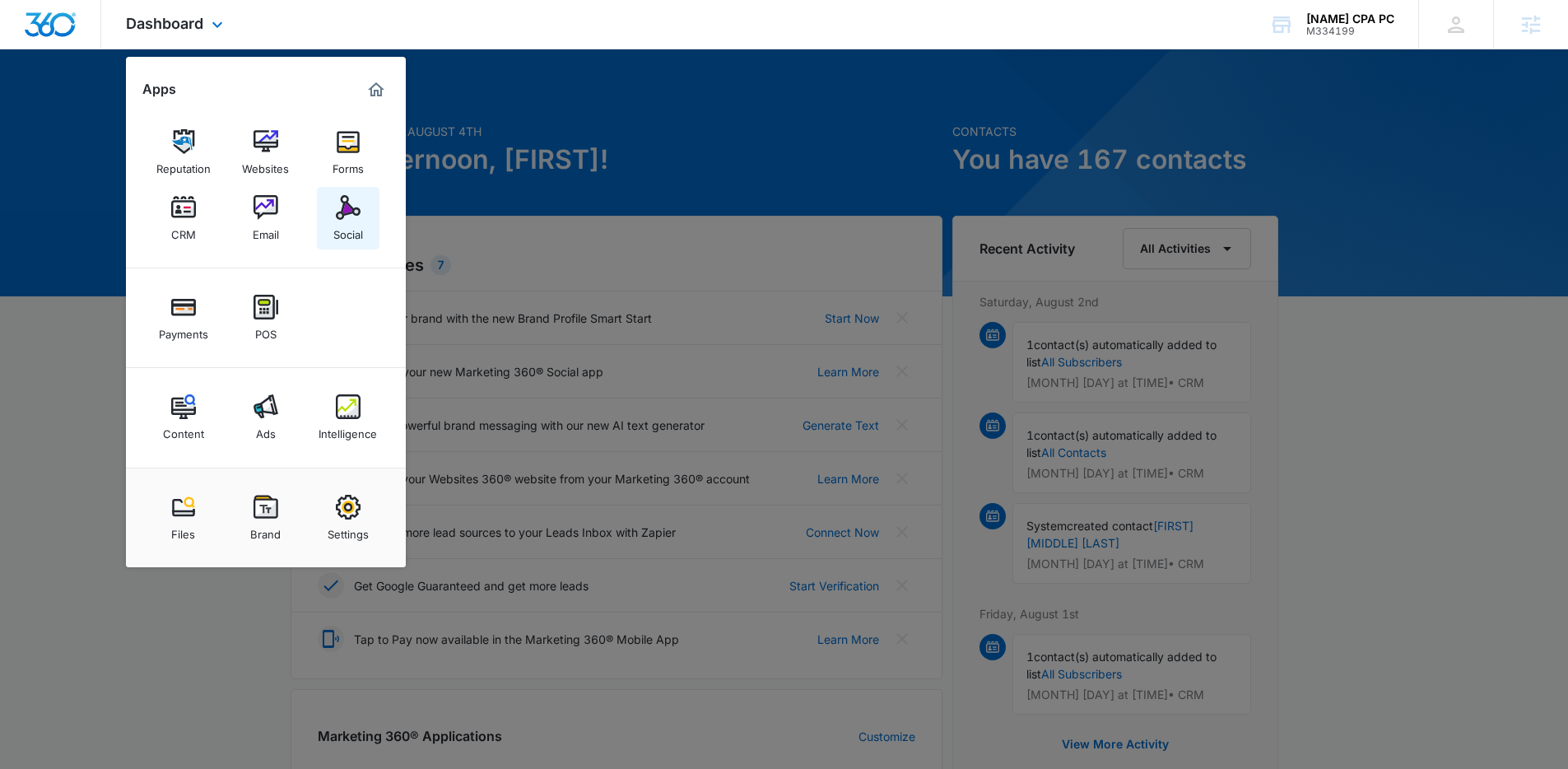 click on "Social" at bounding box center (348, 231) 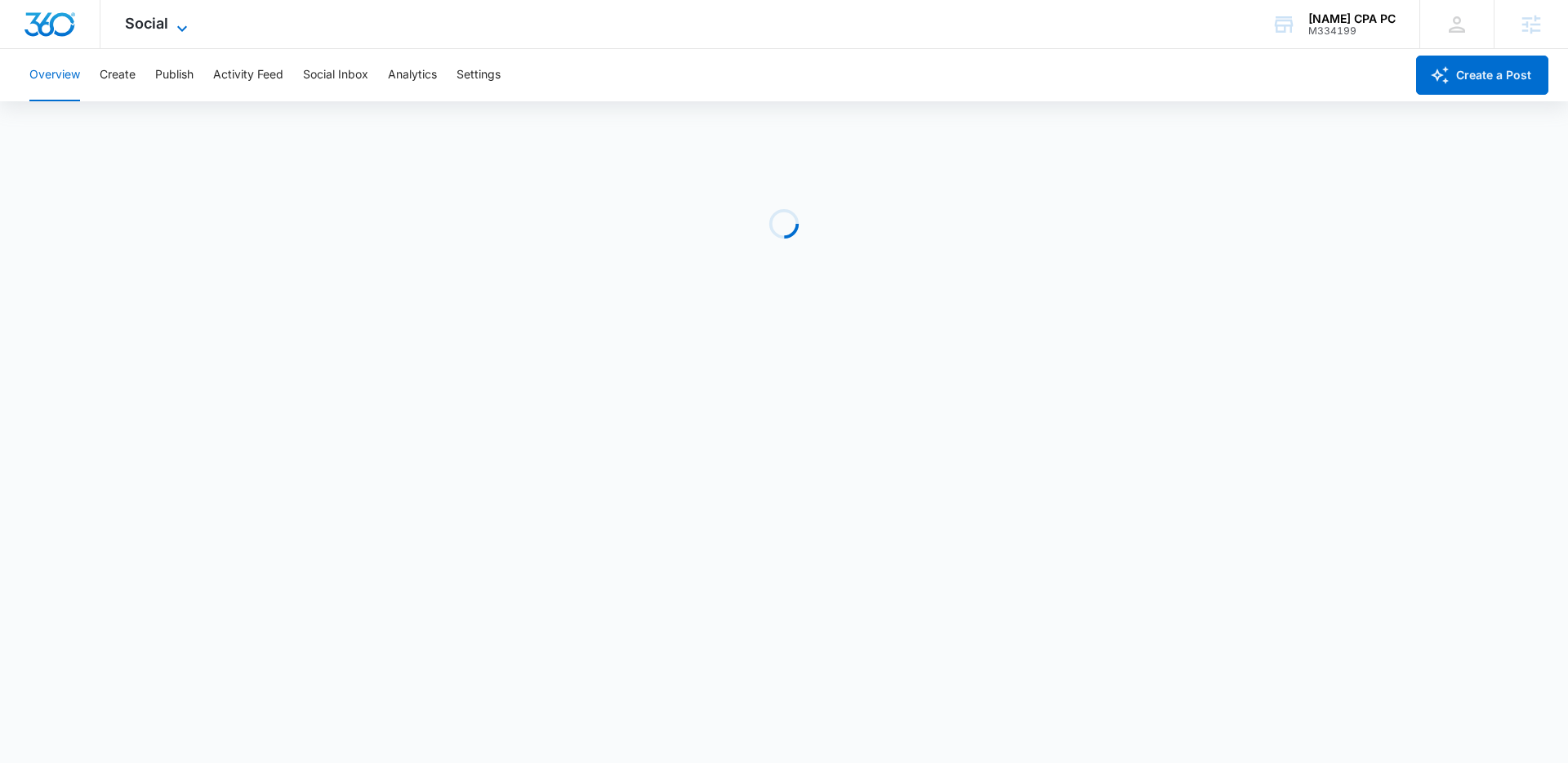 click 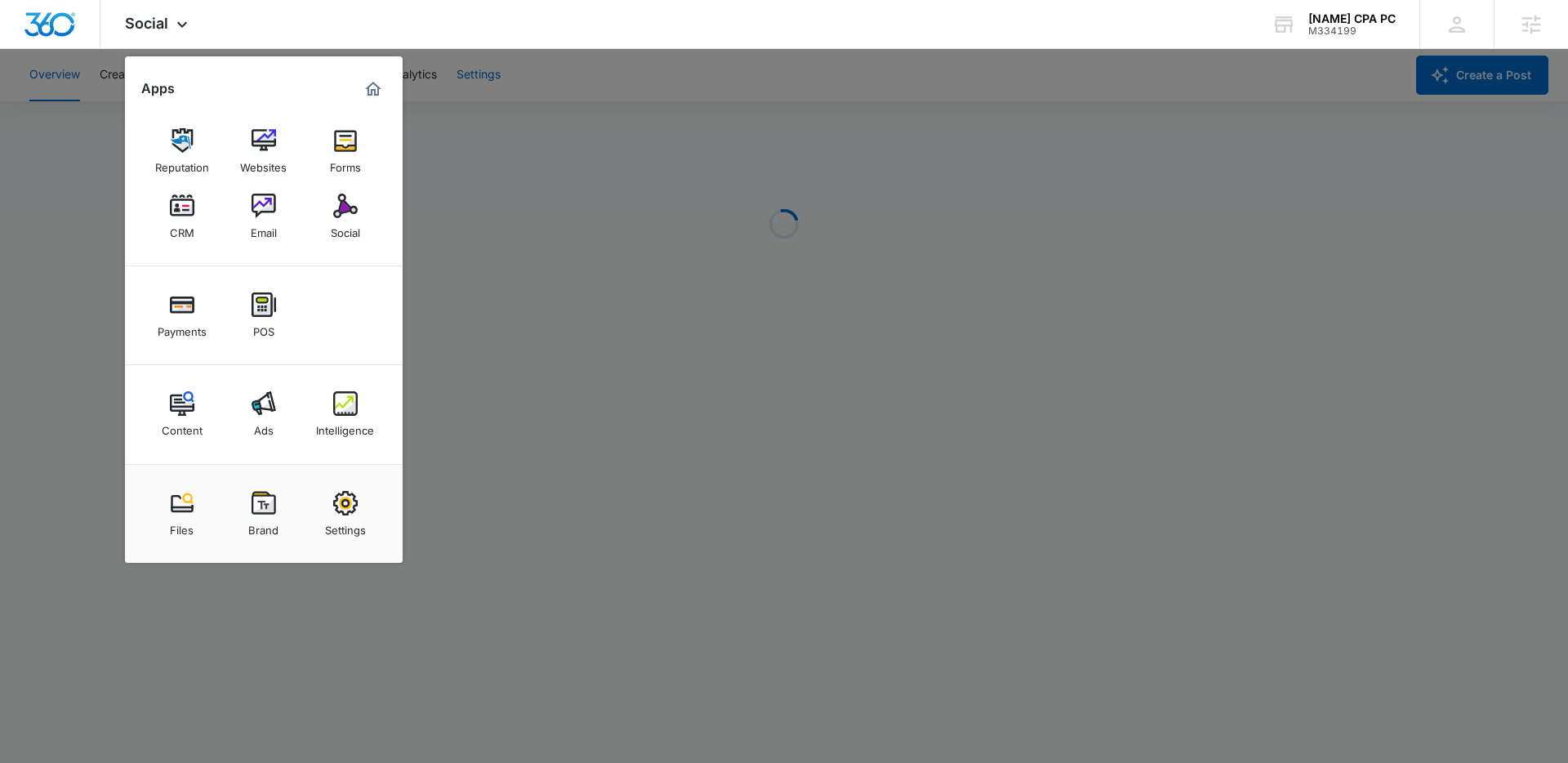 drag, startPoint x: 595, startPoint y: 181, endPoint x: 474, endPoint y: 96, distance: 147.87157 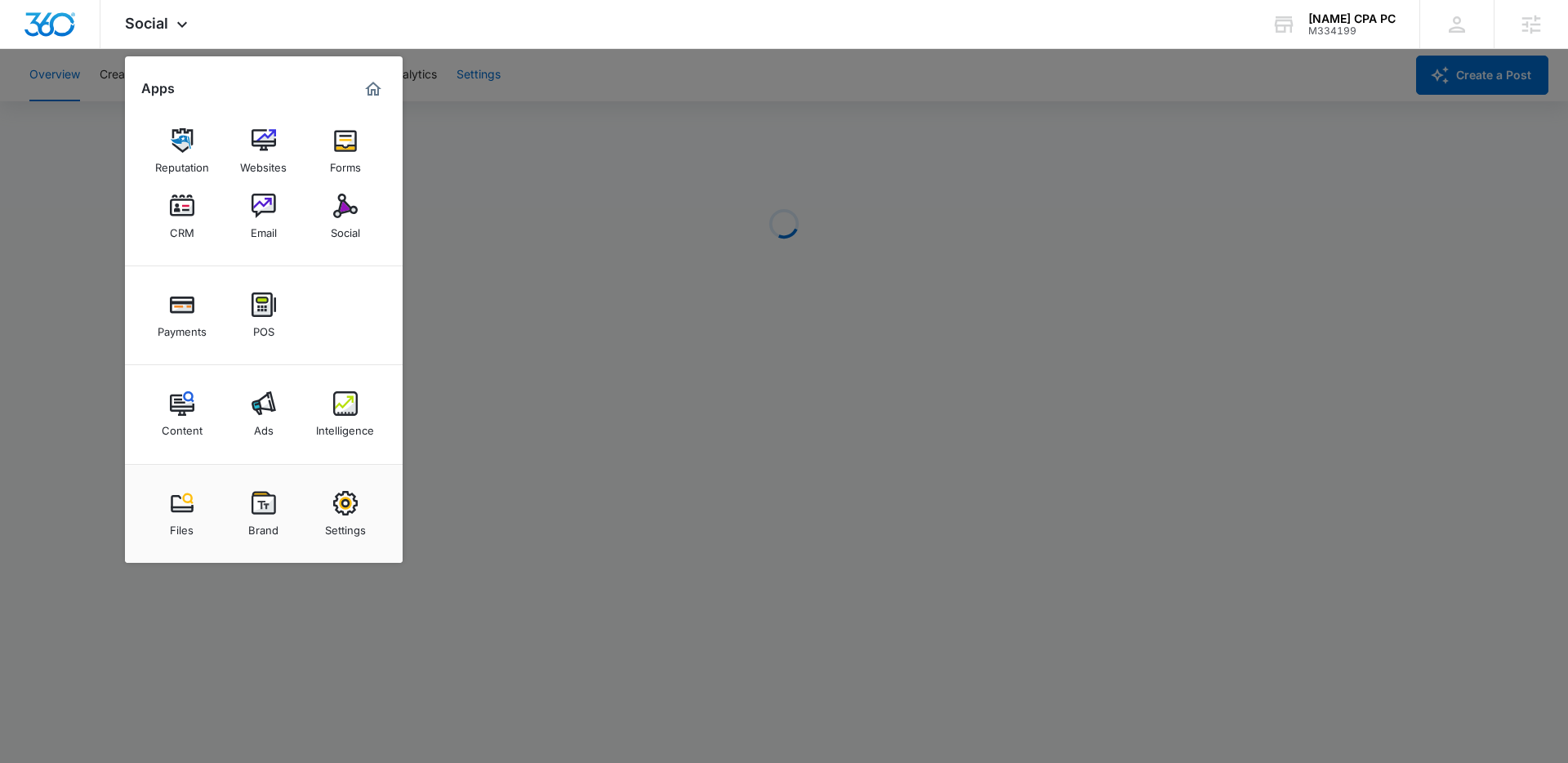 click at bounding box center (784, 382) 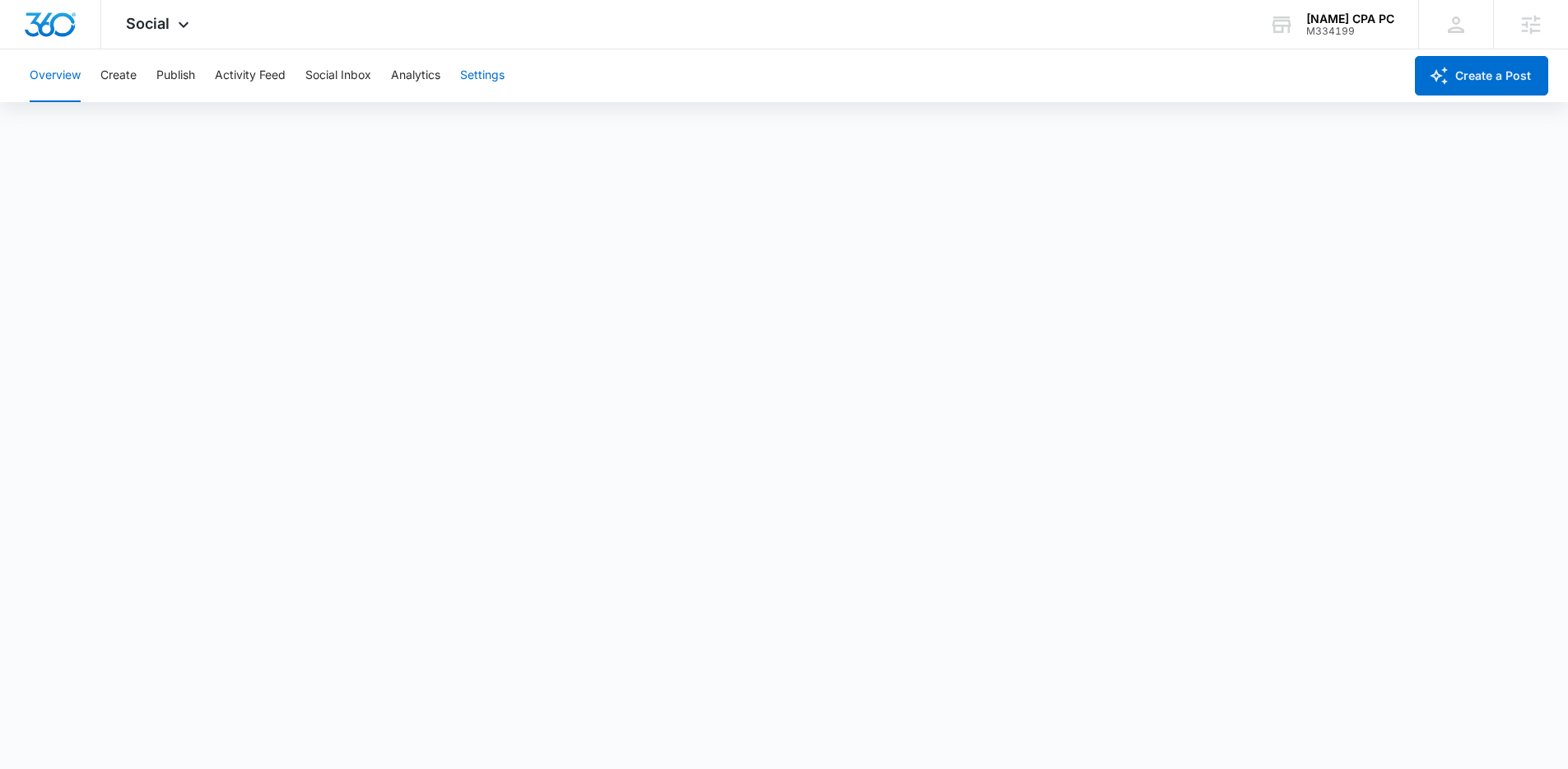 click on "Settings" at bounding box center [482, 76] 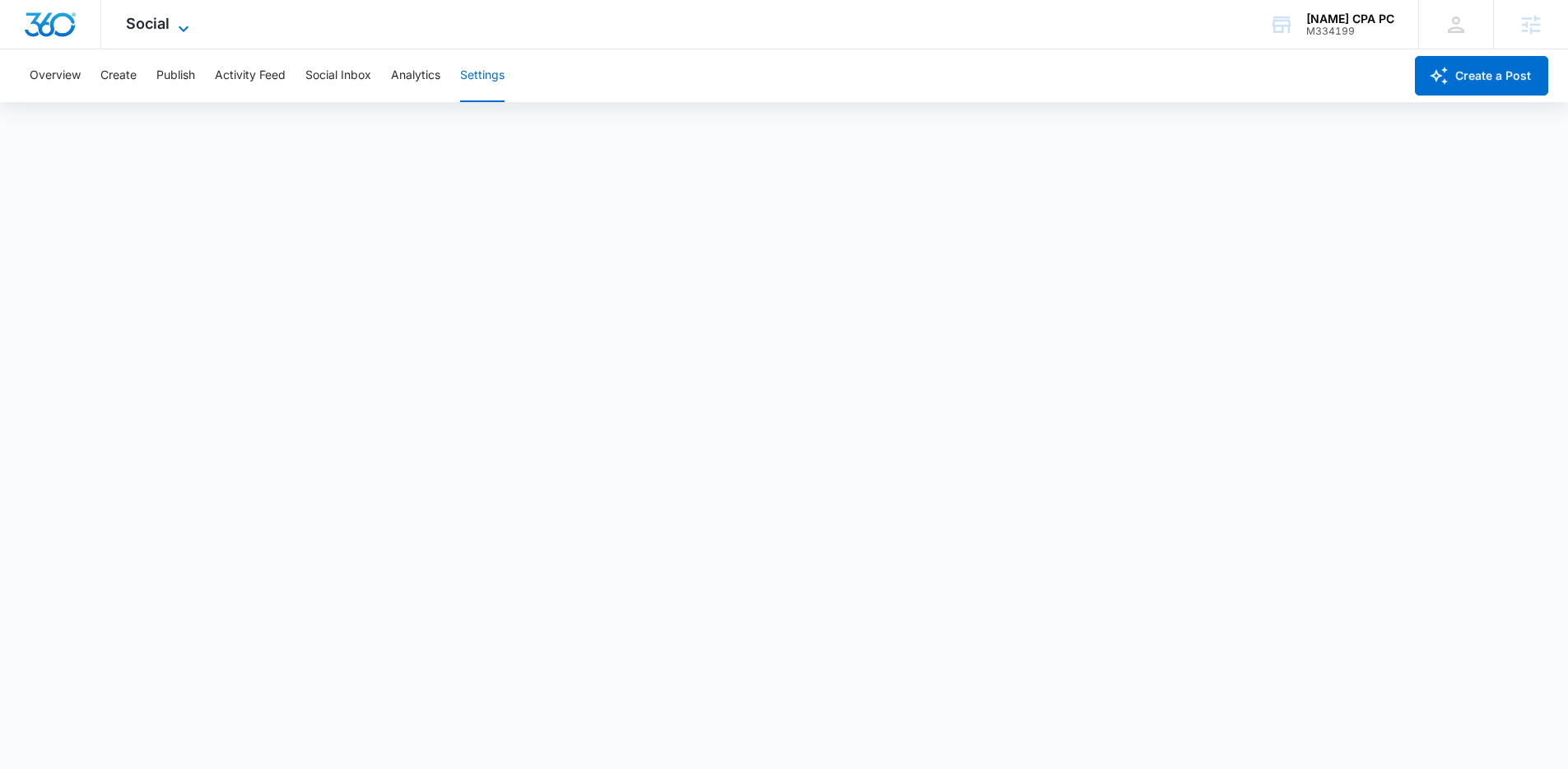 click 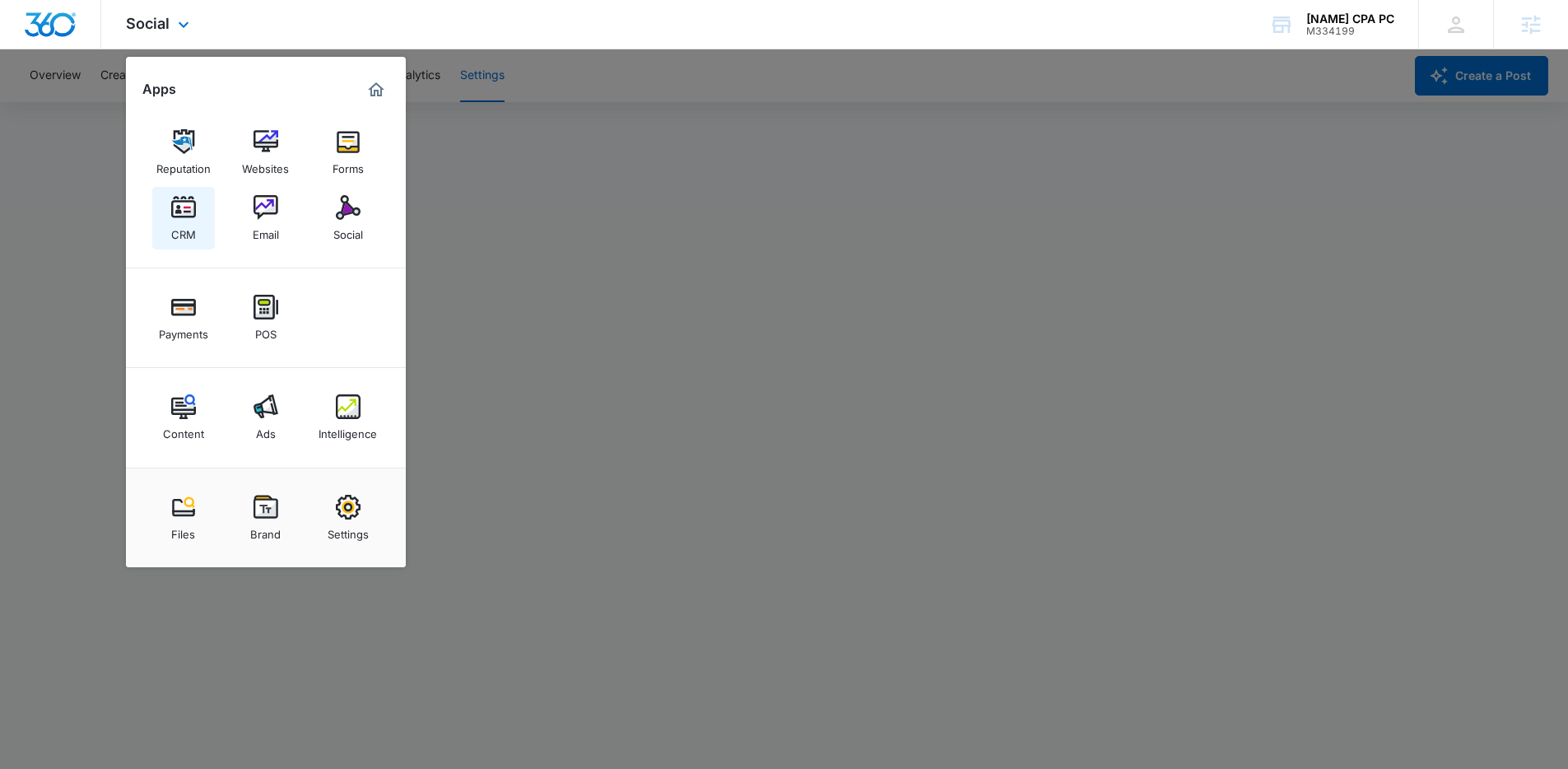 click on "CRM" at bounding box center (184, 231) 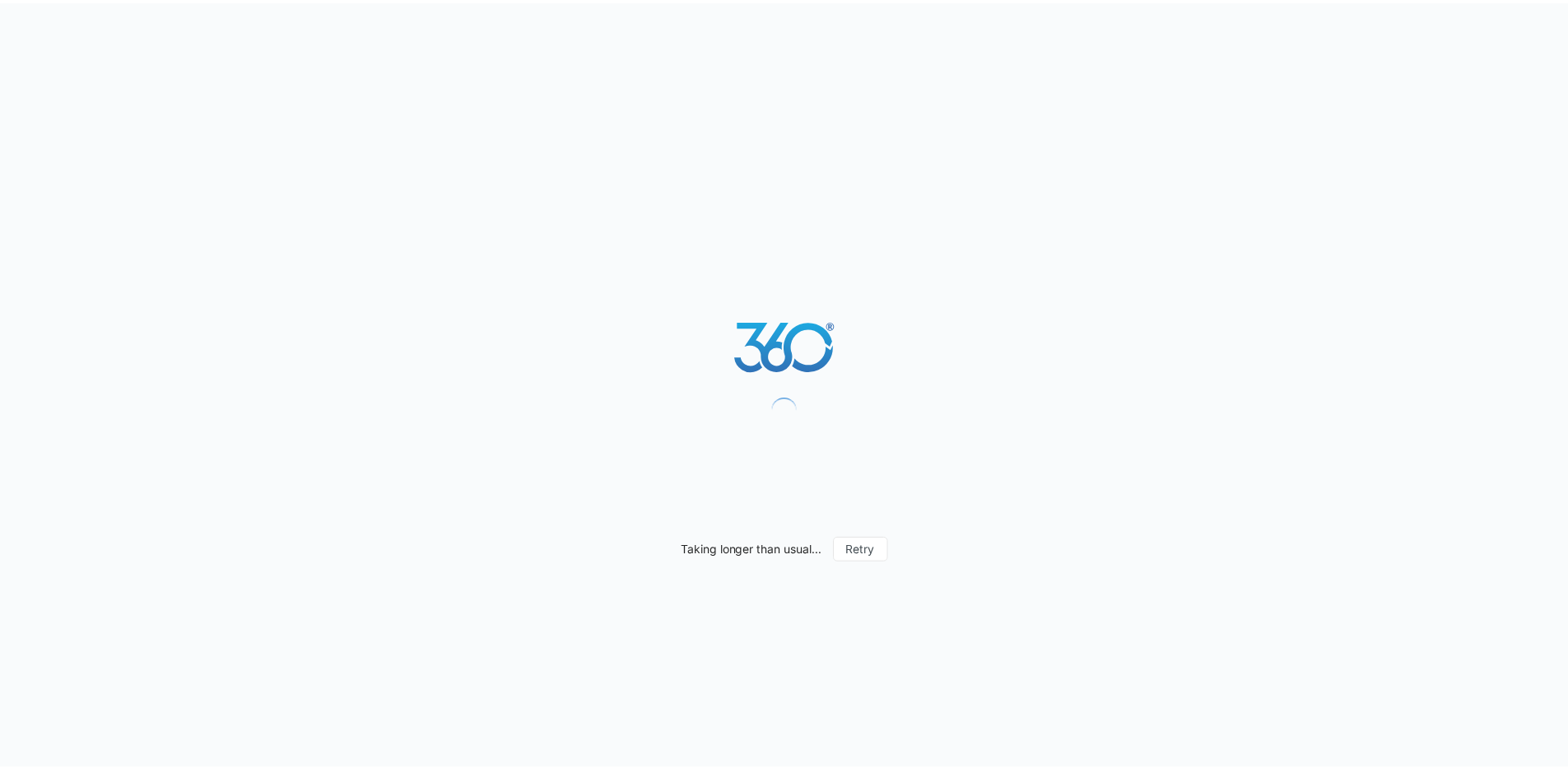 scroll, scrollTop: 0, scrollLeft: 0, axis: both 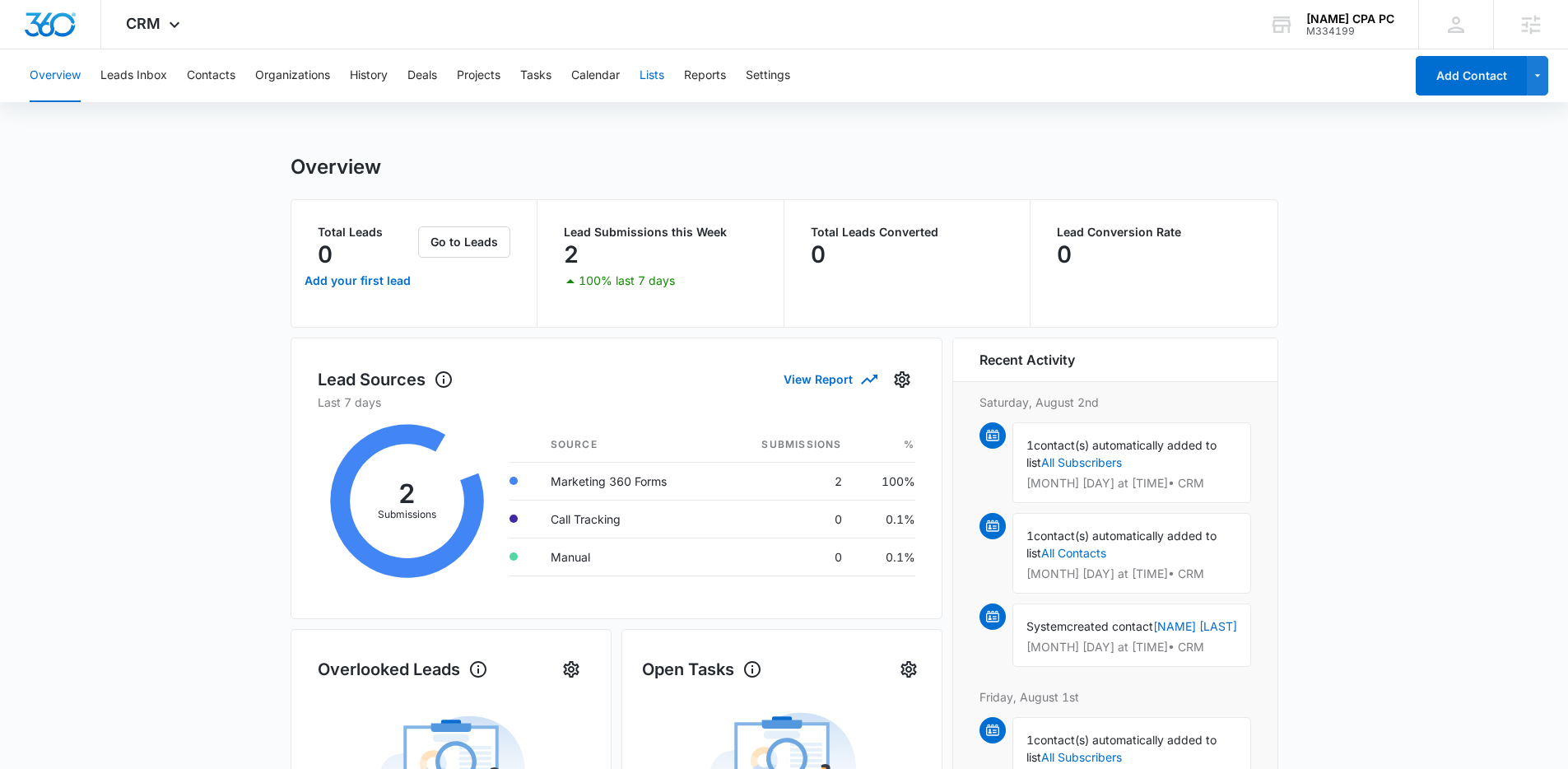 click on "Lists" at bounding box center [652, 76] 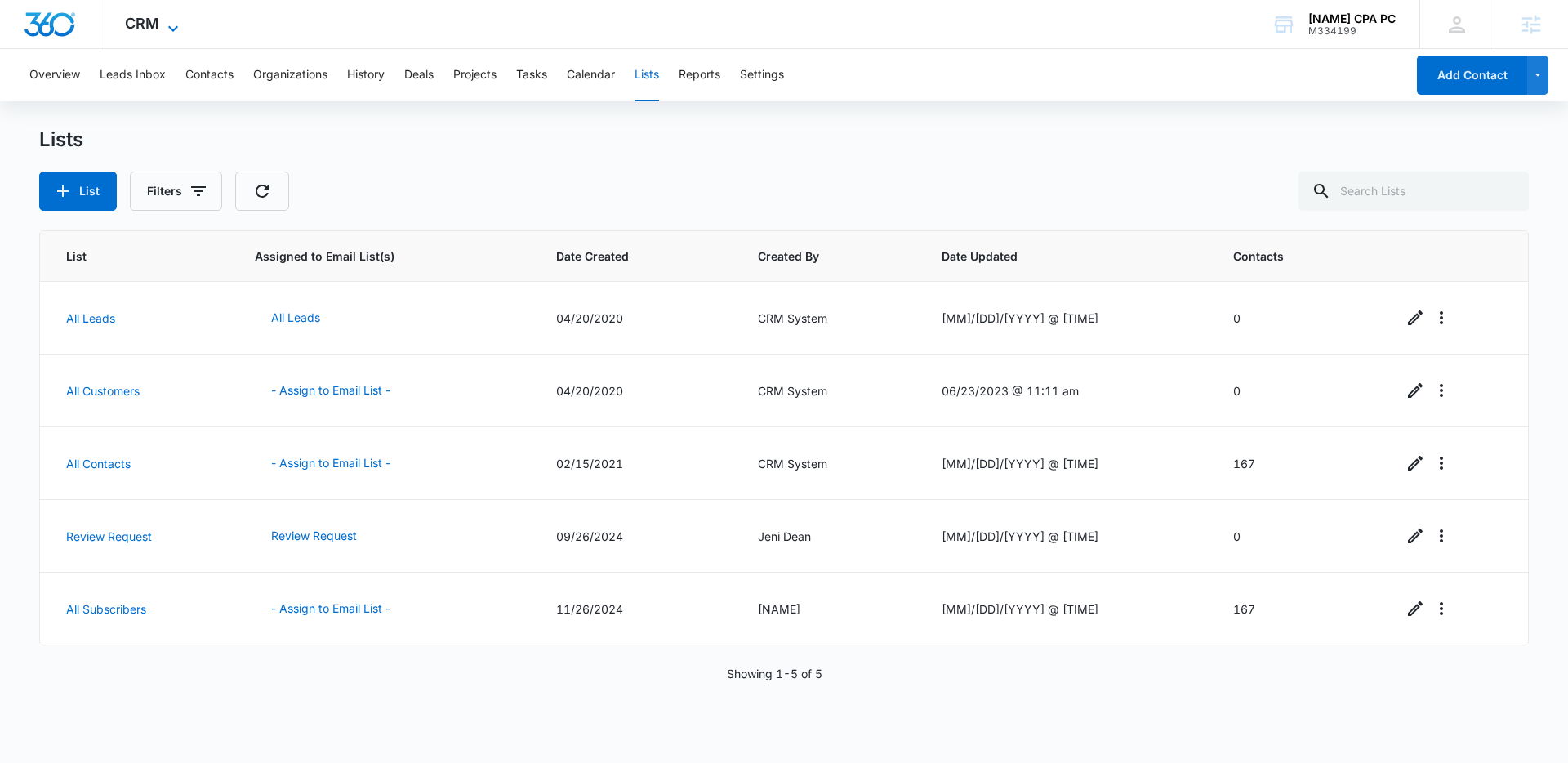 click 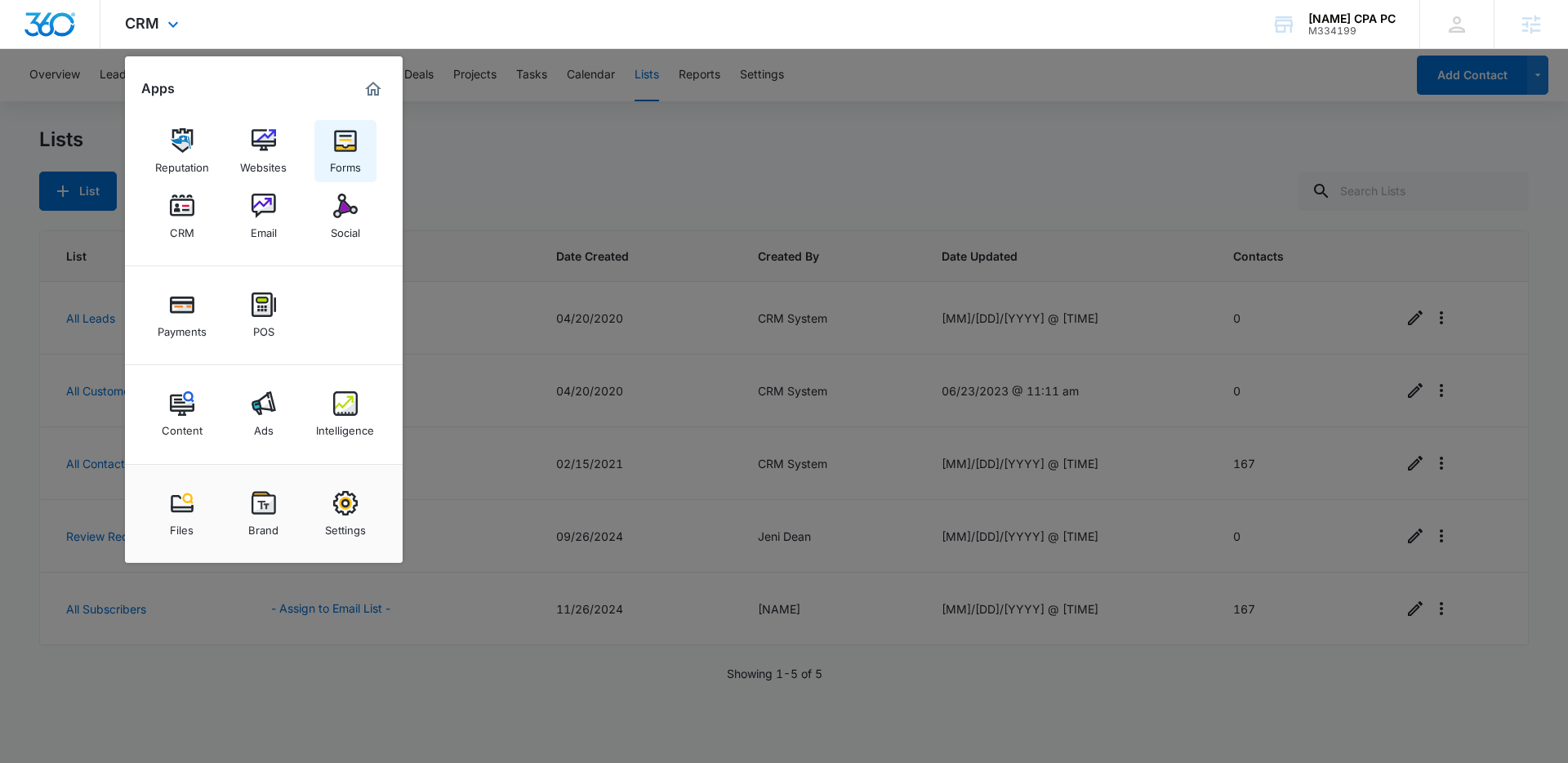 click at bounding box center (345, 141) 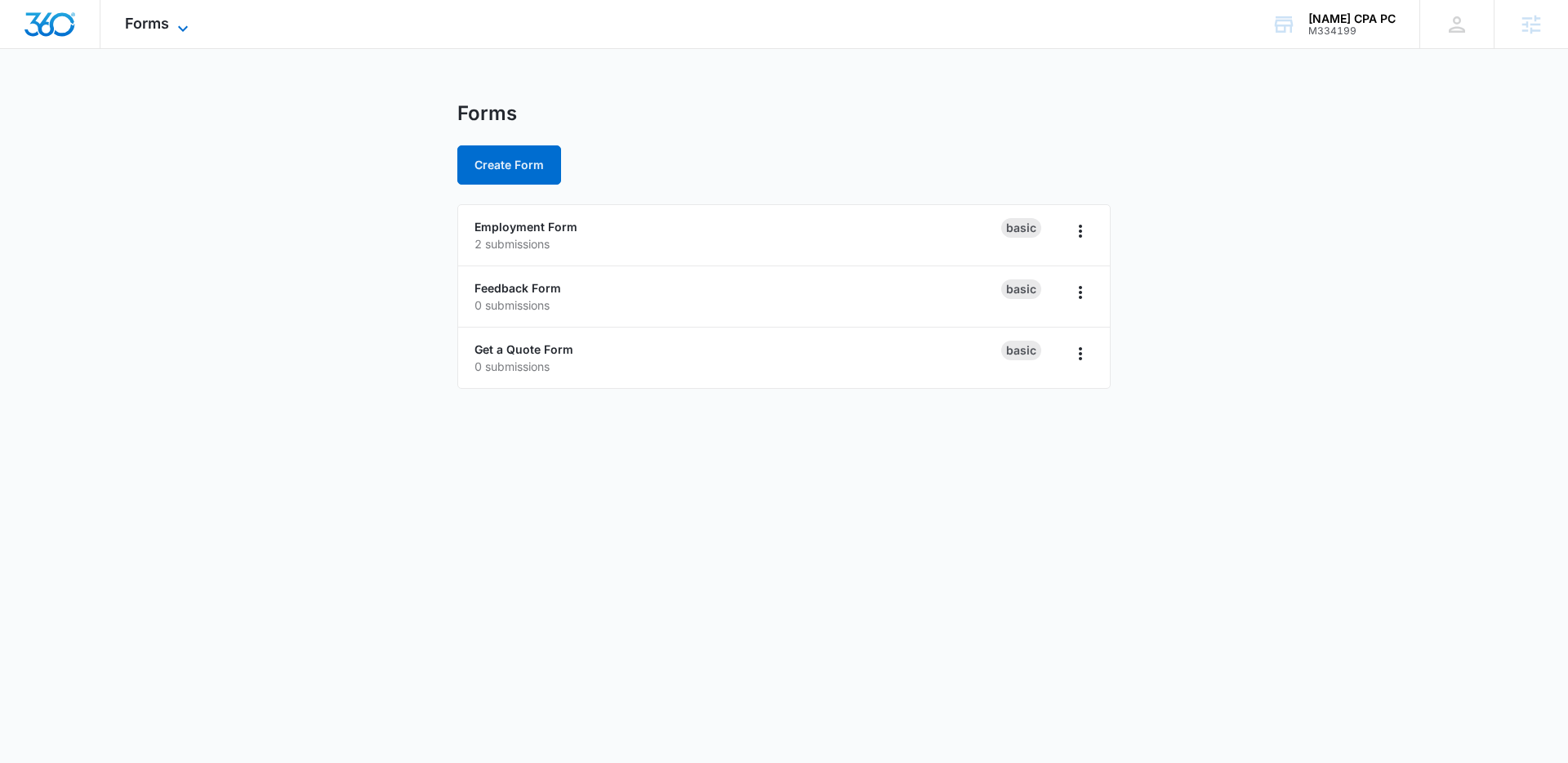 click 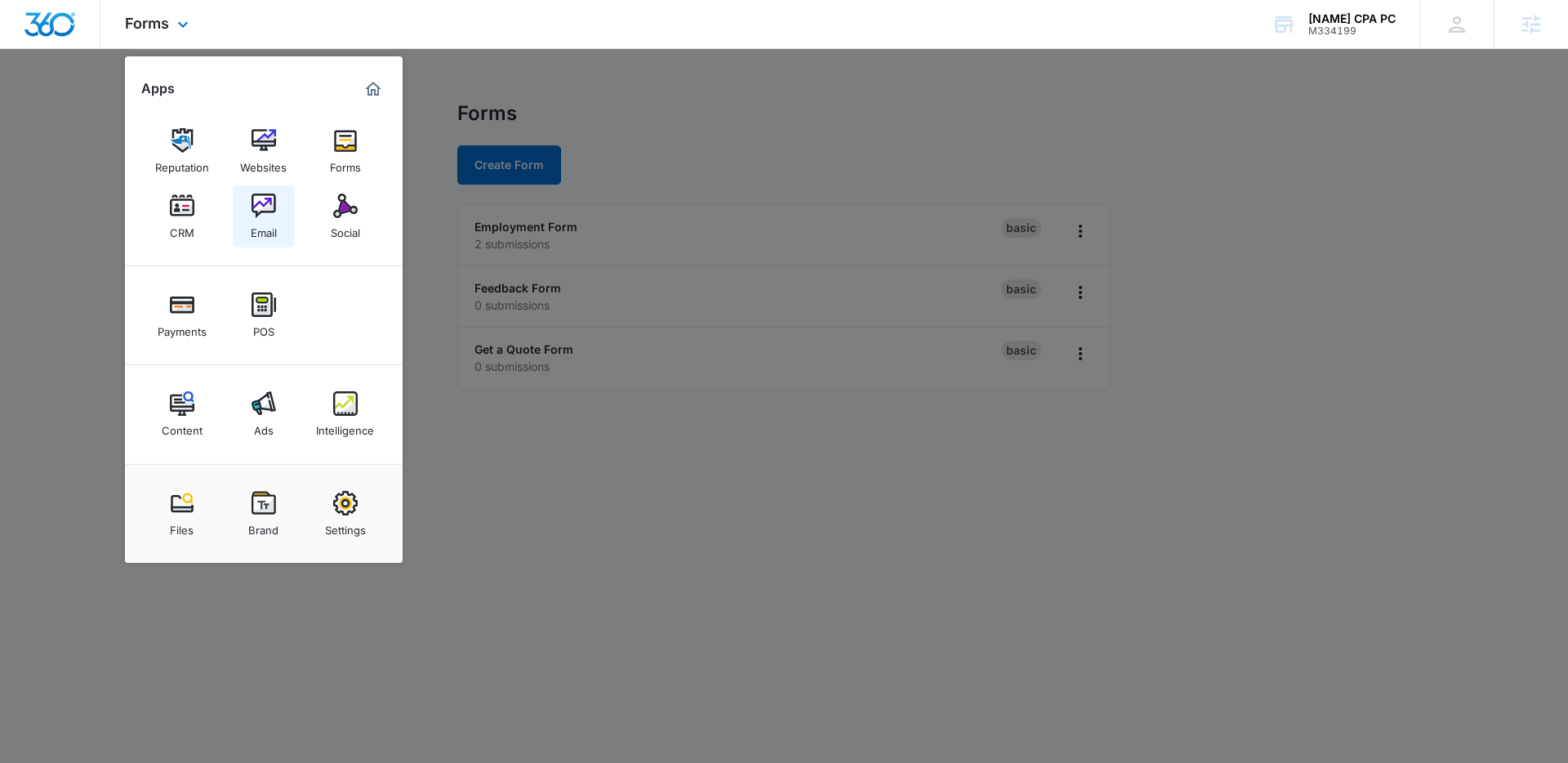 click on "Email" at bounding box center (264, 229) 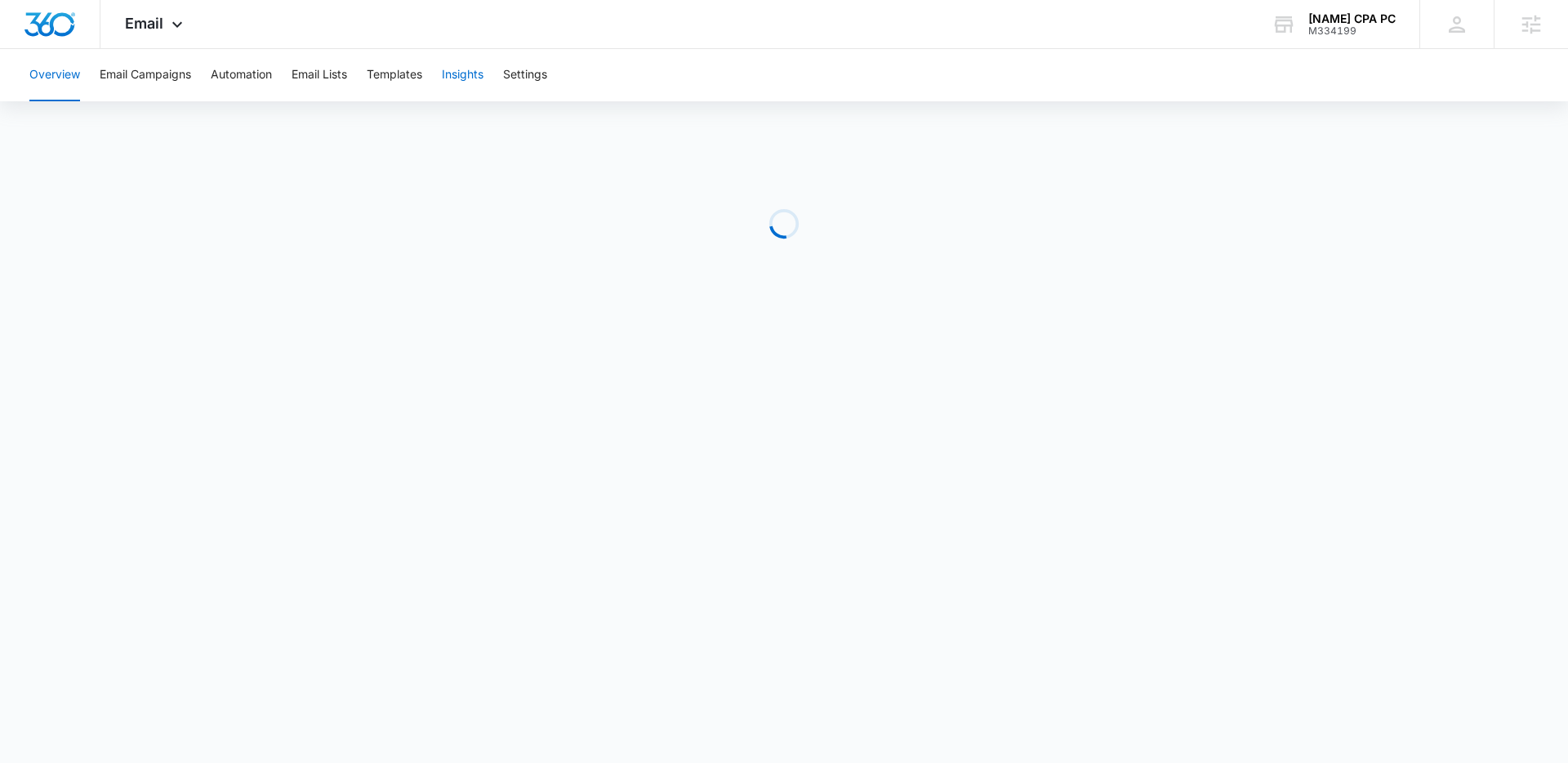 click on "Insights" at bounding box center [462, 75] 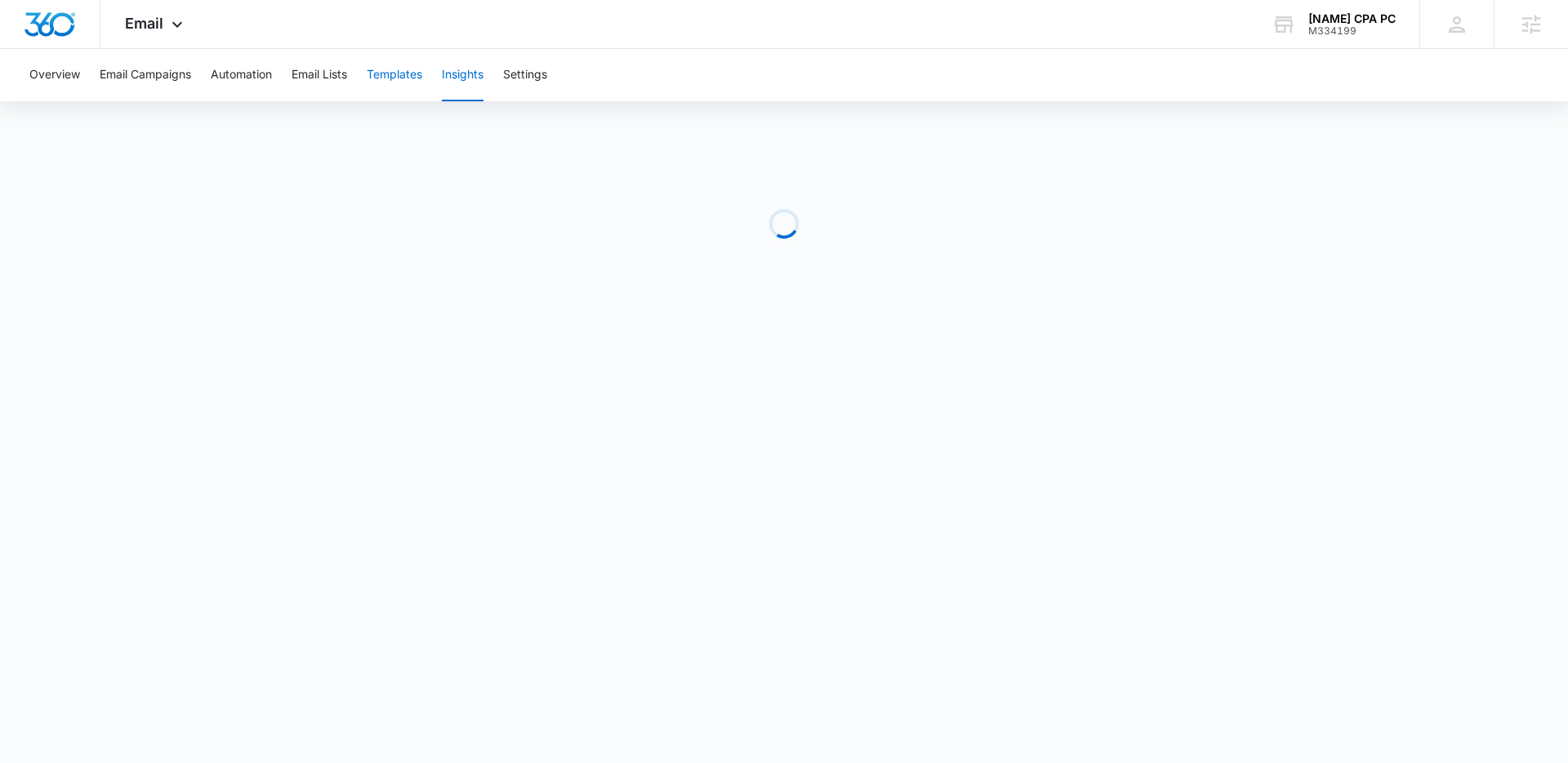 click on "Templates" at bounding box center (394, 75) 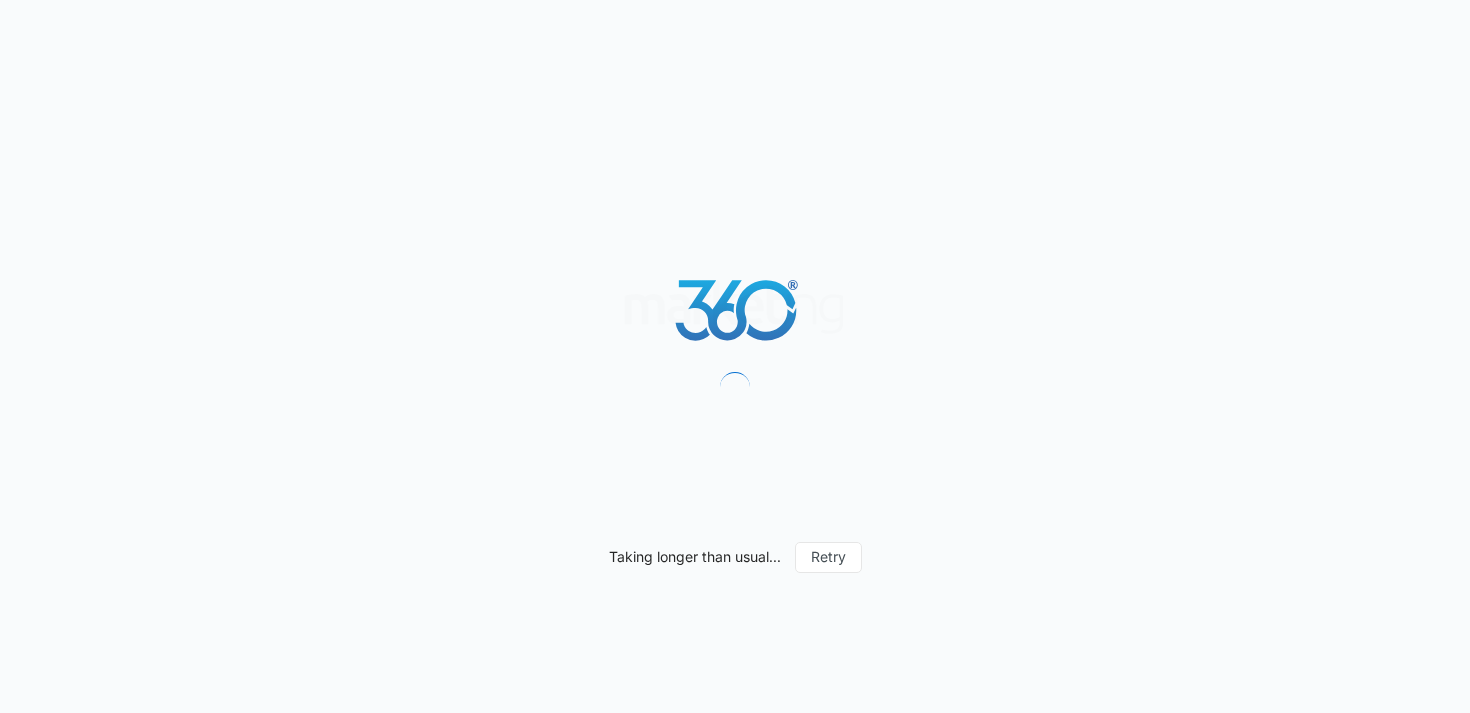 scroll, scrollTop: 0, scrollLeft: 0, axis: both 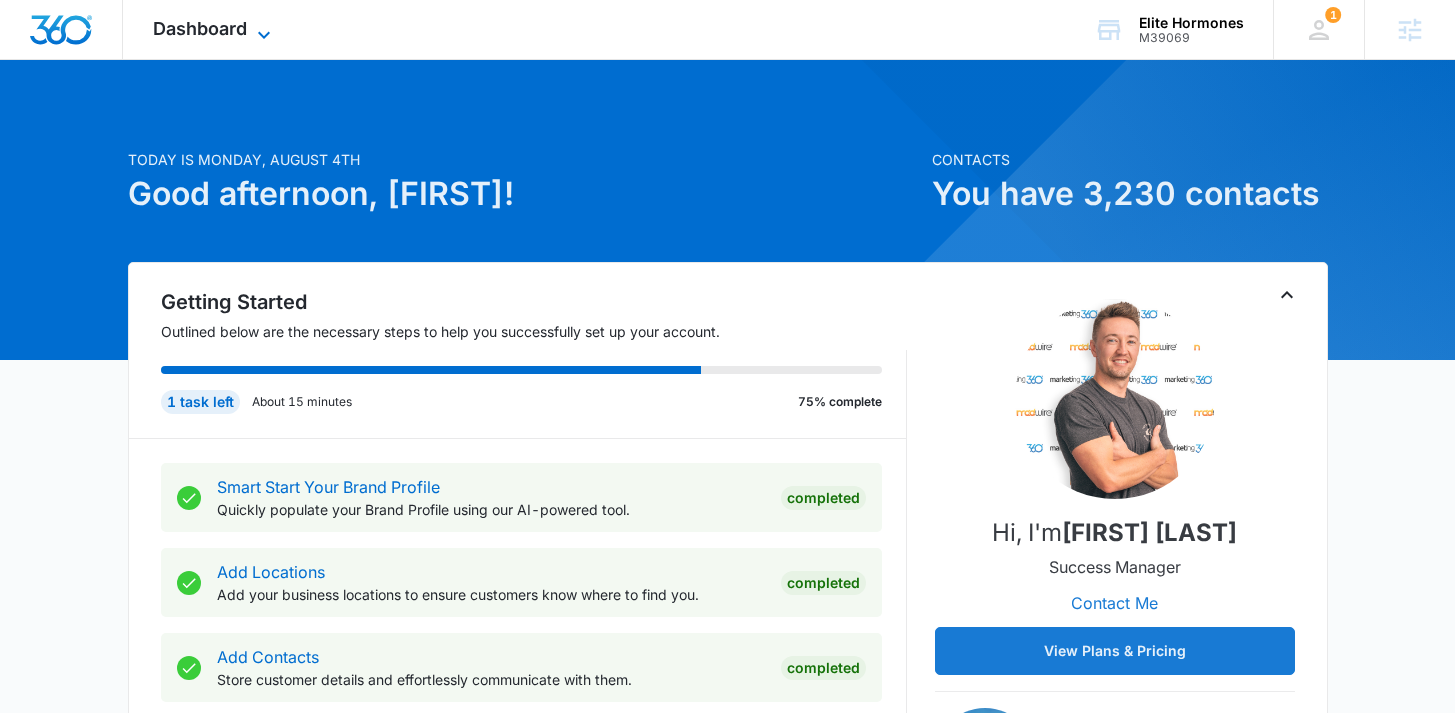 click 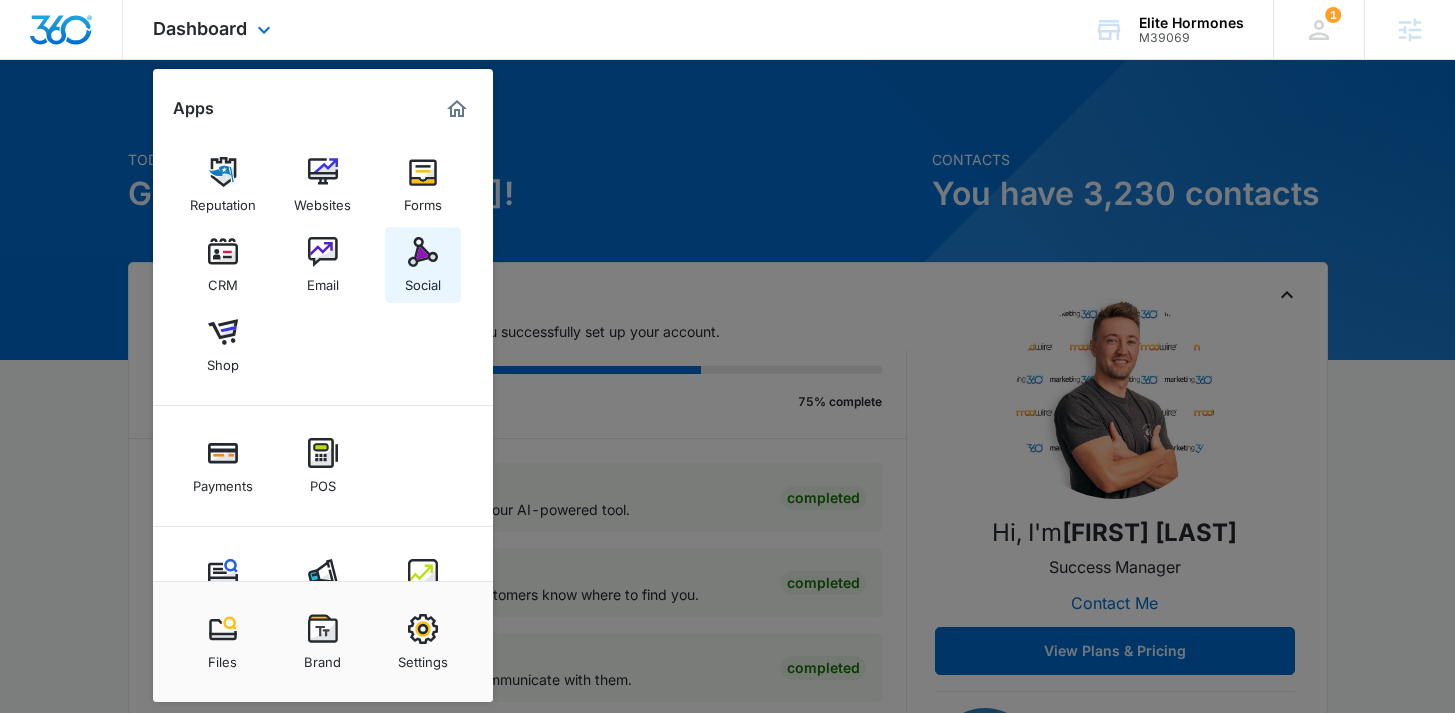 click on "Social" at bounding box center (423, 280) 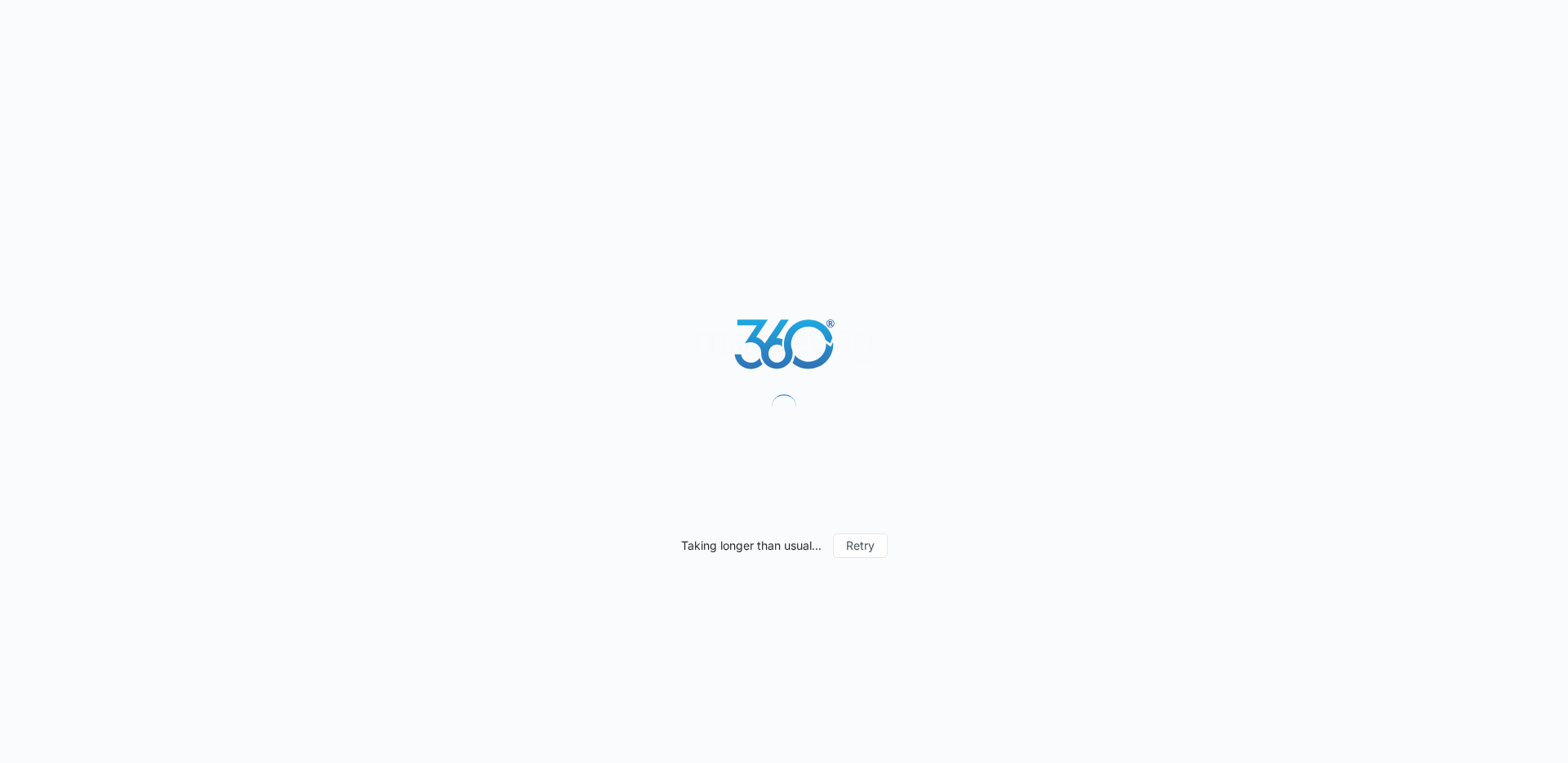 scroll, scrollTop: 0, scrollLeft: 0, axis: both 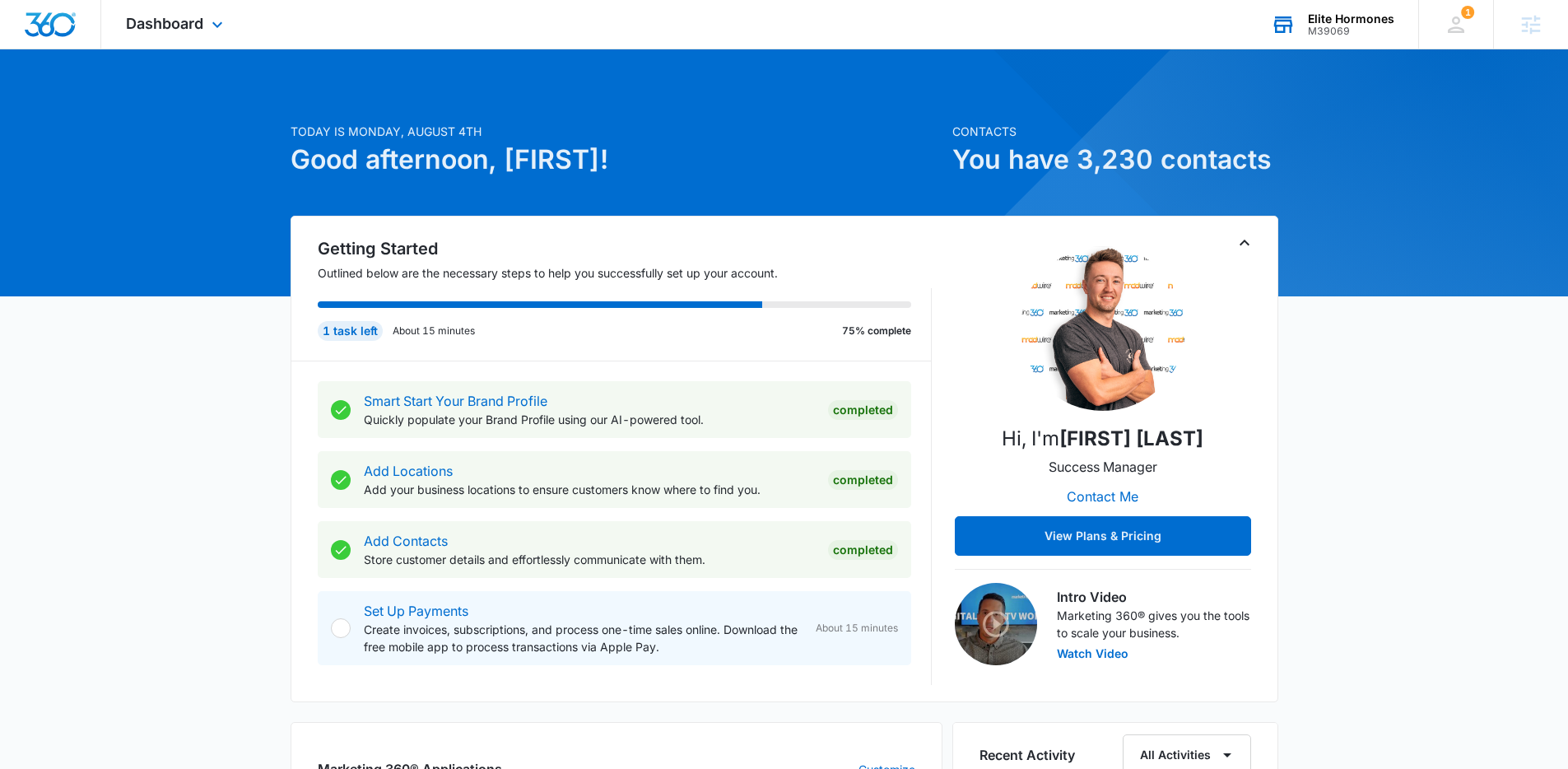 click on "M39069" at bounding box center (1351, 31) 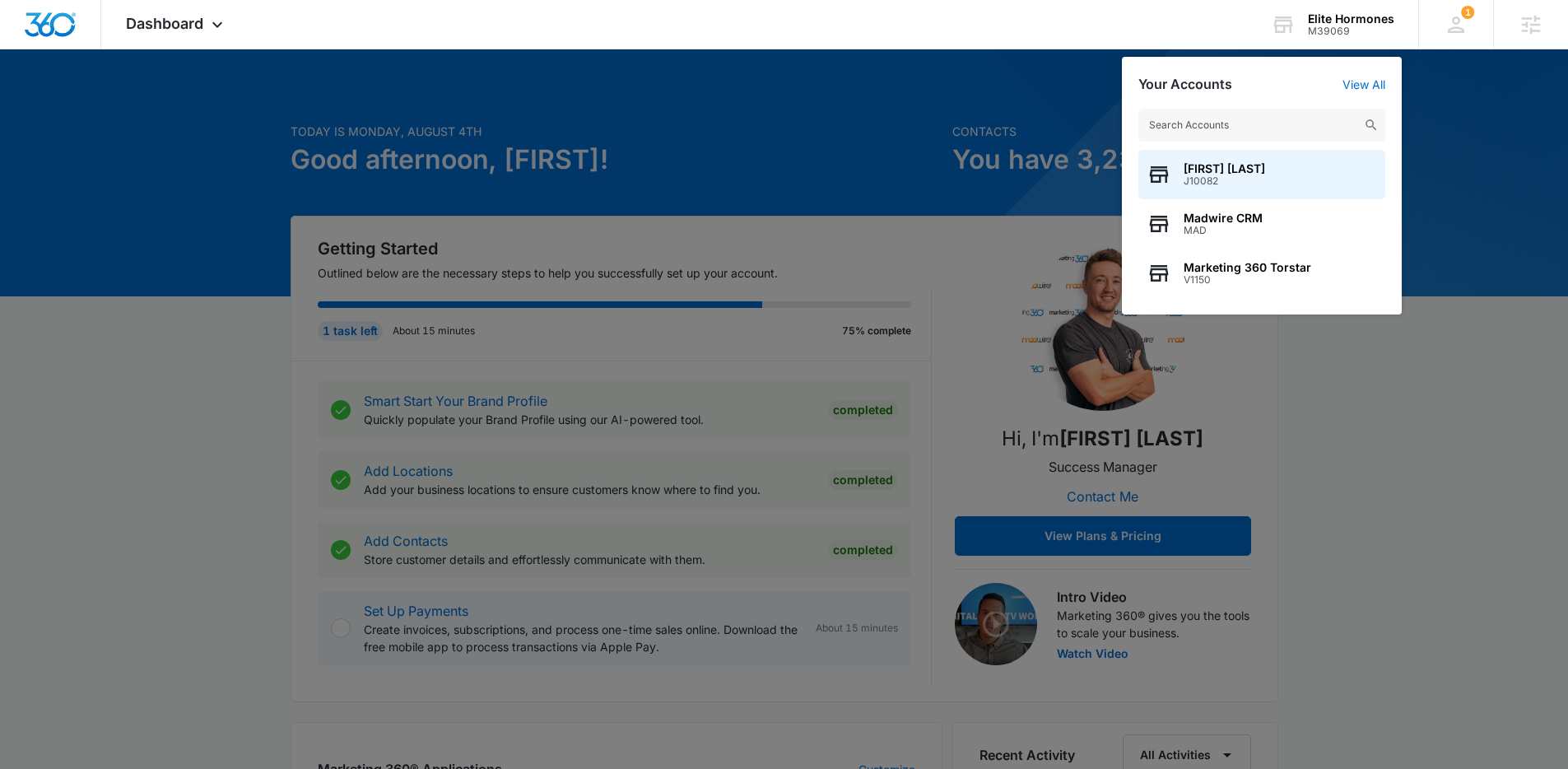click at bounding box center (784, 384) 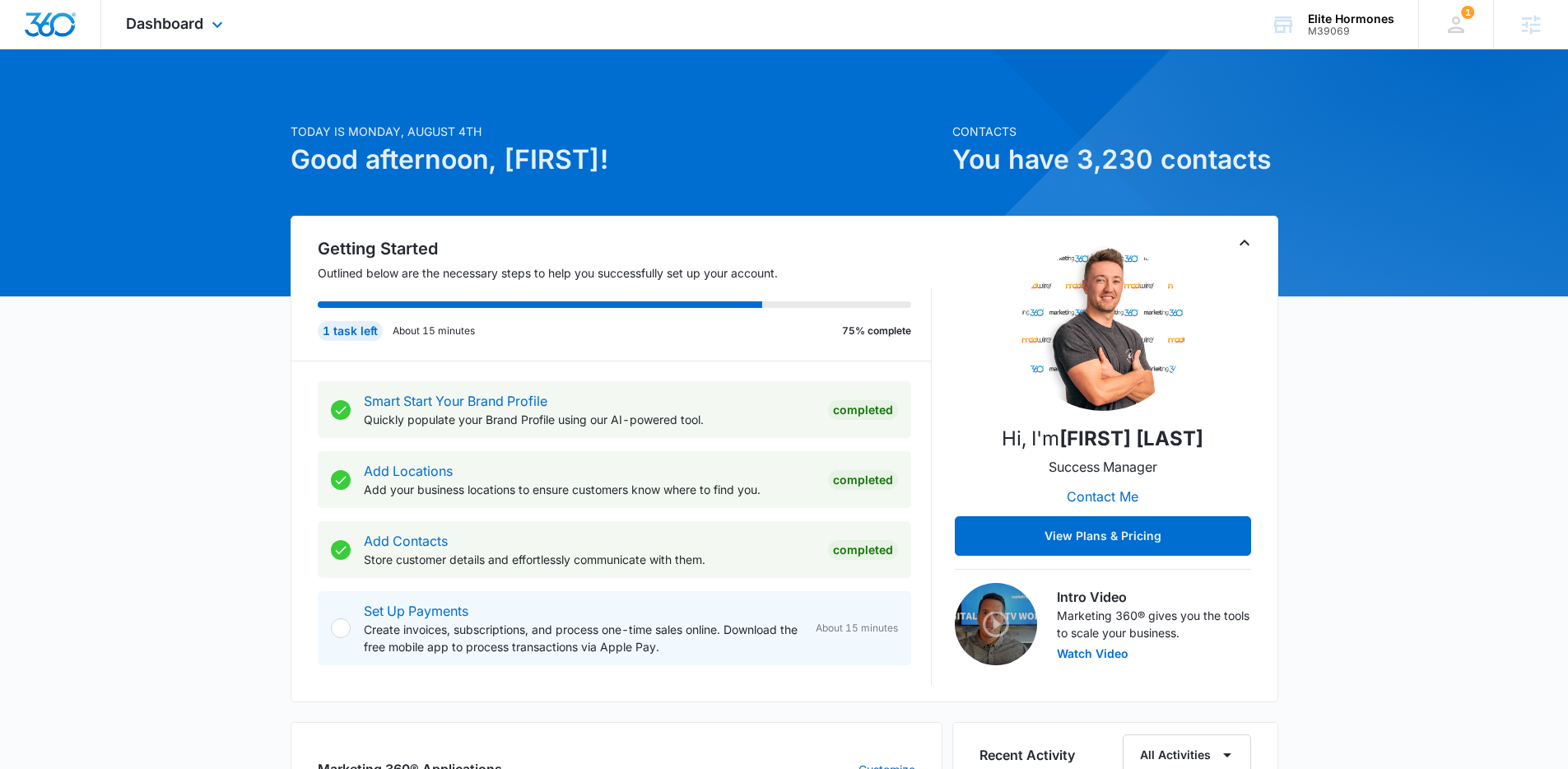 click on "Dashboard Apps Reputation Websites Forms CRM Email Social Shop Payments POS Content Ads Intelligence Files Brand Settings" at bounding box center [176, 24] 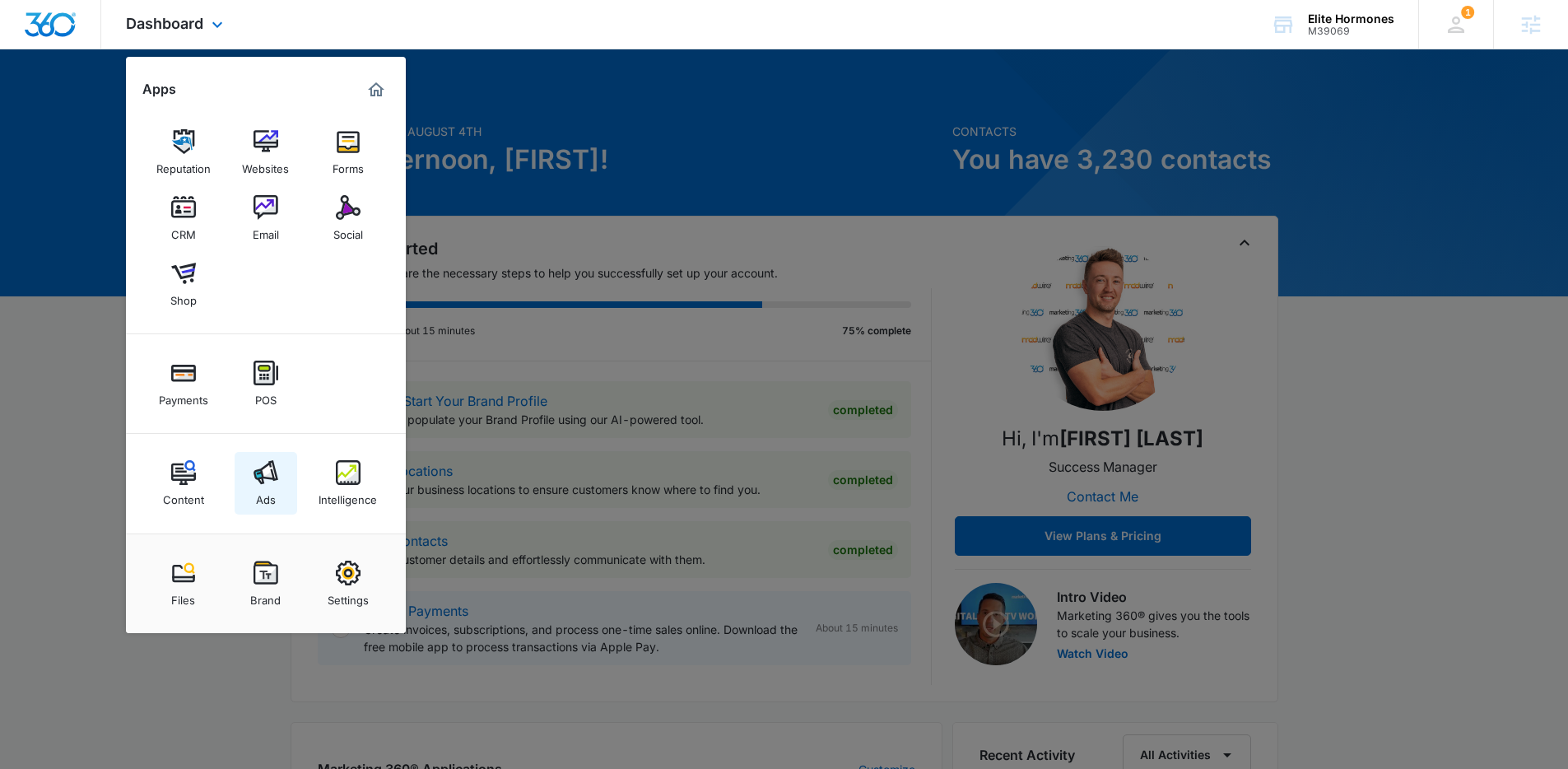 click on "Ads" at bounding box center [266, 483] 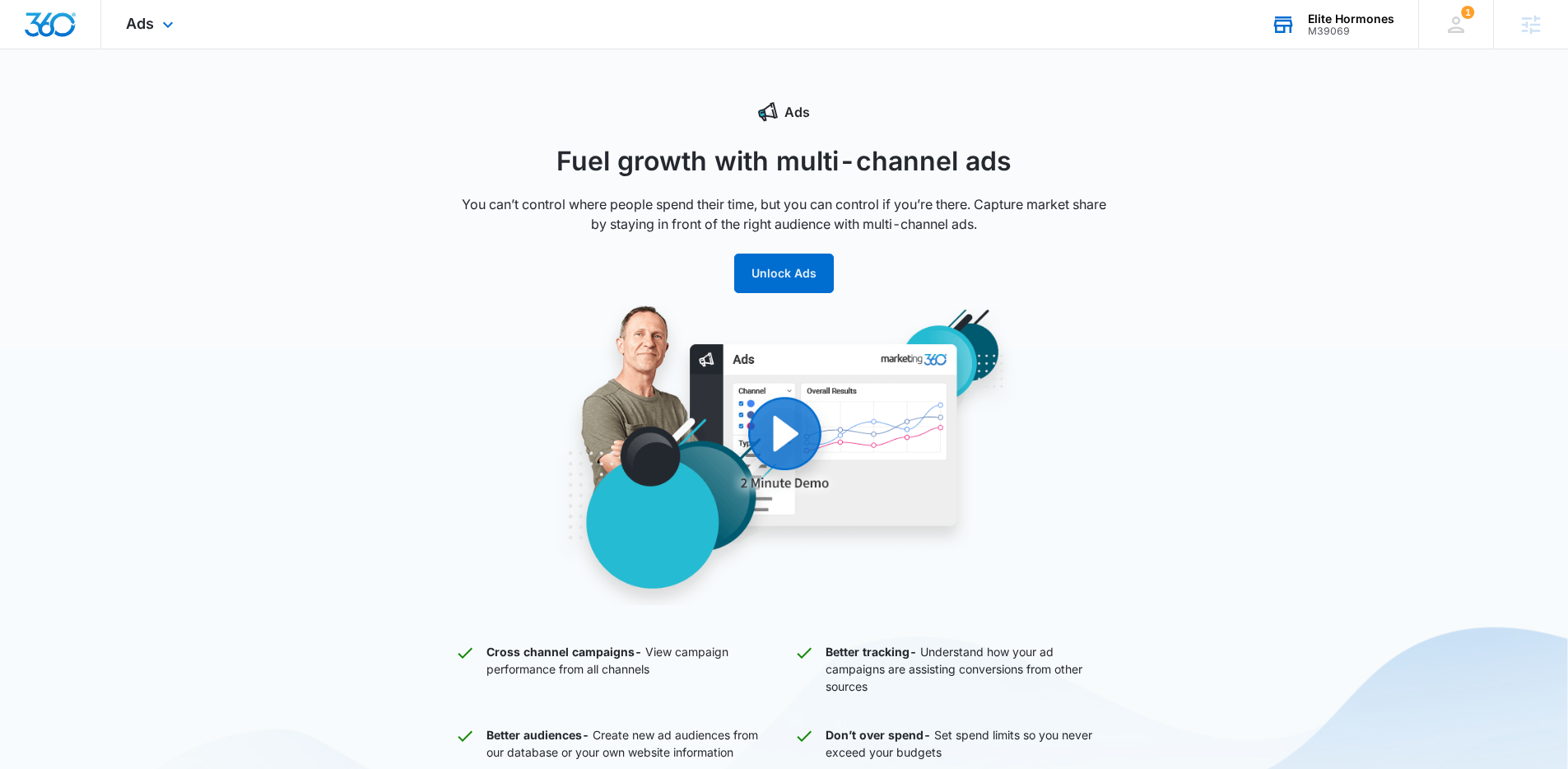 click on "Elite Hormones" at bounding box center (1351, 19) 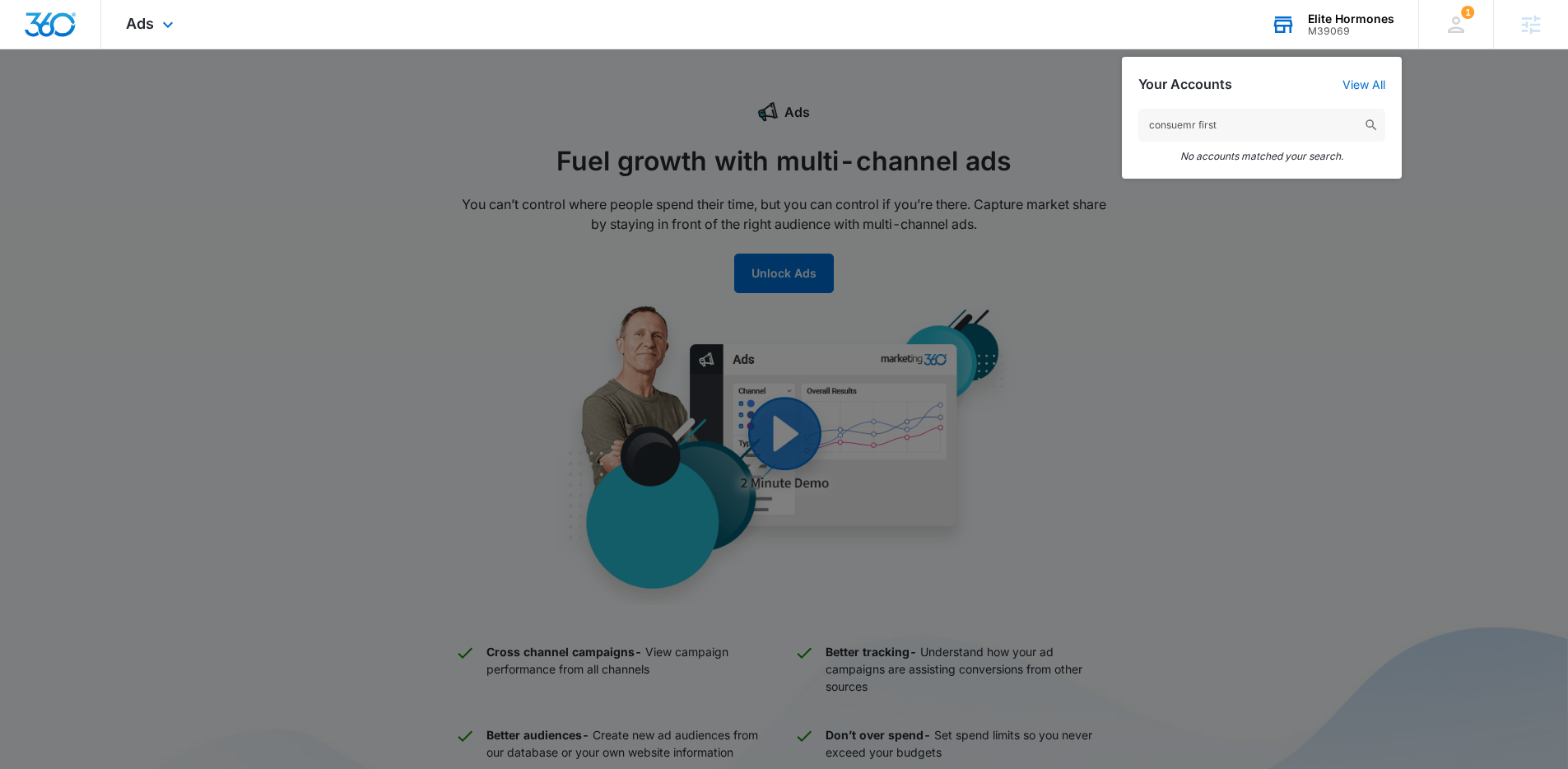 click on "consuemr first" at bounding box center (1262, 125) 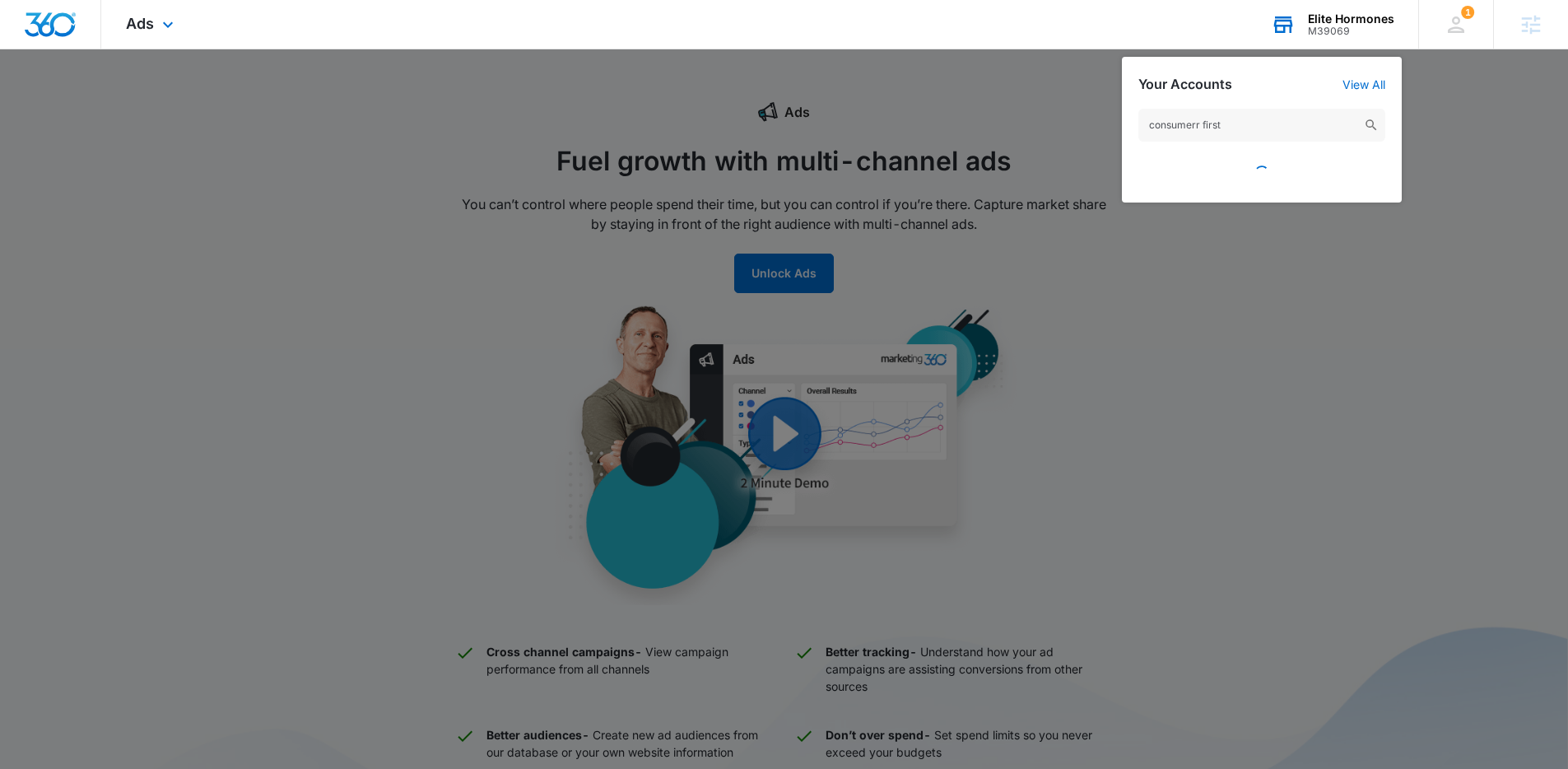 type on "consumer first" 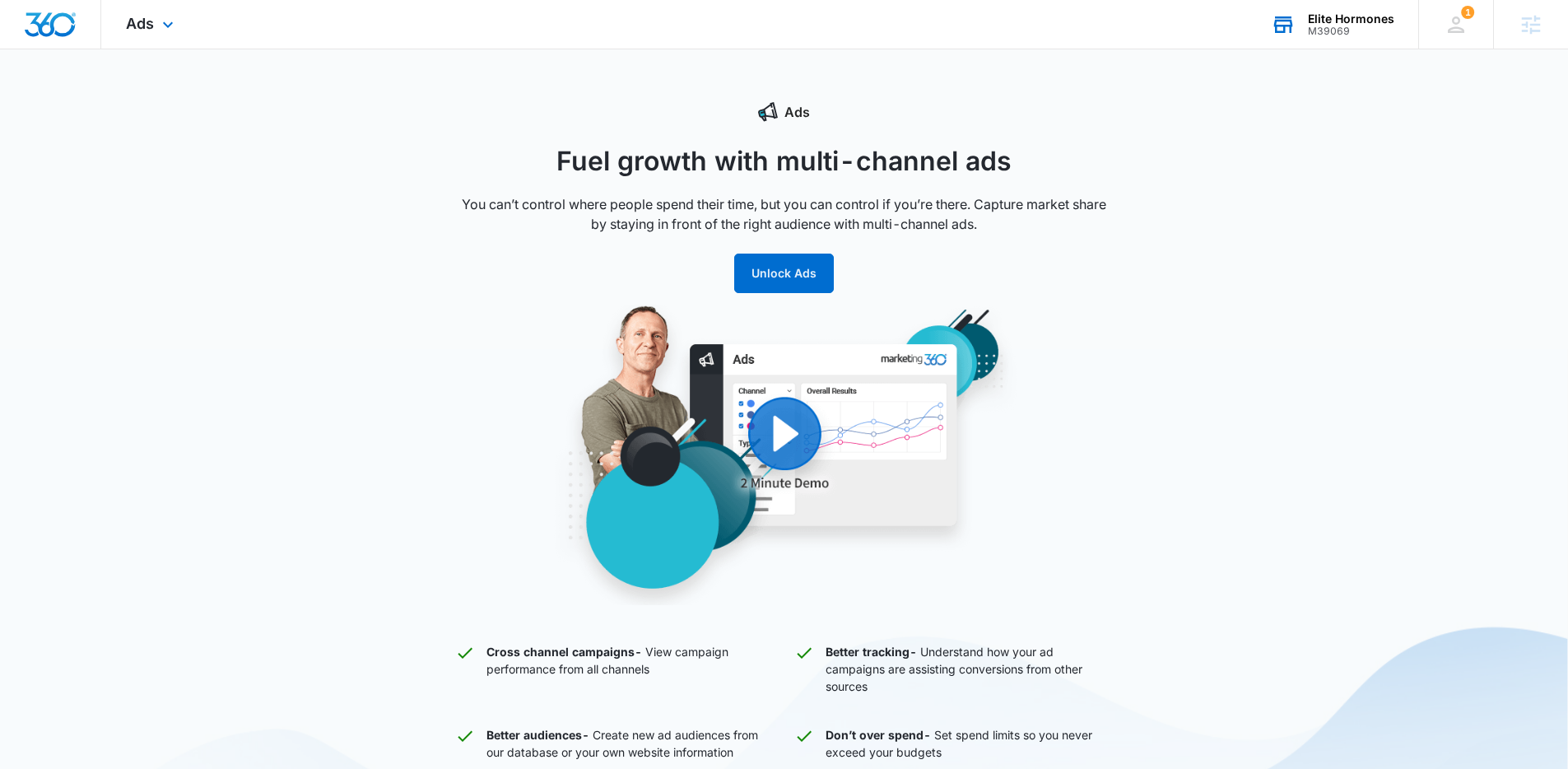 click on "Elite Hormones" at bounding box center (1351, 19) 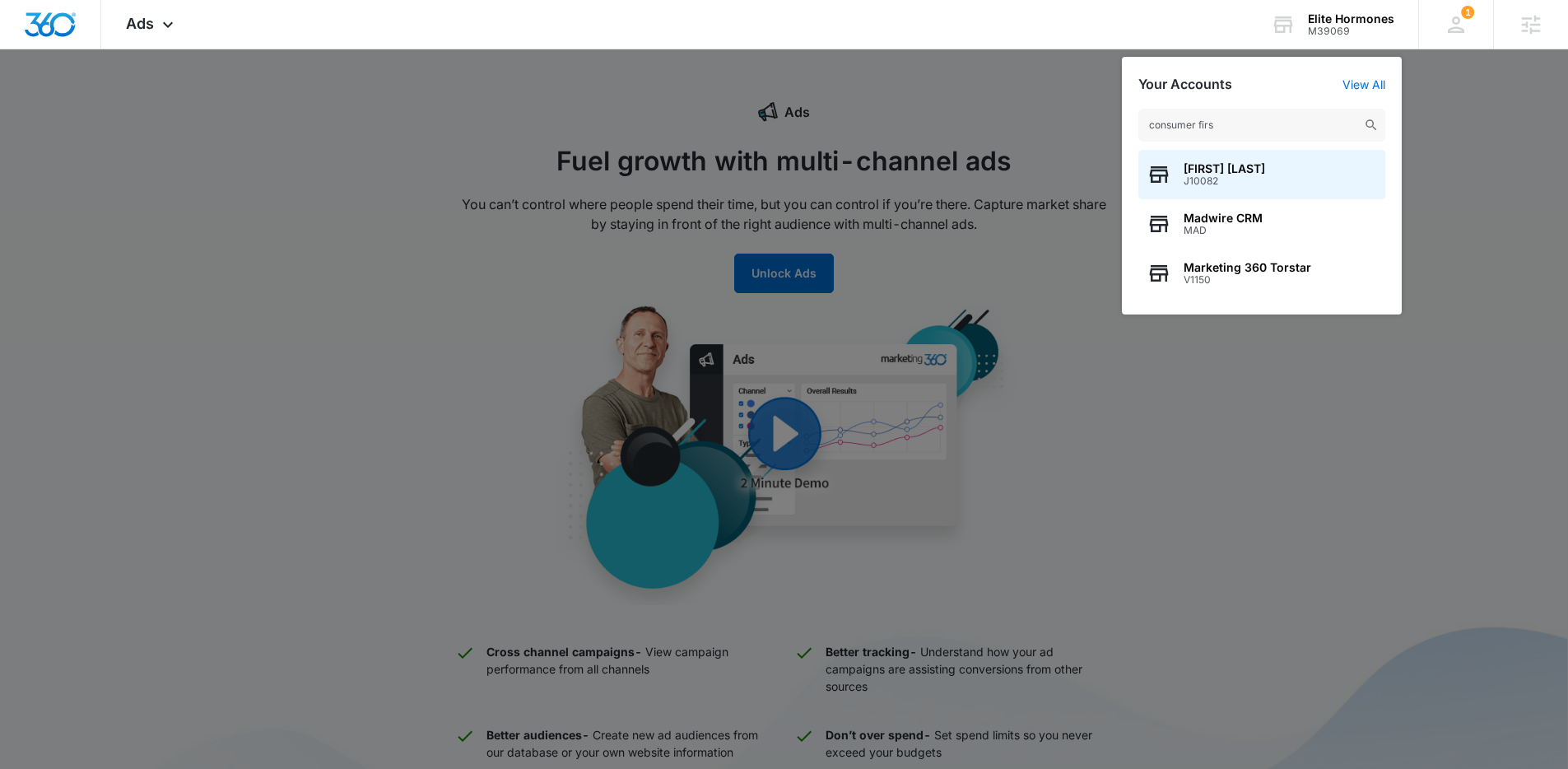 type on "consumer first" 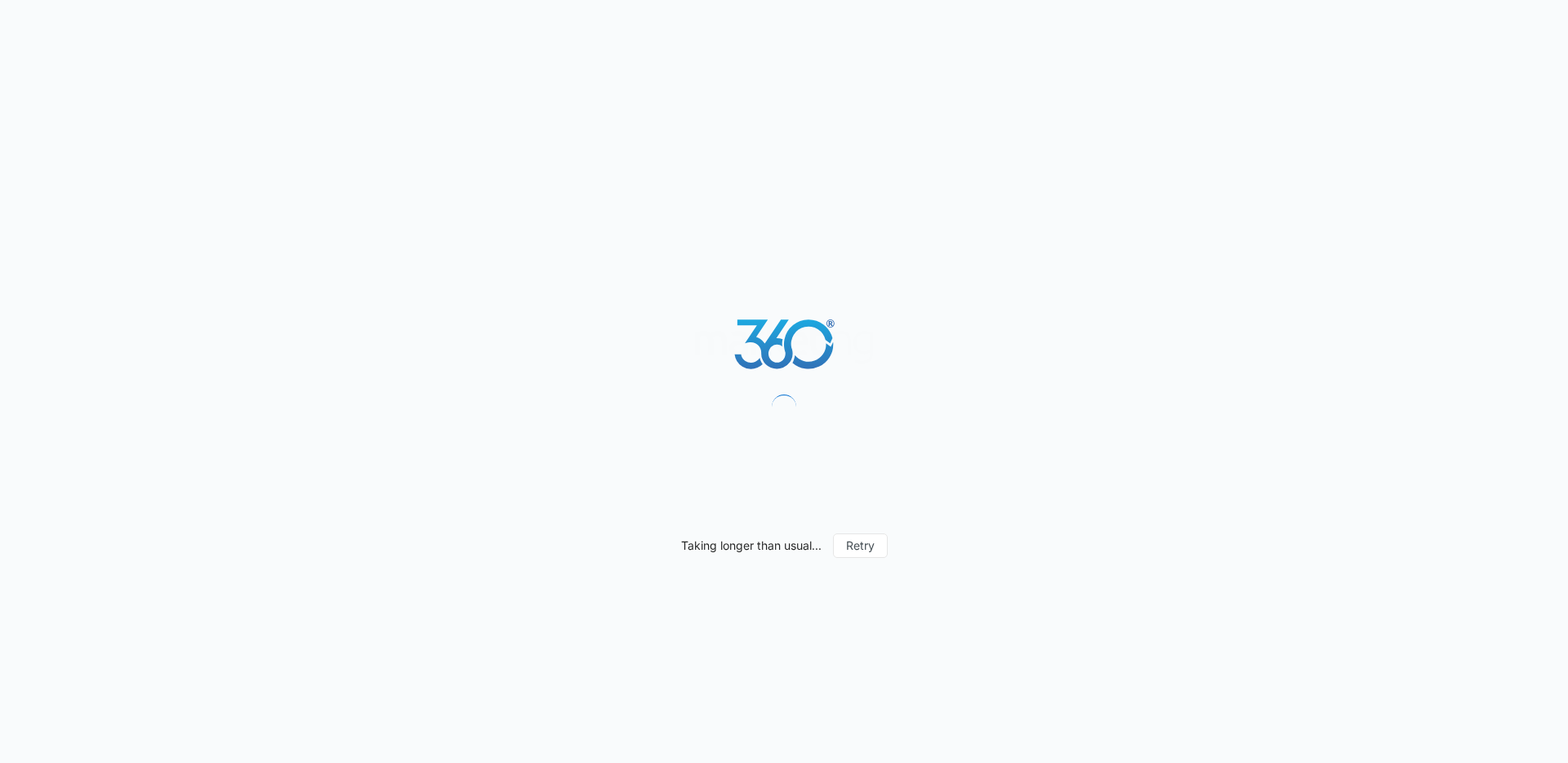 scroll, scrollTop: 0, scrollLeft: 0, axis: both 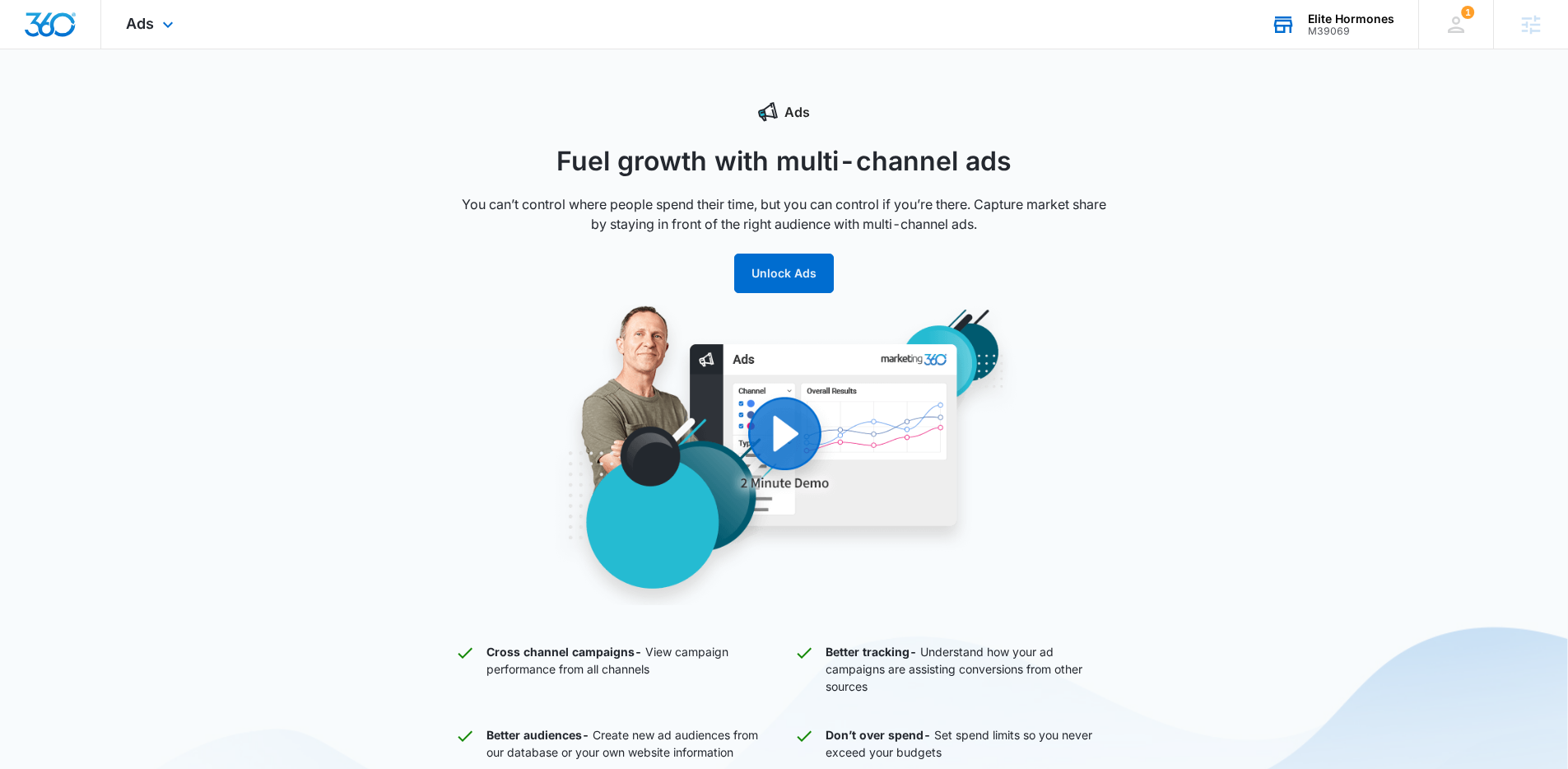 click on "Elite Hormones M39069 Your Accounts View All" at bounding box center [1332, 24] 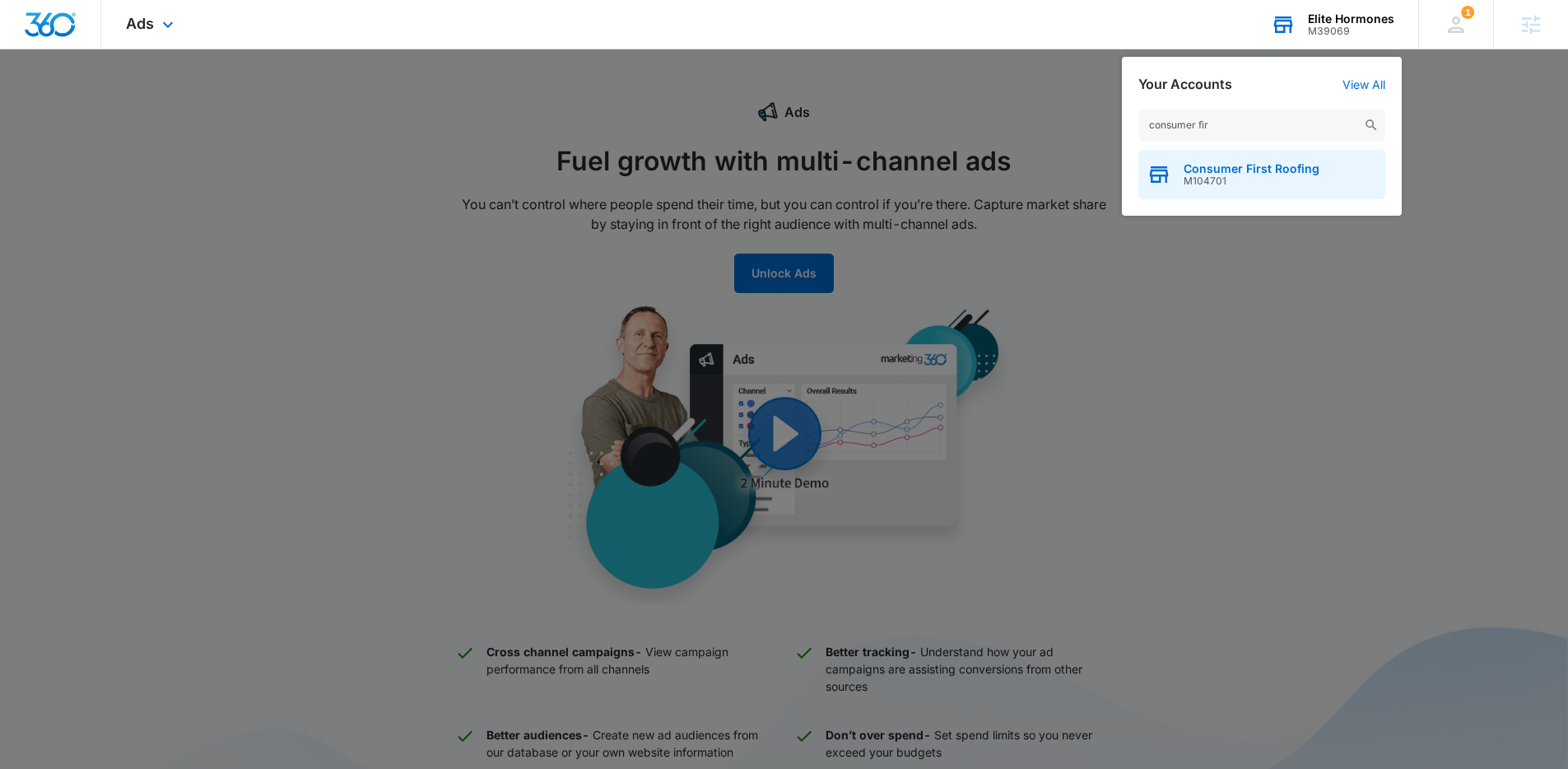 type on "consumer fir" 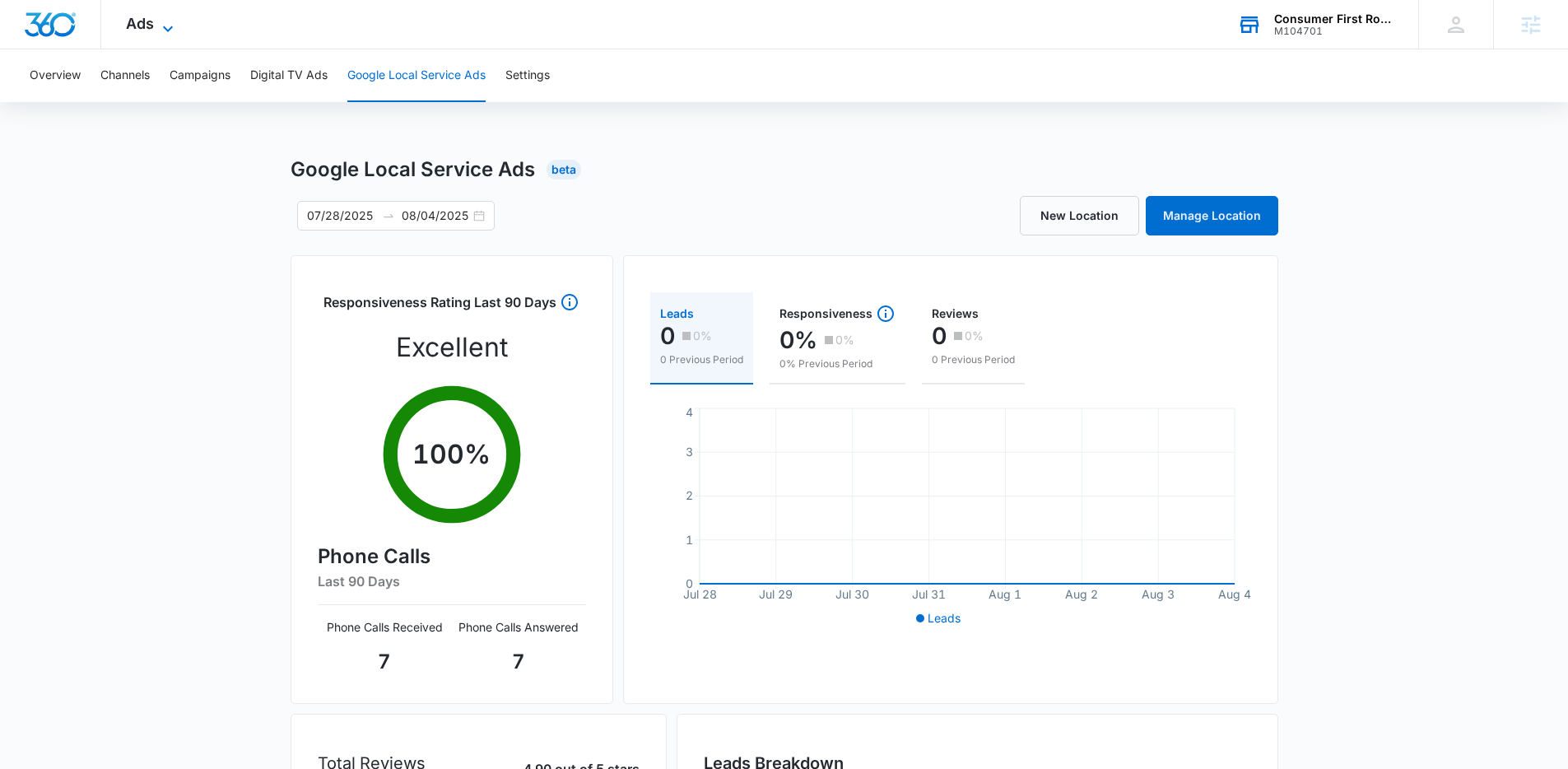 click 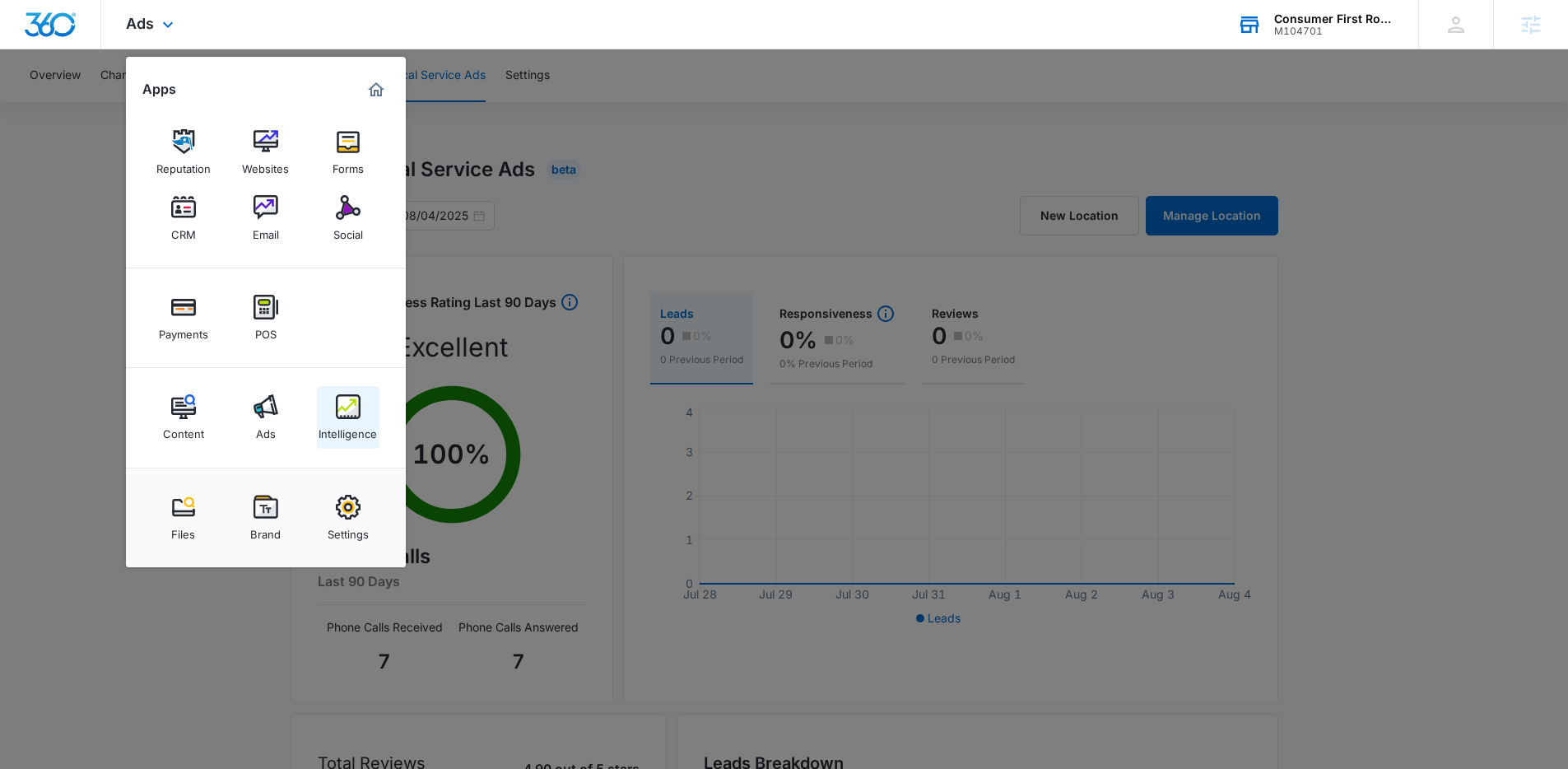 click on "Intelligence" at bounding box center [348, 417] 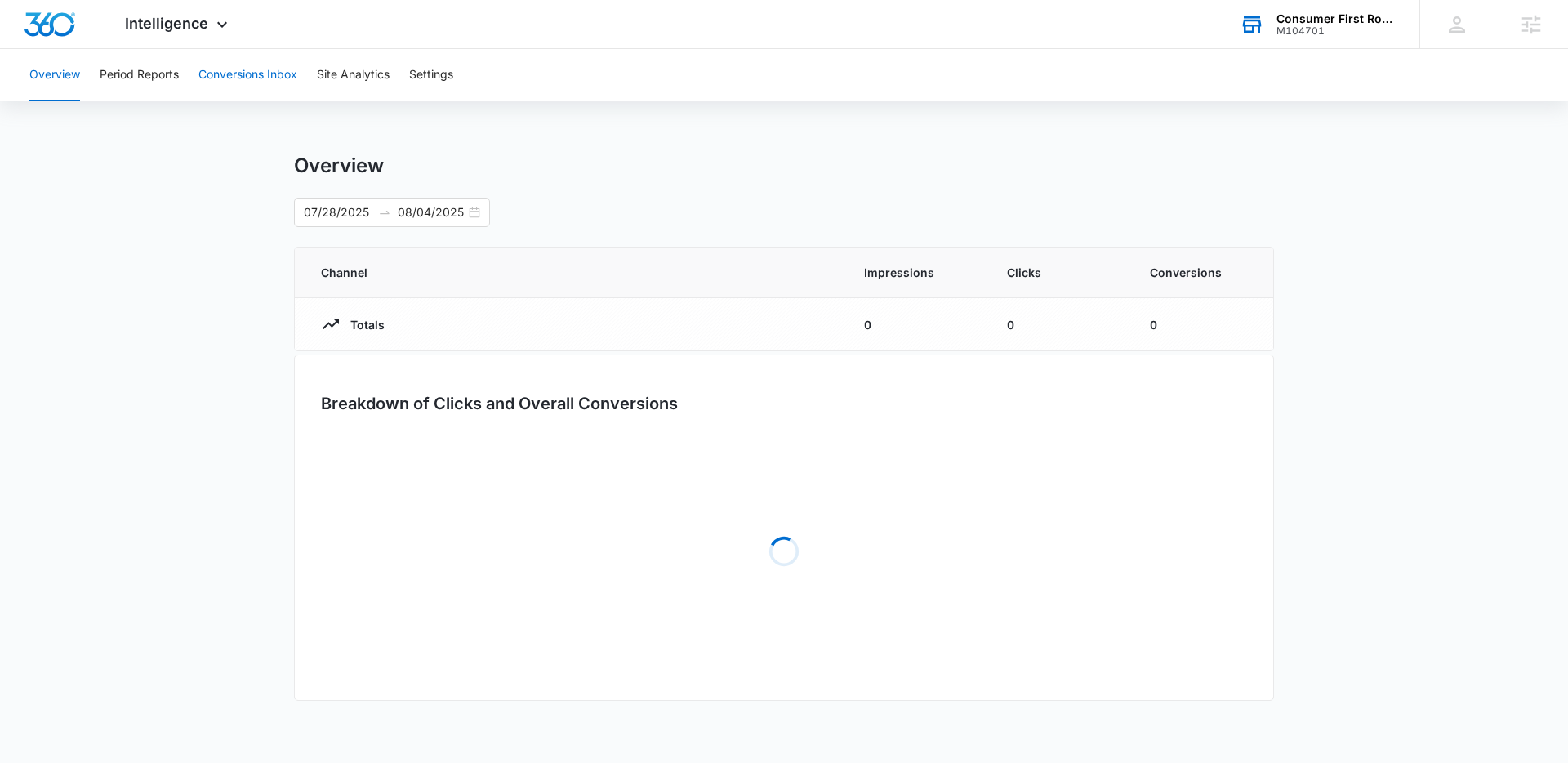 click on "Conversions Inbox" at bounding box center (247, 75) 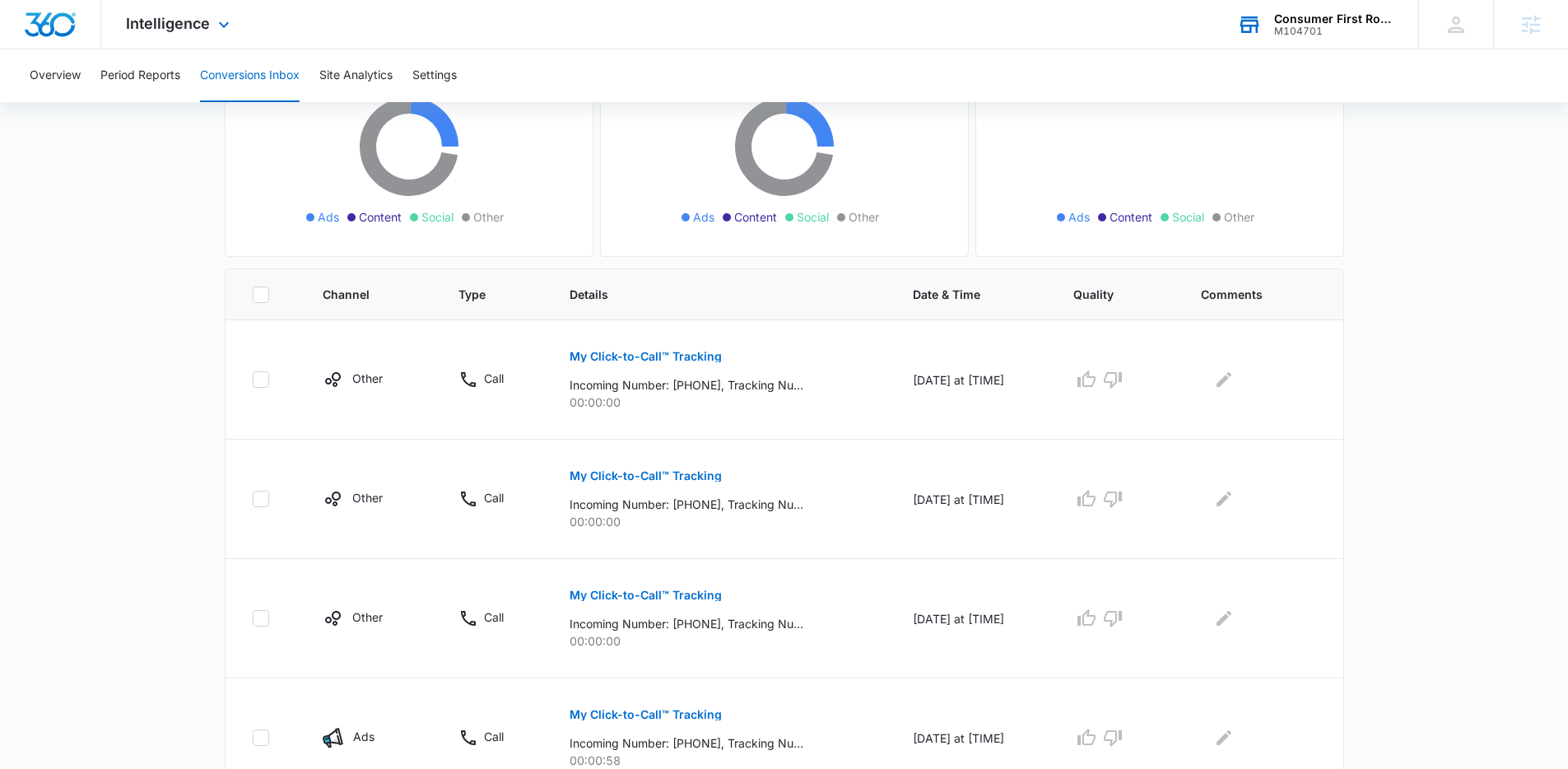 scroll, scrollTop: 0, scrollLeft: 0, axis: both 